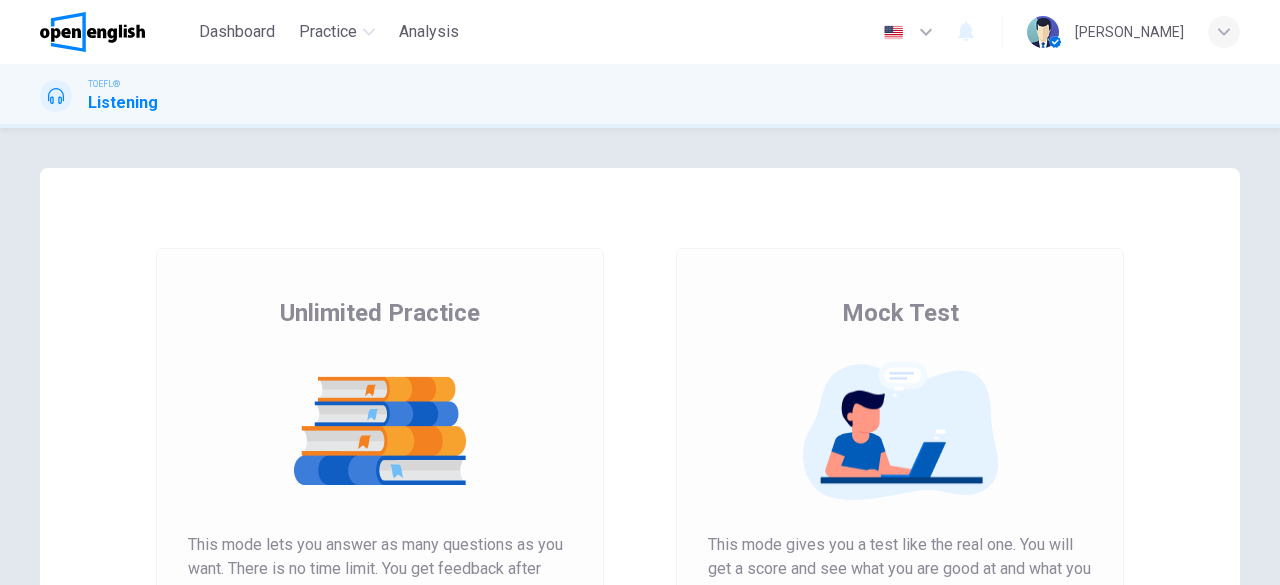 scroll, scrollTop: 0, scrollLeft: 0, axis: both 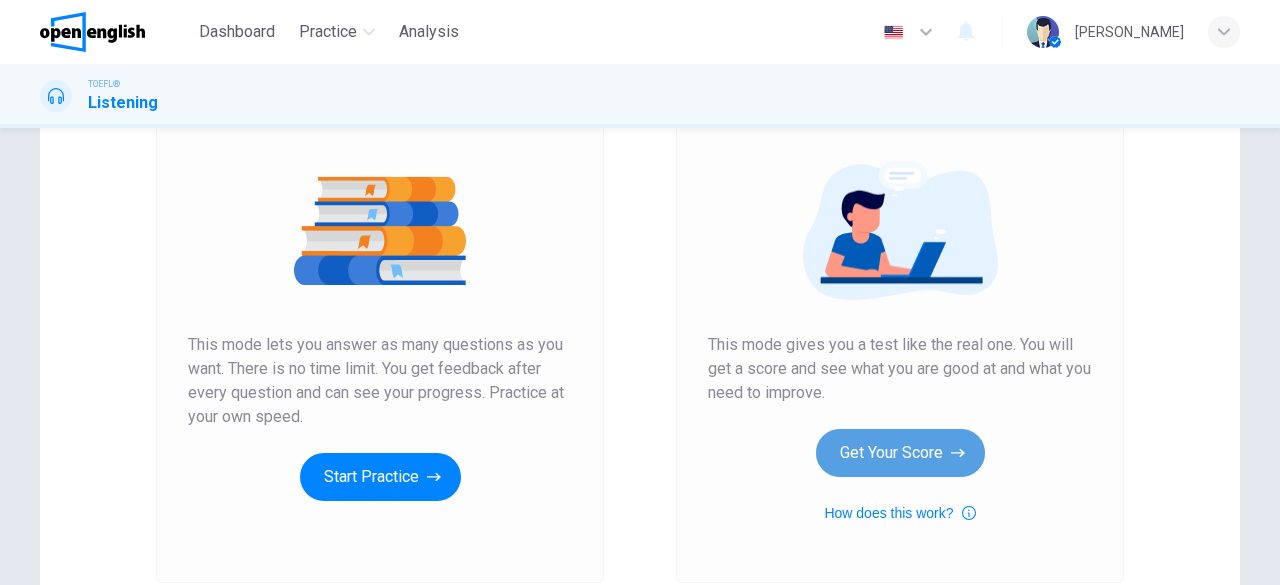 click on "Get Your Score" at bounding box center [900, 453] 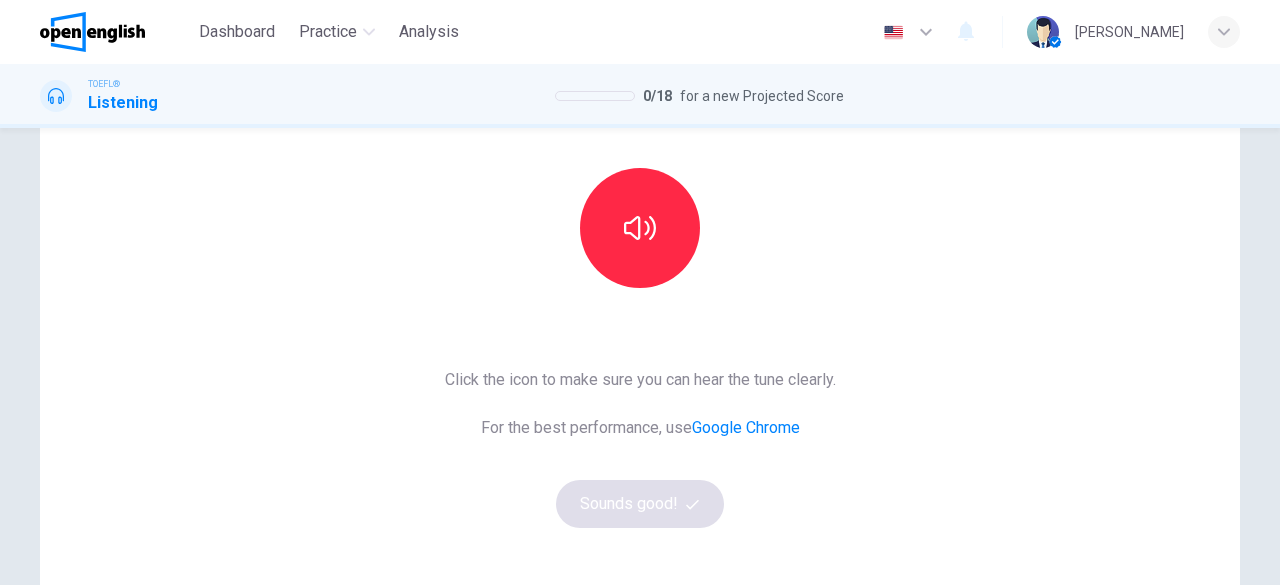 scroll, scrollTop: 200, scrollLeft: 0, axis: vertical 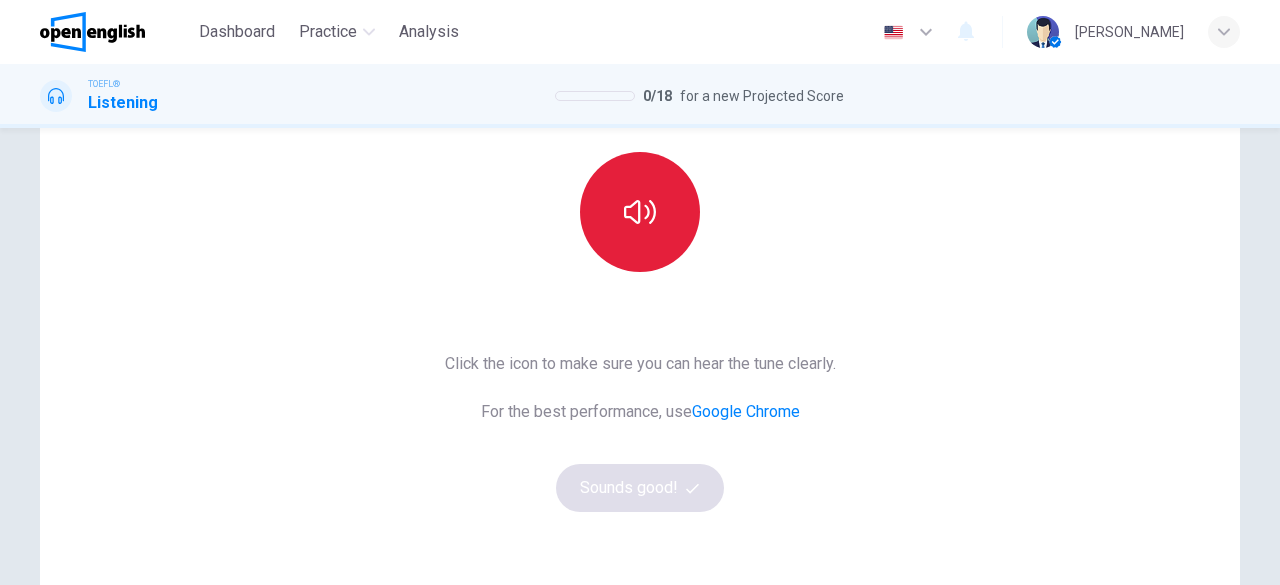 click 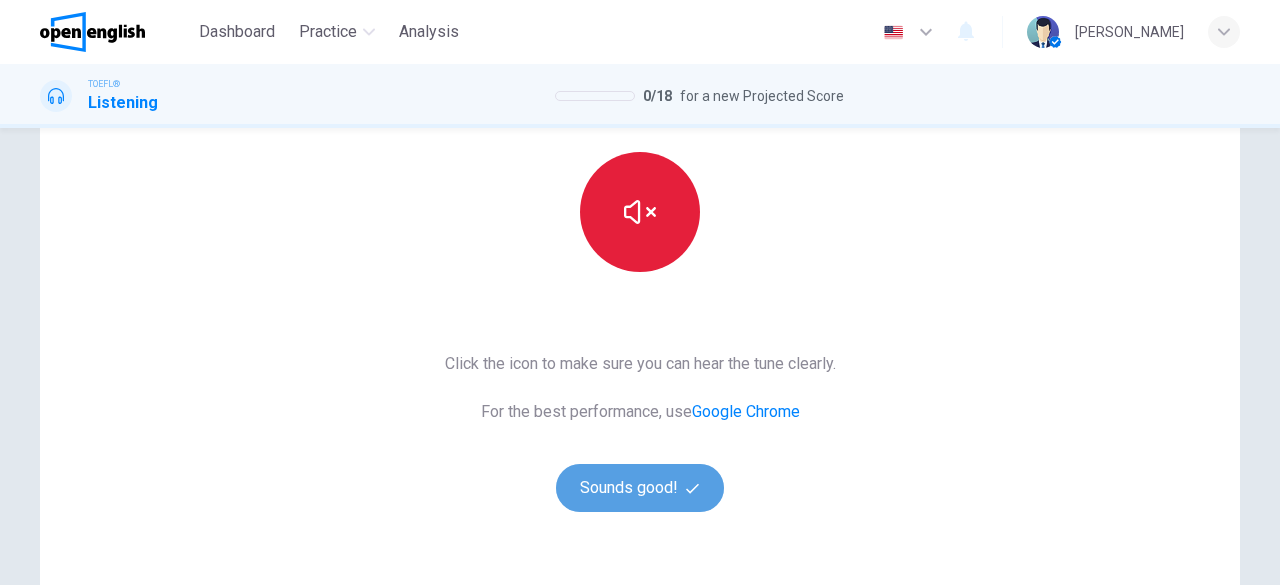 click on "Sounds good!" at bounding box center [640, 488] 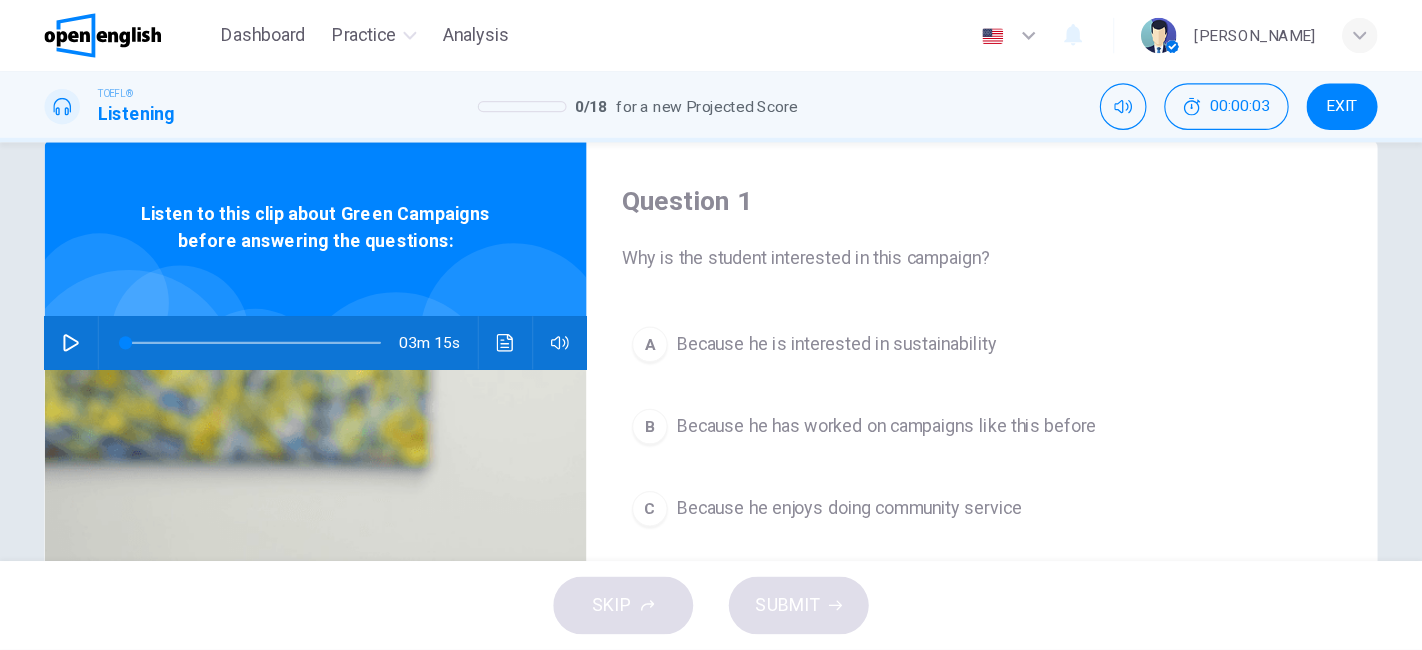 scroll, scrollTop: 0, scrollLeft: 0, axis: both 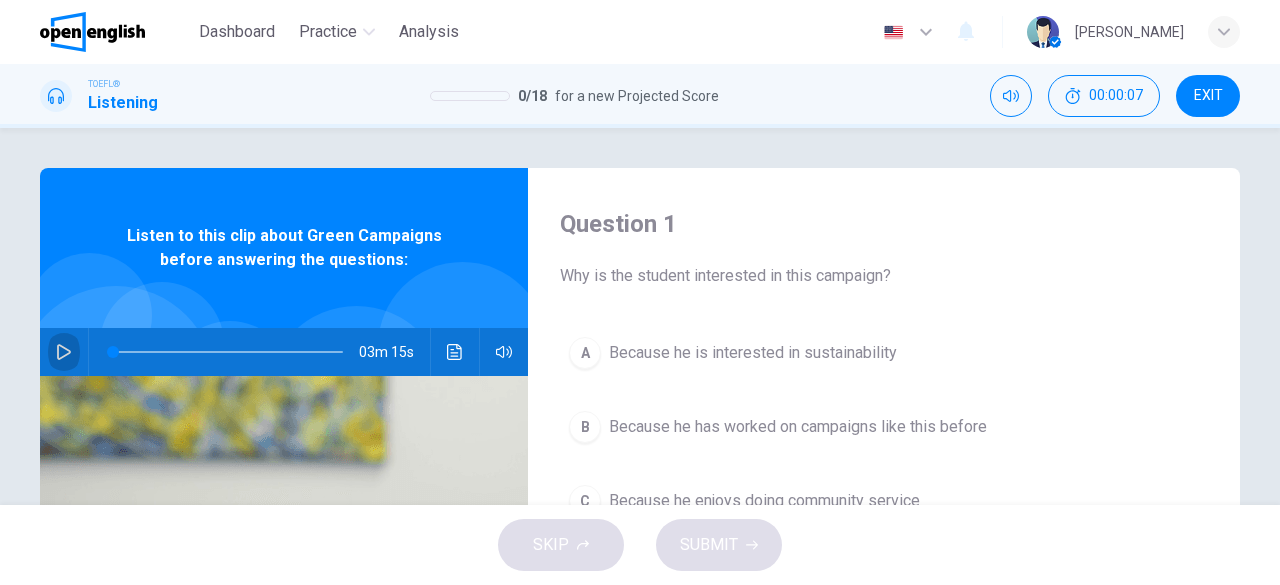 click at bounding box center [64, 352] 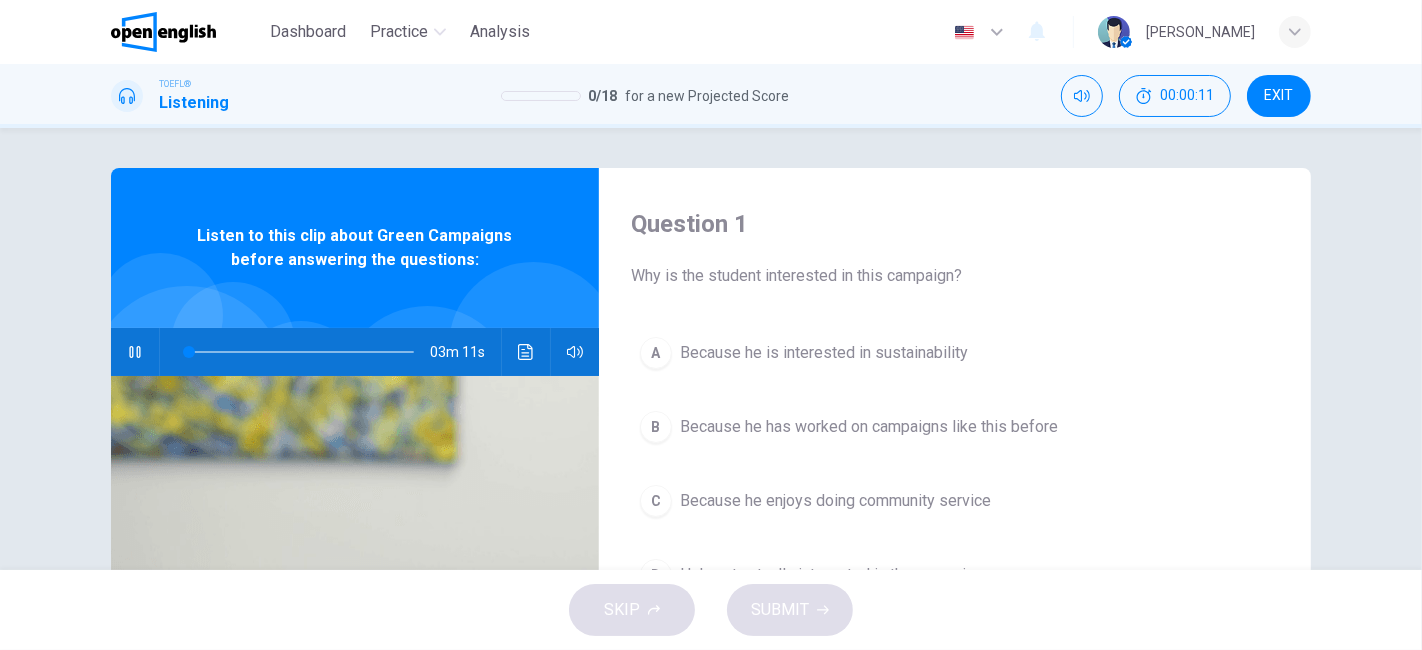 drag, startPoint x: 1253, startPoint y: 0, endPoint x: 812, endPoint y: 389, distance: 588.0493 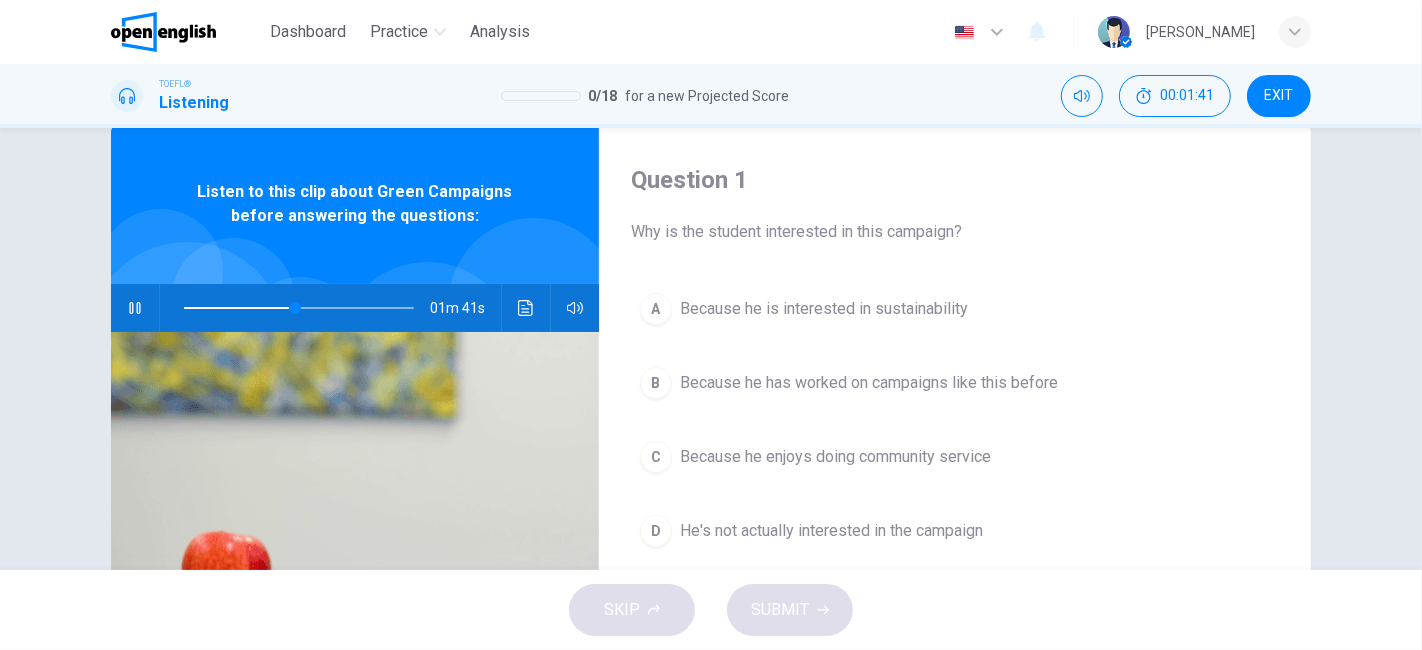 scroll, scrollTop: 0, scrollLeft: 0, axis: both 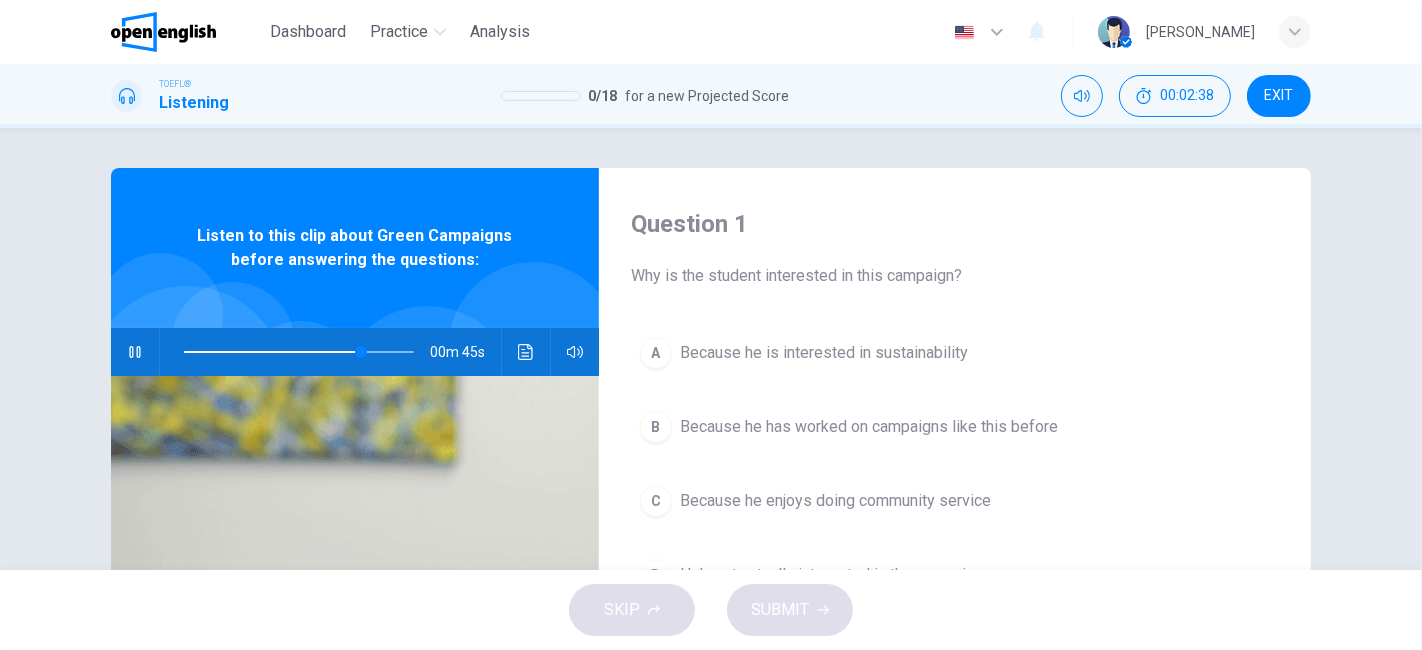 drag, startPoint x: 702, startPoint y: 229, endPoint x: 758, endPoint y: 179, distance: 75.073296 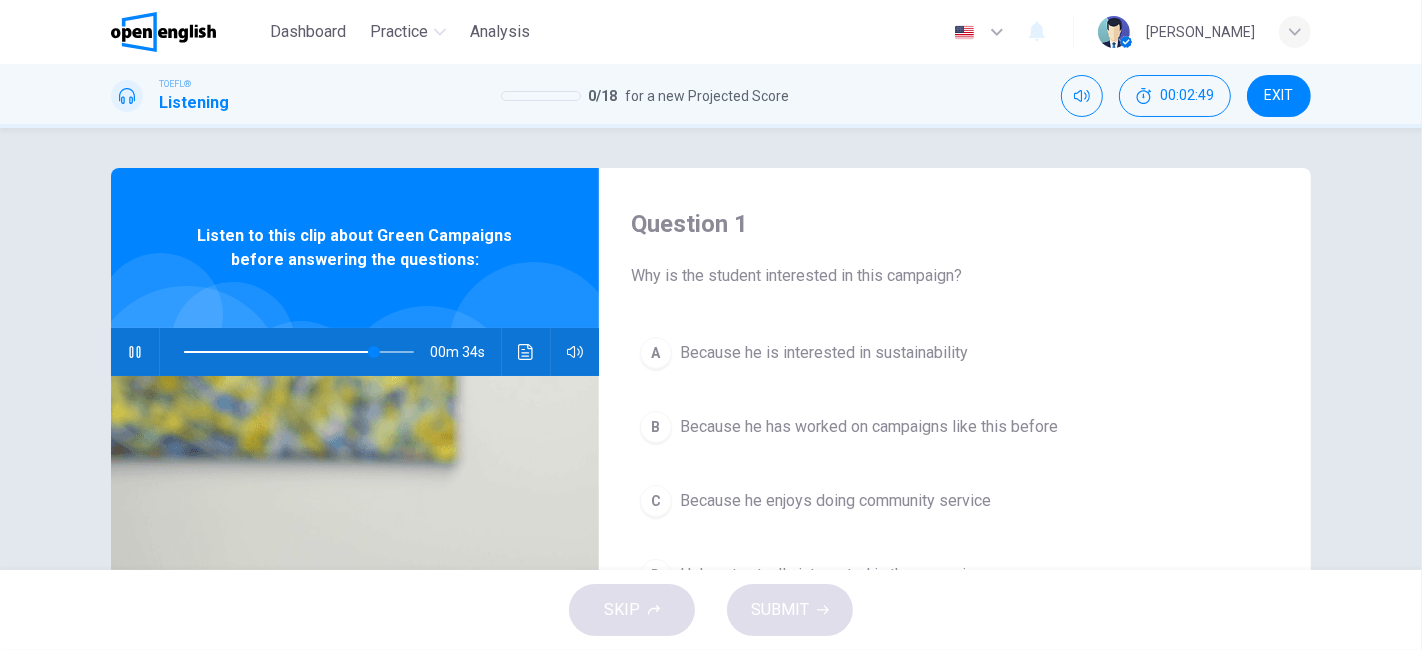click on "Question 1 Why is the student interested in this campaign? A Because he is interested in sustainability B Because he has worked on campaigns like this before C Because he enjoys doing community service D He's not actually interested in the campaign Listen to this clip about Green Campaigns before answering the questions:  00m 34s" at bounding box center [711, 349] 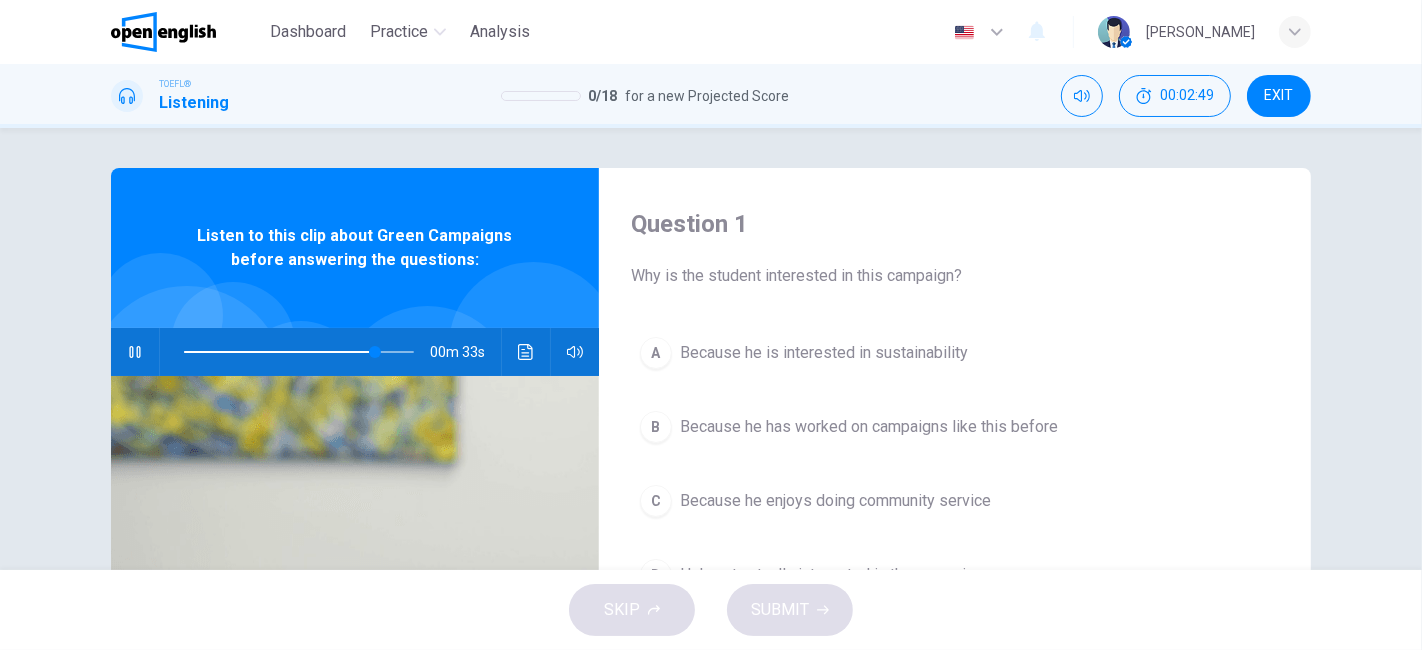 drag, startPoint x: 1111, startPoint y: 209, endPoint x: 1097, endPoint y: 202, distance: 15.652476 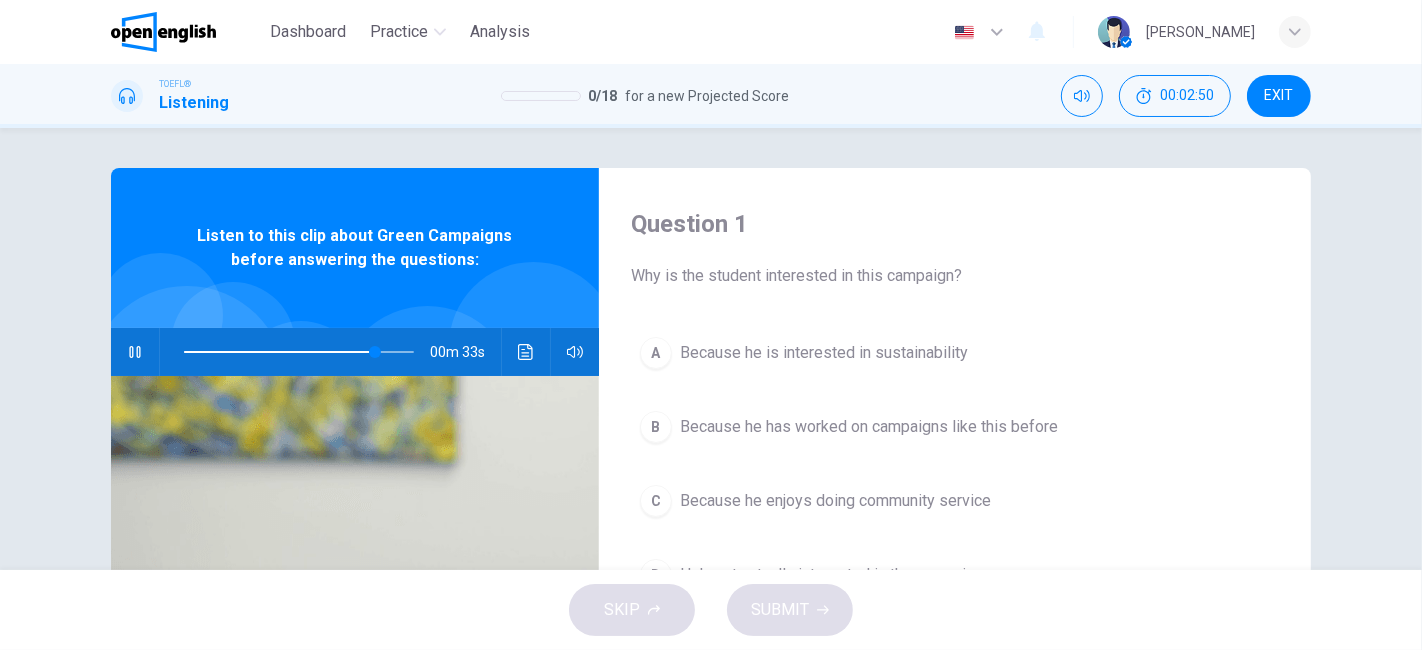drag, startPoint x: 1097, startPoint y: 202, endPoint x: 1077, endPoint y: 198, distance: 20.396078 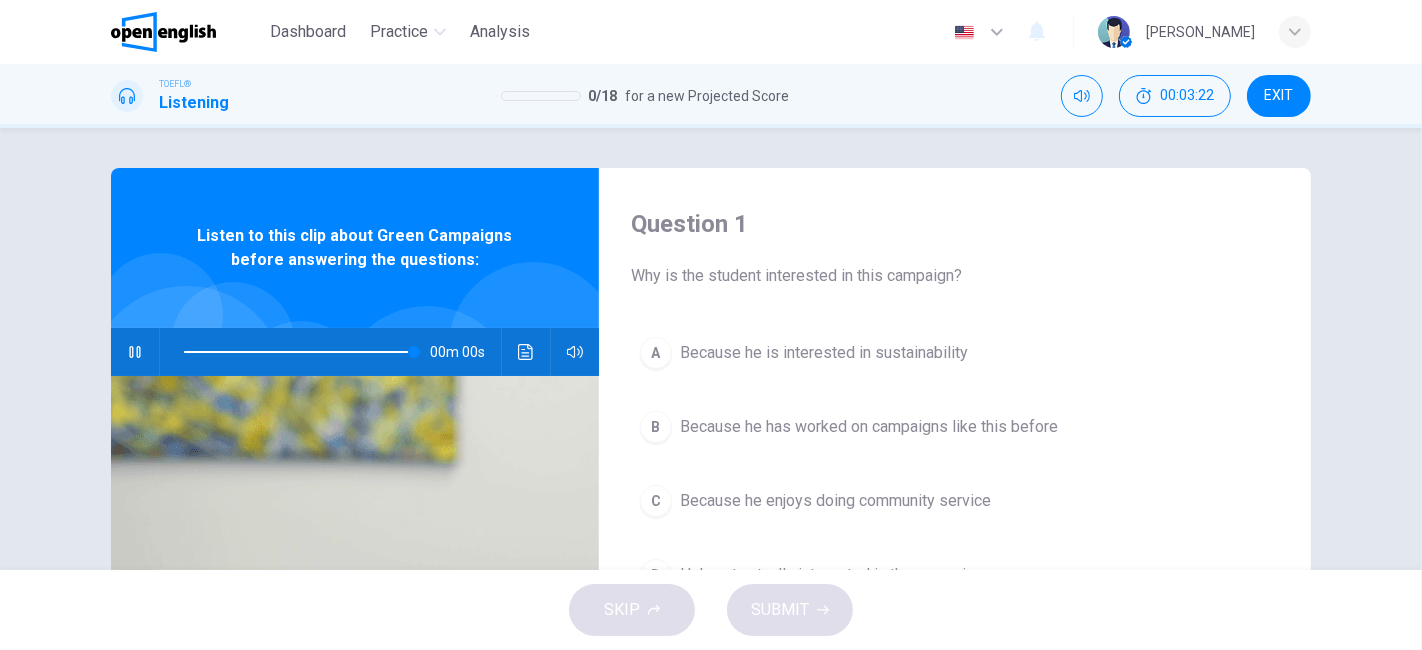 type on "*" 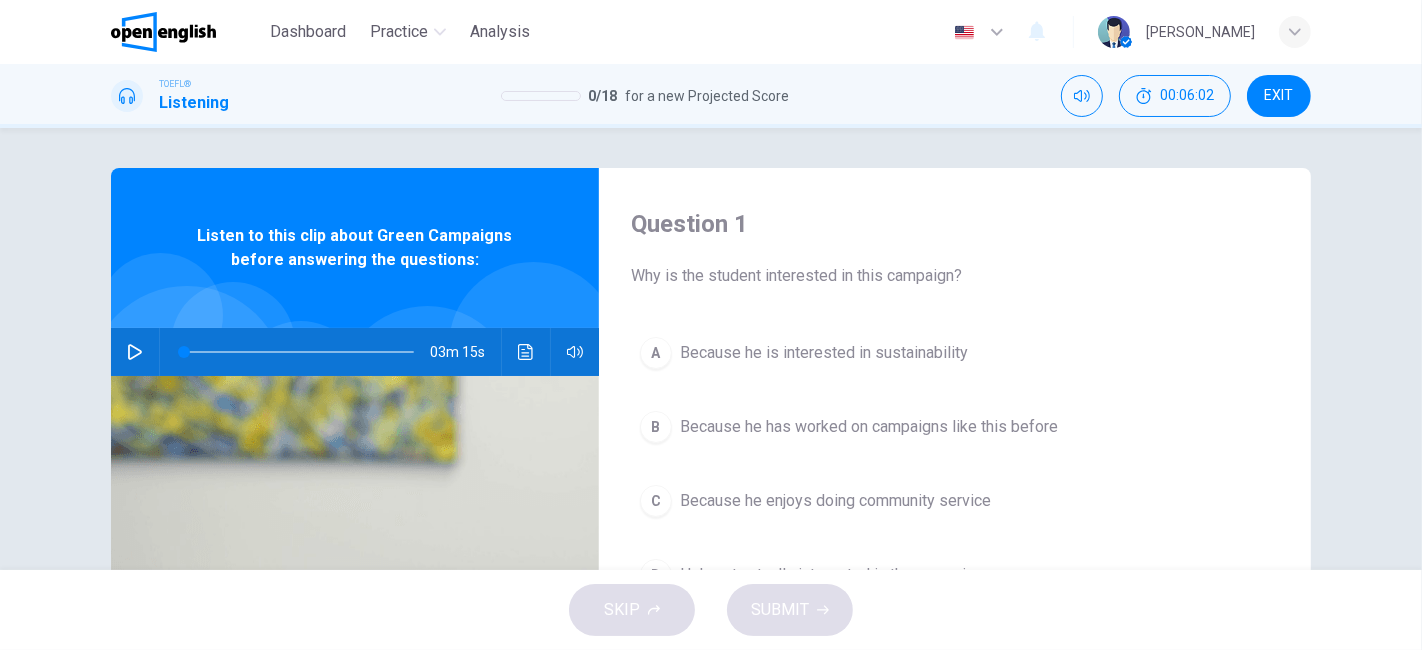 click on "Question 1 Why is the student interested in this campaign? A Because he is interested in sustainability B Because he has worked on campaigns like this before C Because he enjoys doing community service D He's not actually interested in the campaign Listen to this clip about Green Campaigns before answering the questions:  03m 15s" at bounding box center [711, 515] 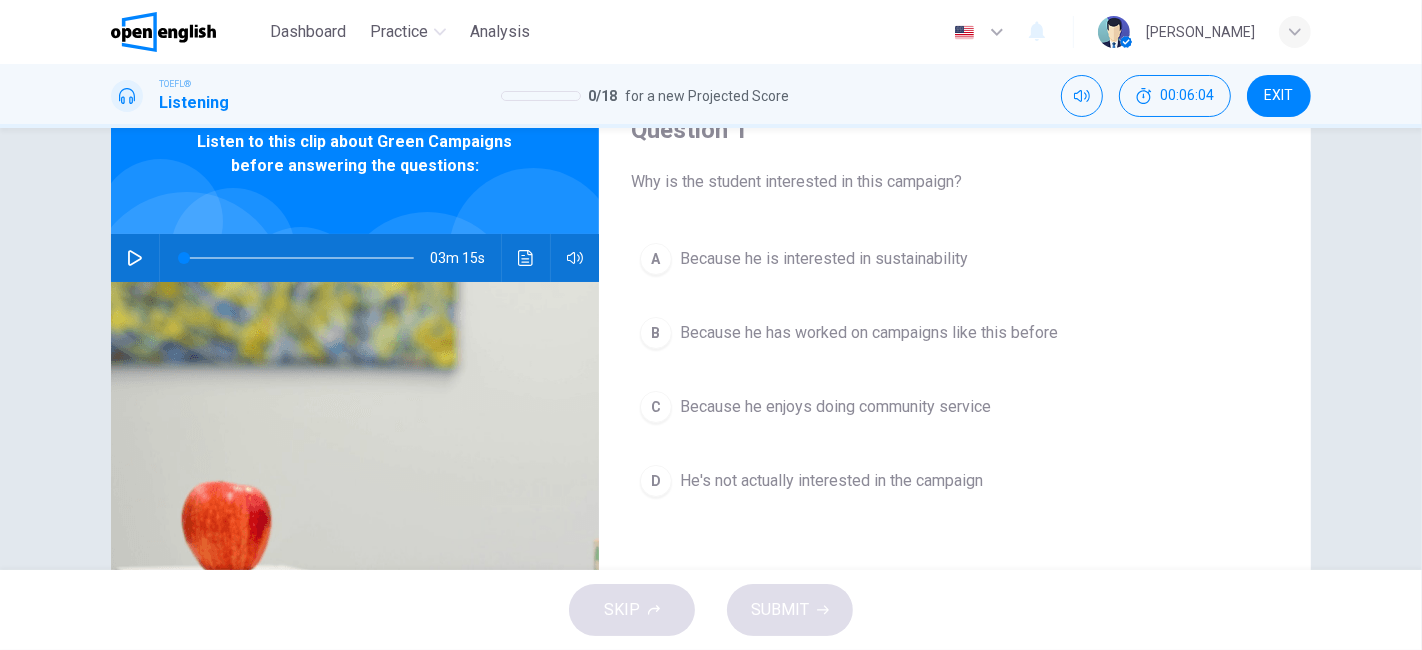 scroll, scrollTop: 95, scrollLeft: 0, axis: vertical 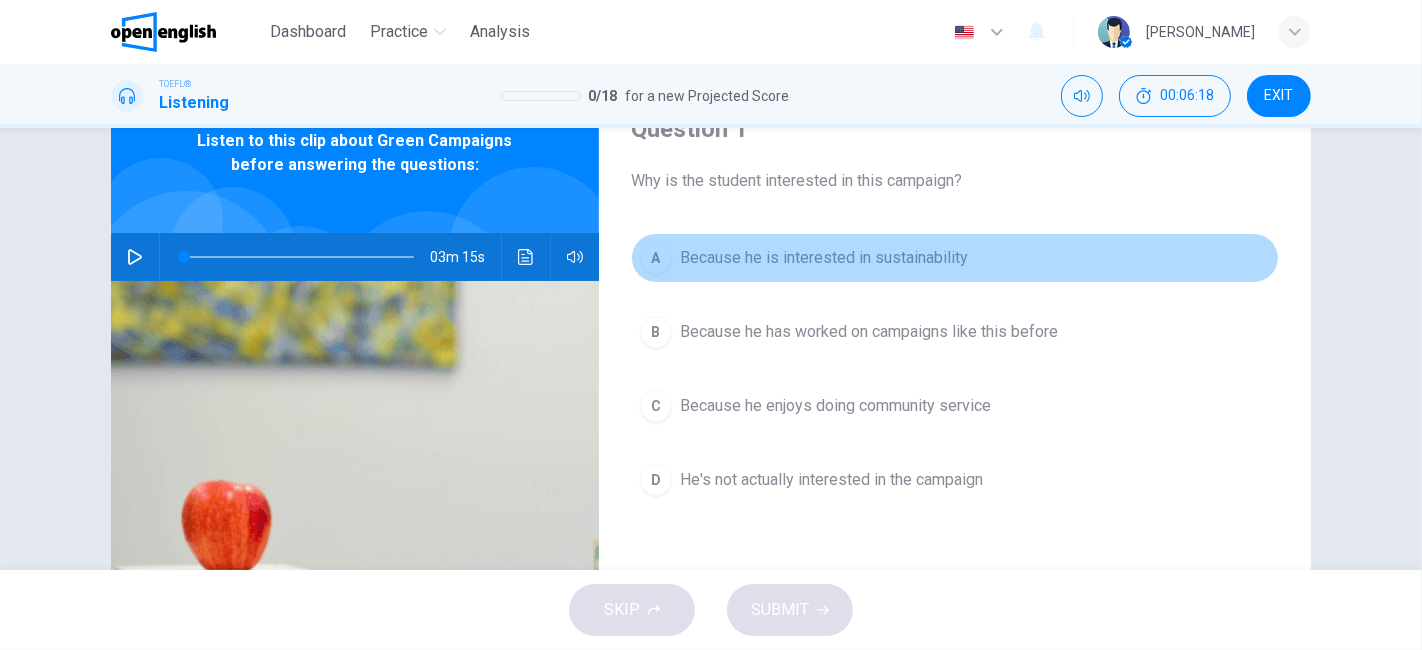 click on "Because he is interested in sustainability" at bounding box center (824, 258) 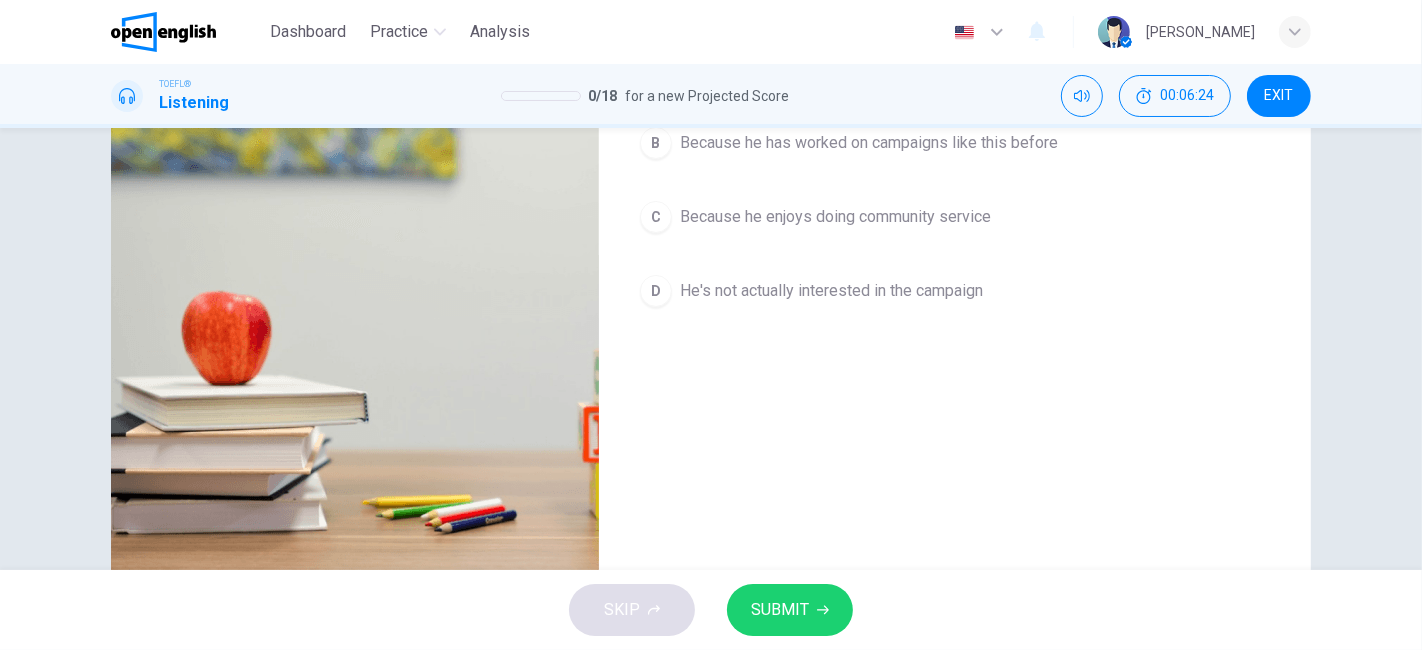 scroll, scrollTop: 332, scrollLeft: 0, axis: vertical 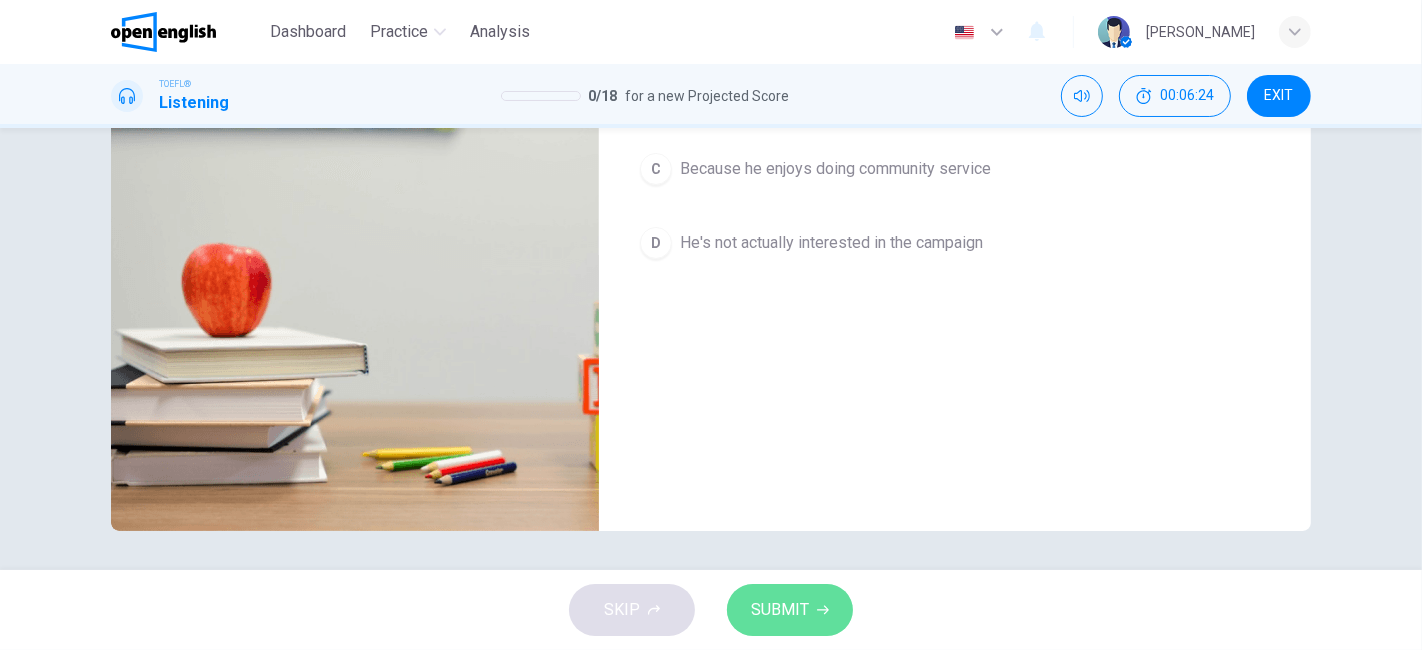 click on "SUBMIT" at bounding box center [790, 610] 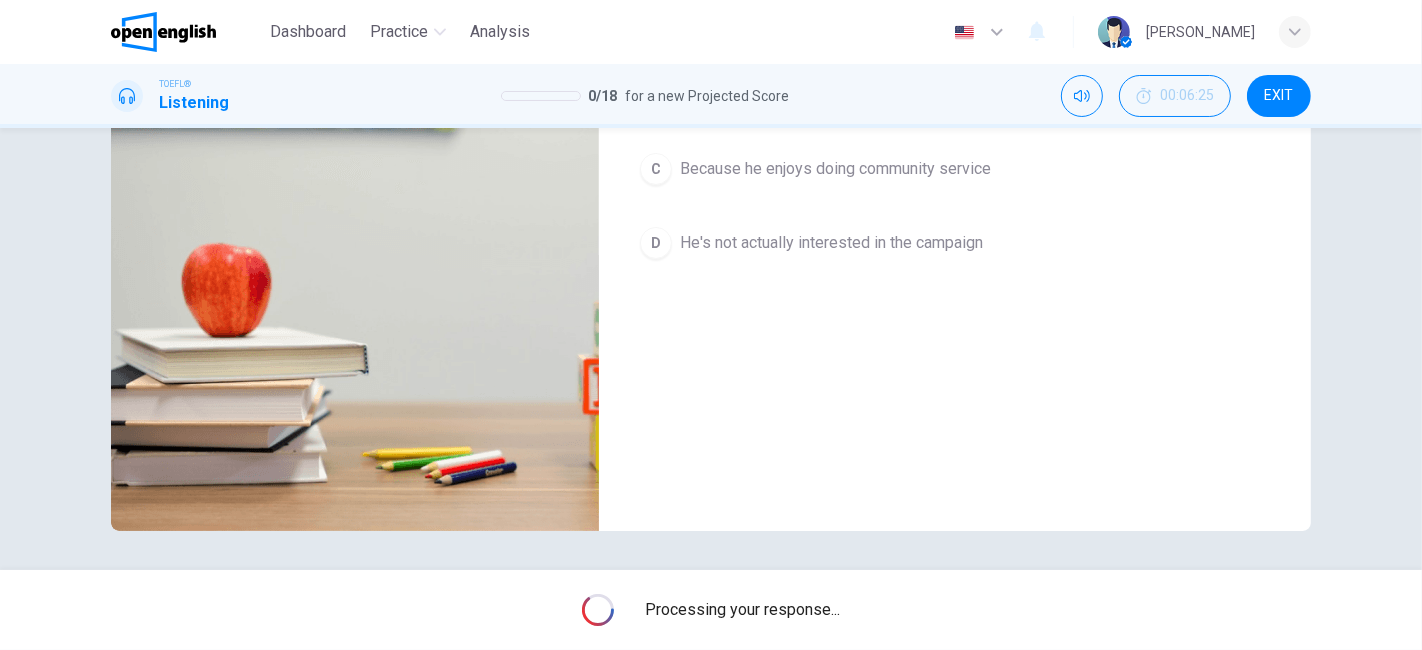scroll, scrollTop: 0, scrollLeft: 0, axis: both 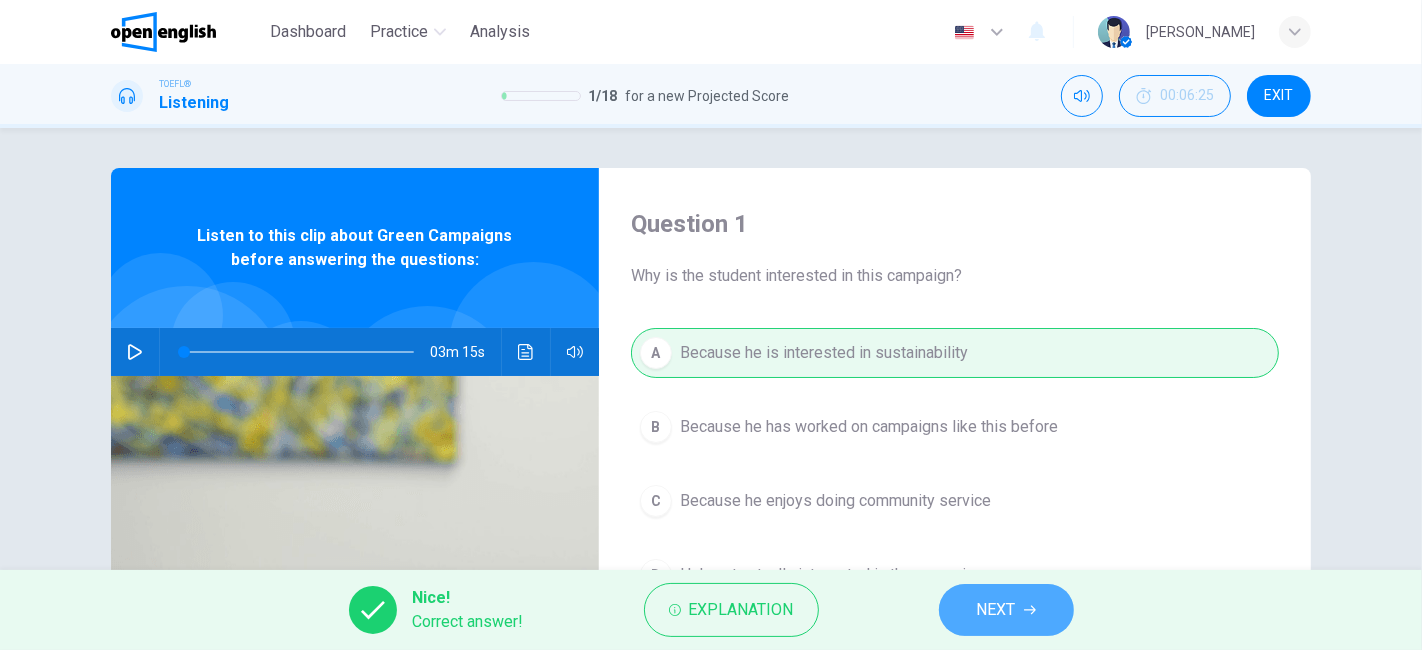 click on "NEXT" at bounding box center (996, 610) 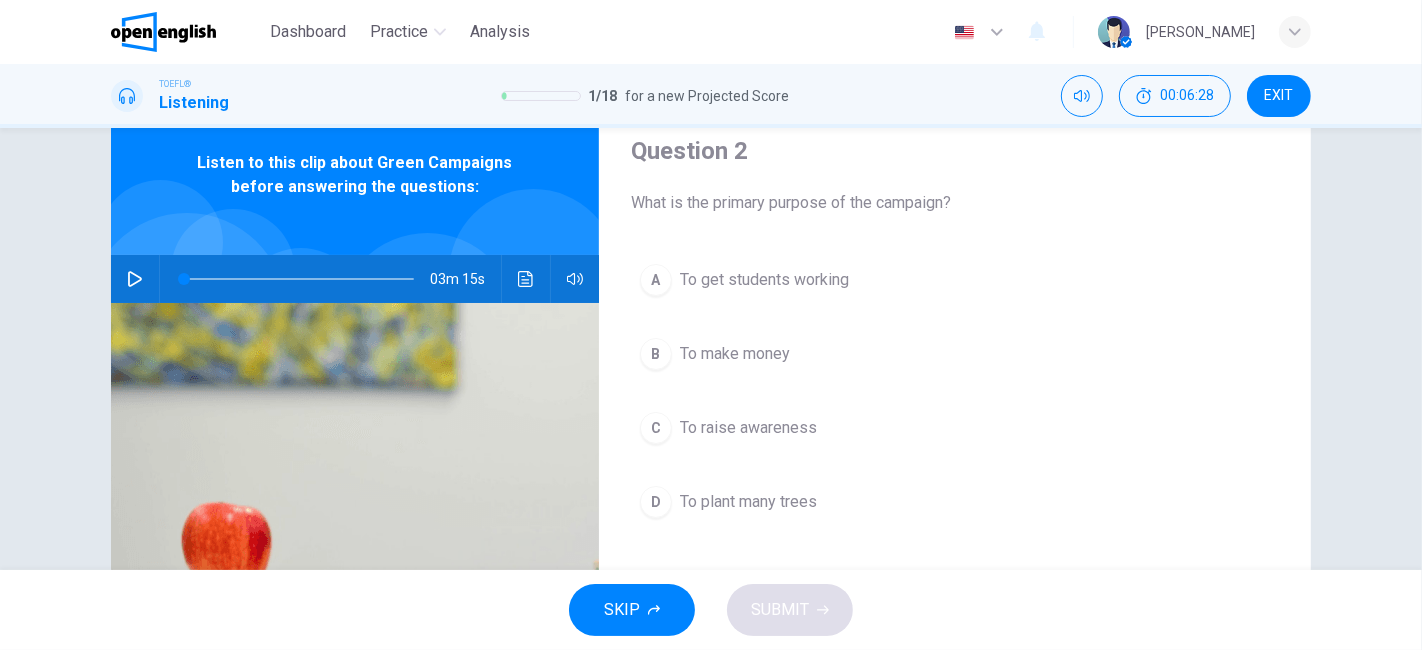 scroll, scrollTop: 108, scrollLeft: 0, axis: vertical 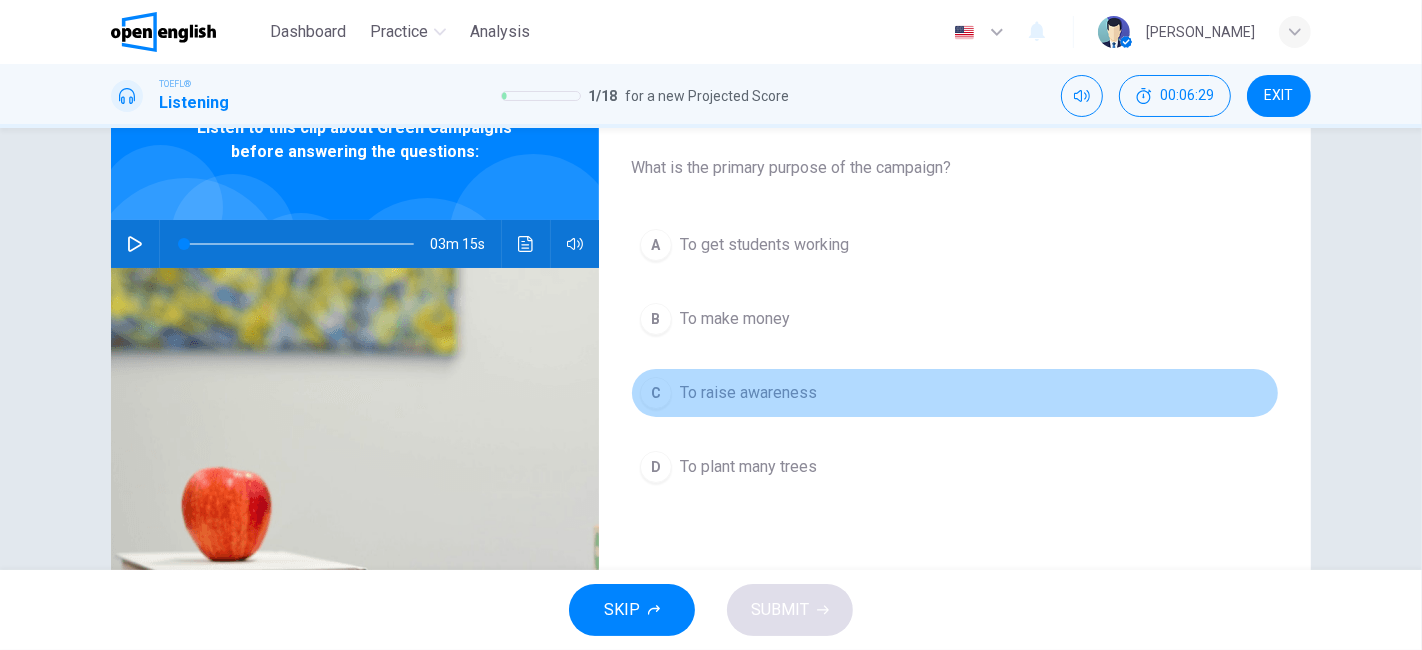 click on "To raise awareness" at bounding box center [748, 393] 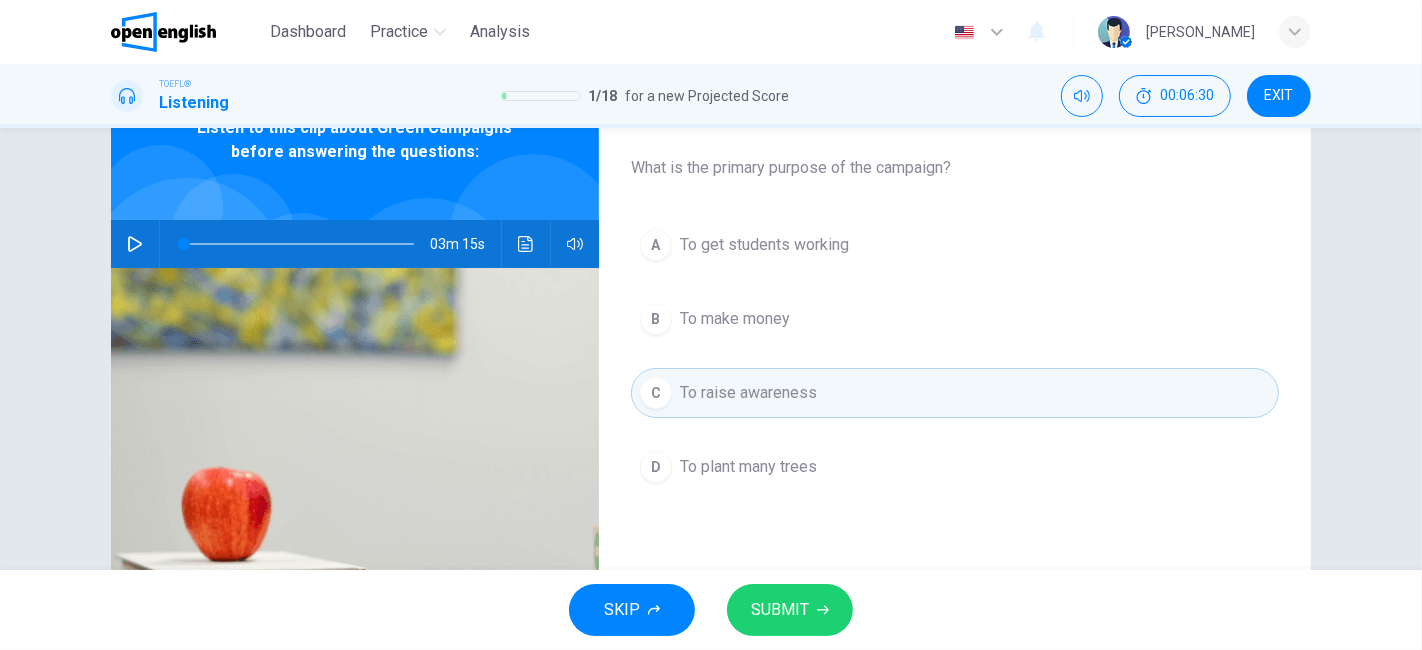 click on "SUBMIT" at bounding box center [790, 610] 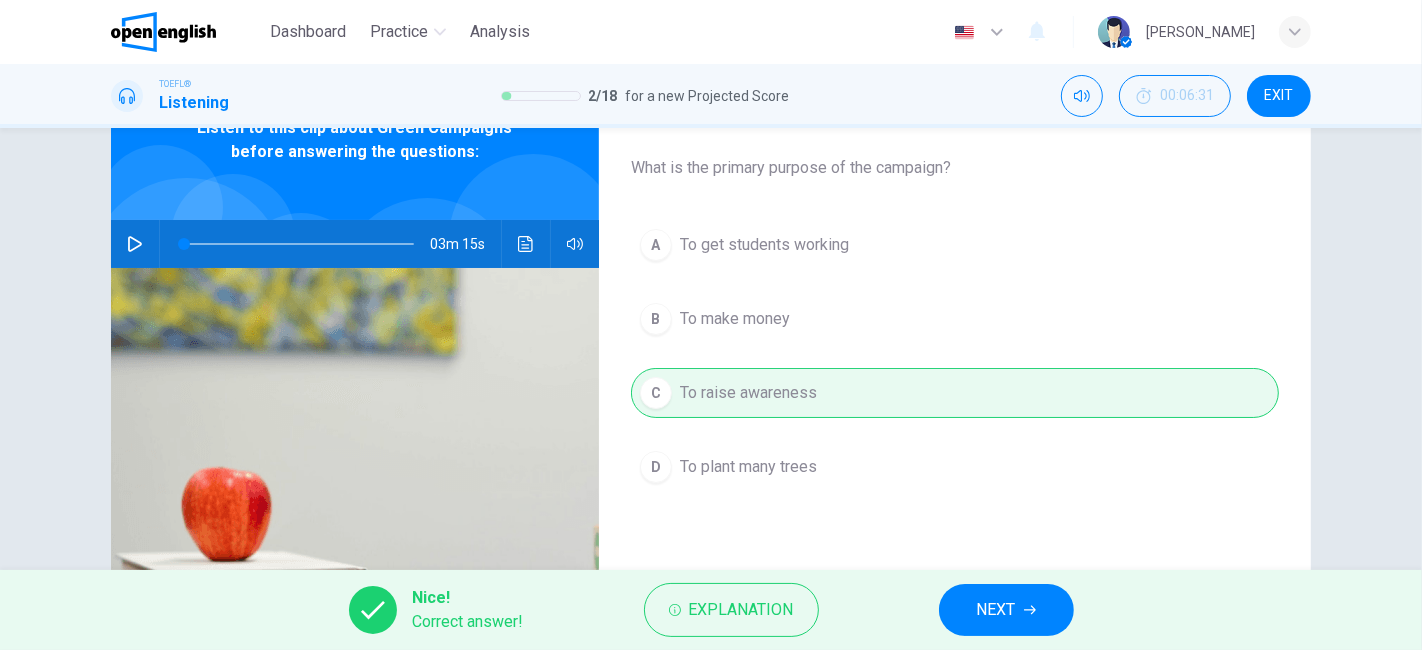 click on "NEXT" at bounding box center [1006, 610] 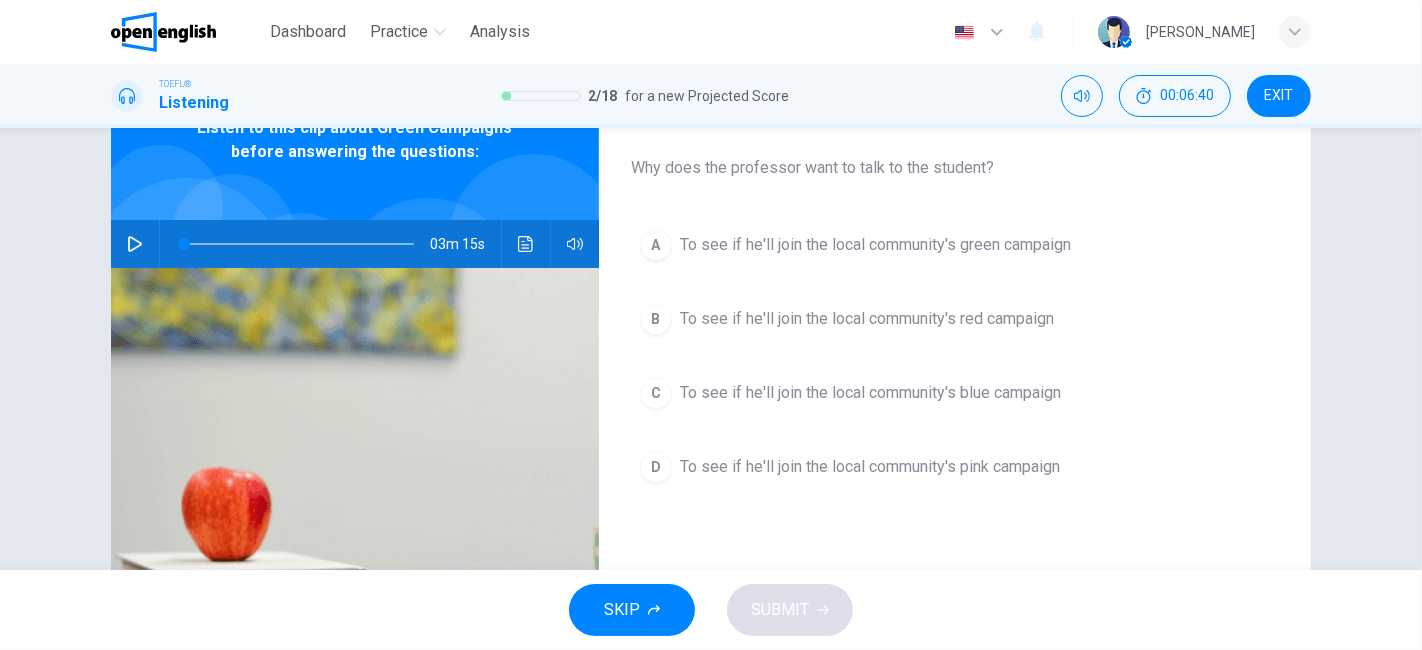 click on "A To see if he'll join the local community's green campaign" at bounding box center [955, 245] 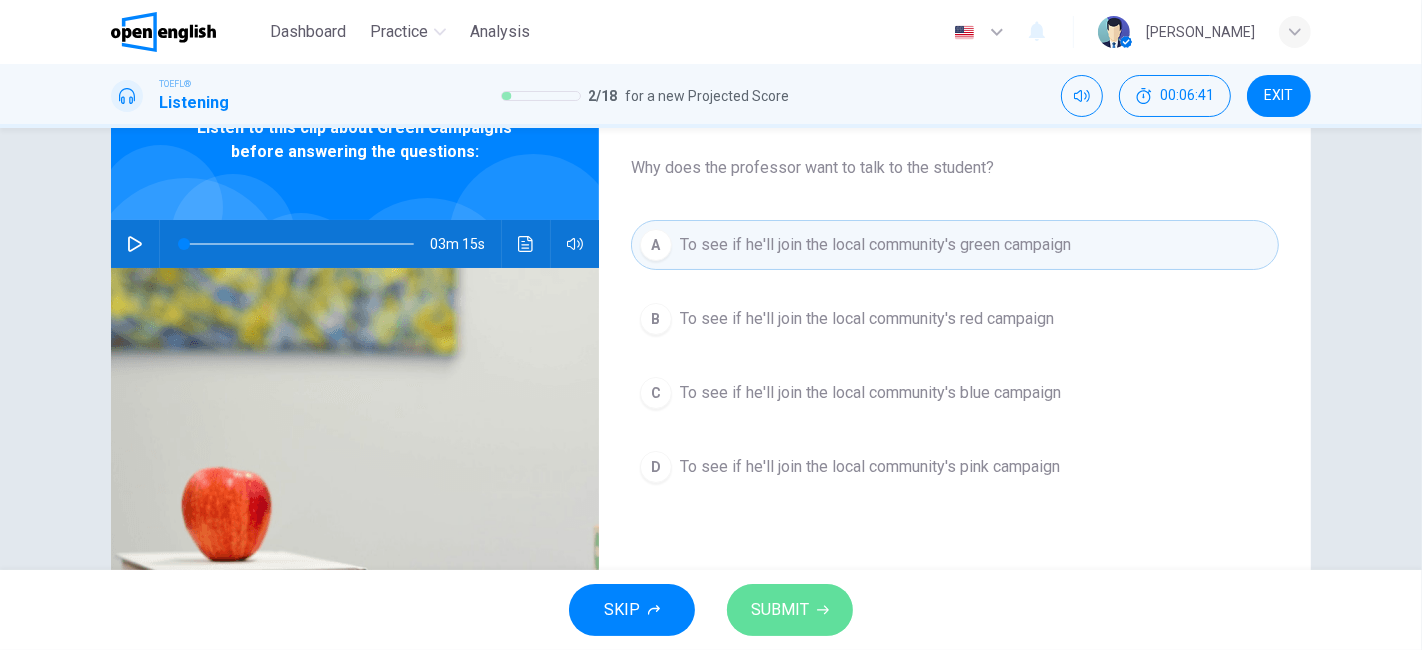click on "SUBMIT" at bounding box center (790, 610) 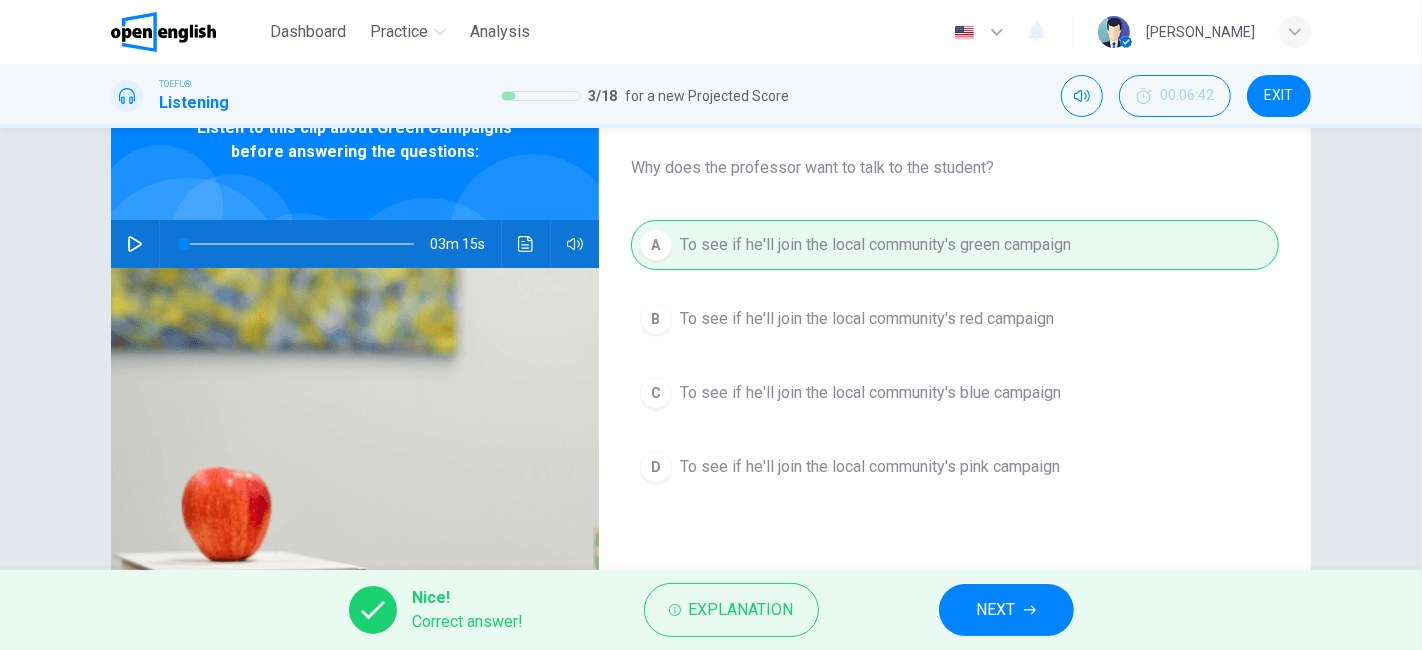 click on "NEXT" at bounding box center [1006, 610] 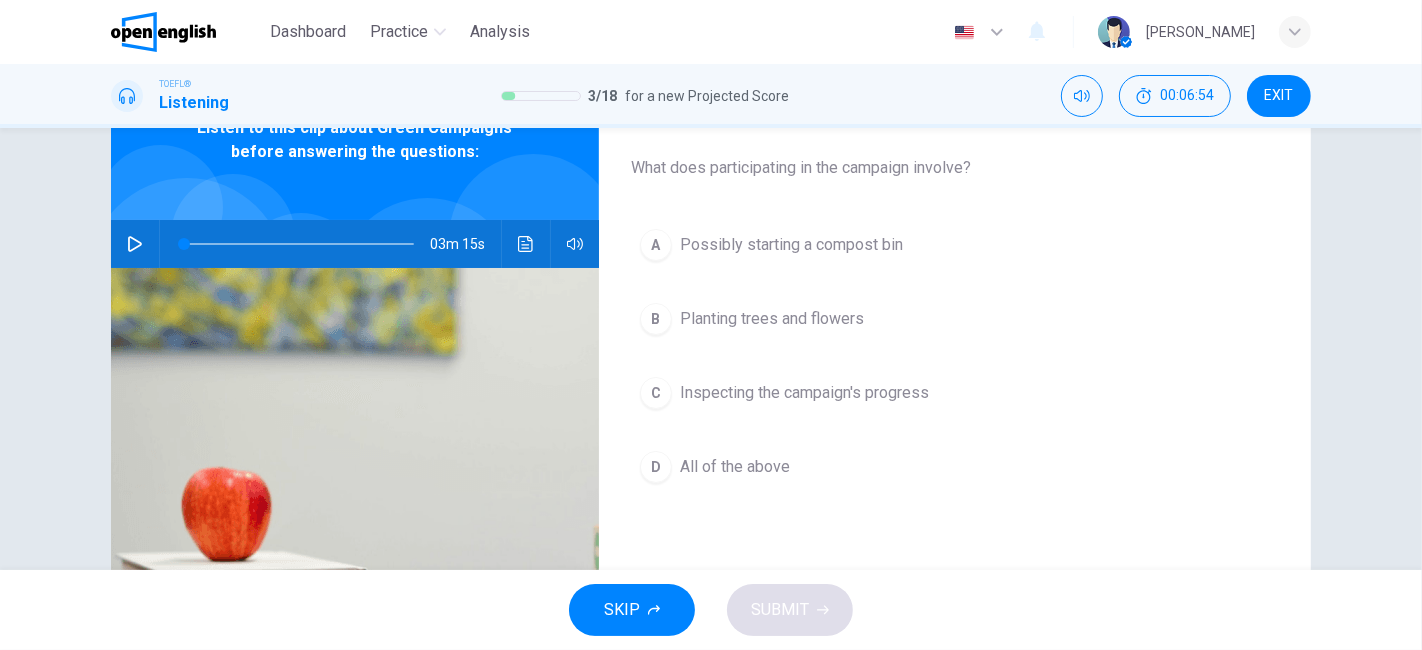 click on "A Possibly starting a compost bin B Planting trees and flowers C Inspecting the campaign's progress D All of the above" at bounding box center [955, 376] 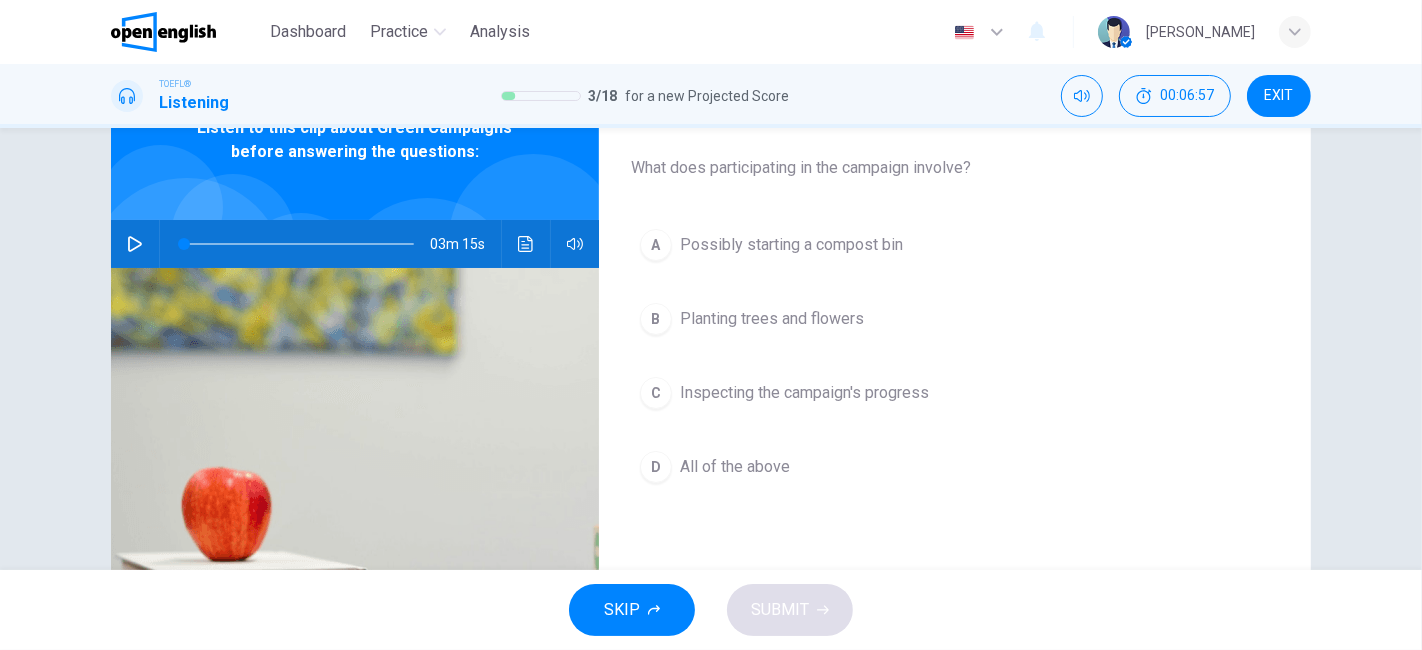 click on "D All of the above" at bounding box center (955, 467) 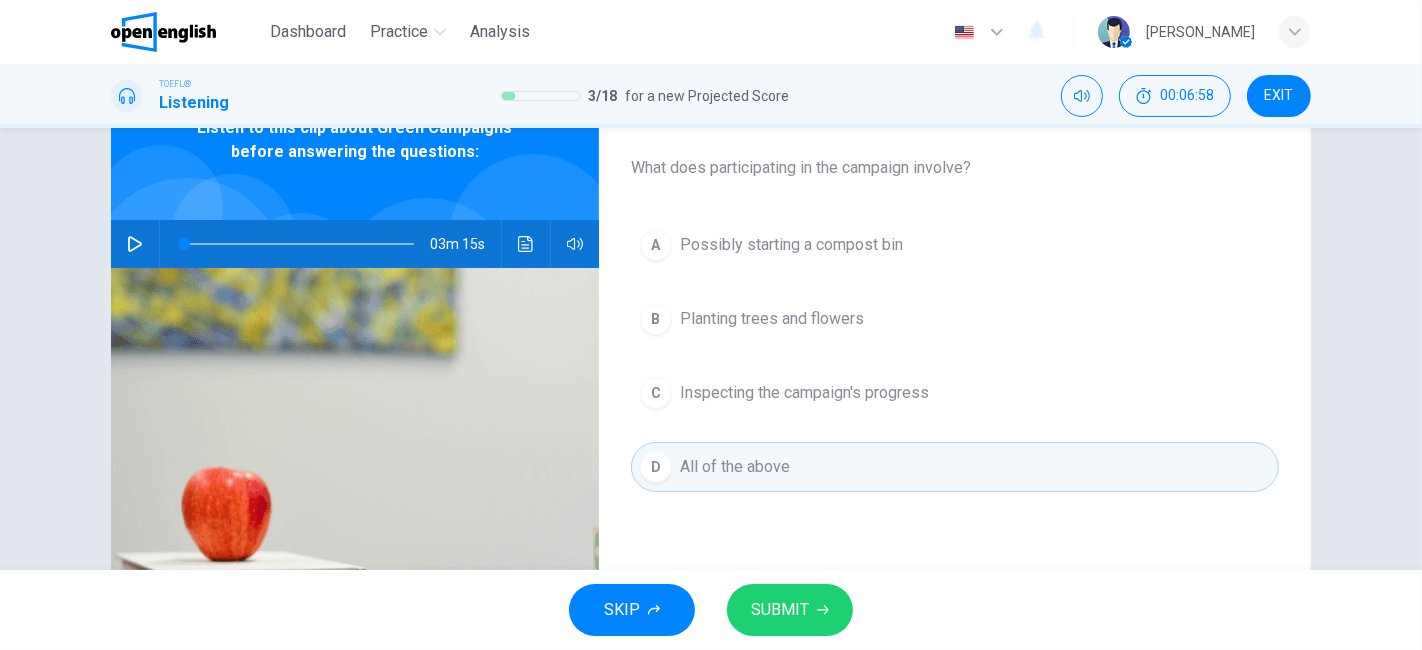 click on "SUBMIT" at bounding box center (790, 610) 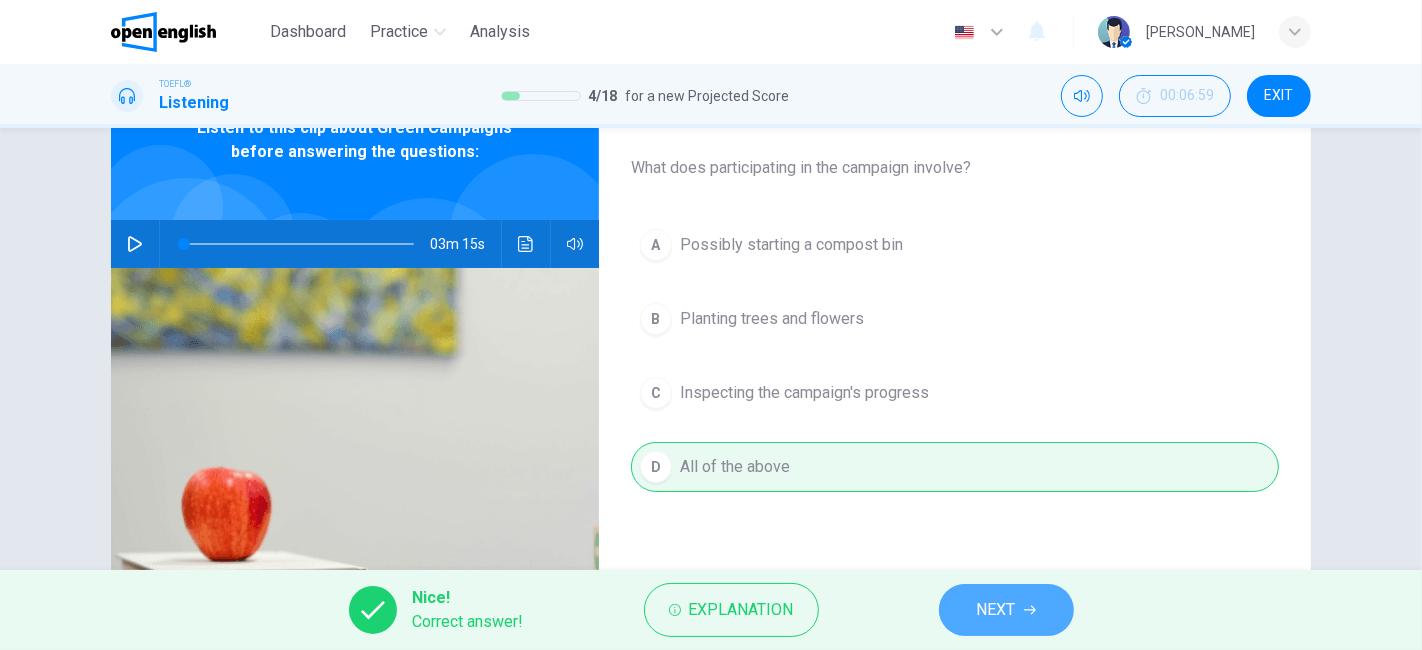 click on "NEXT" at bounding box center [1006, 610] 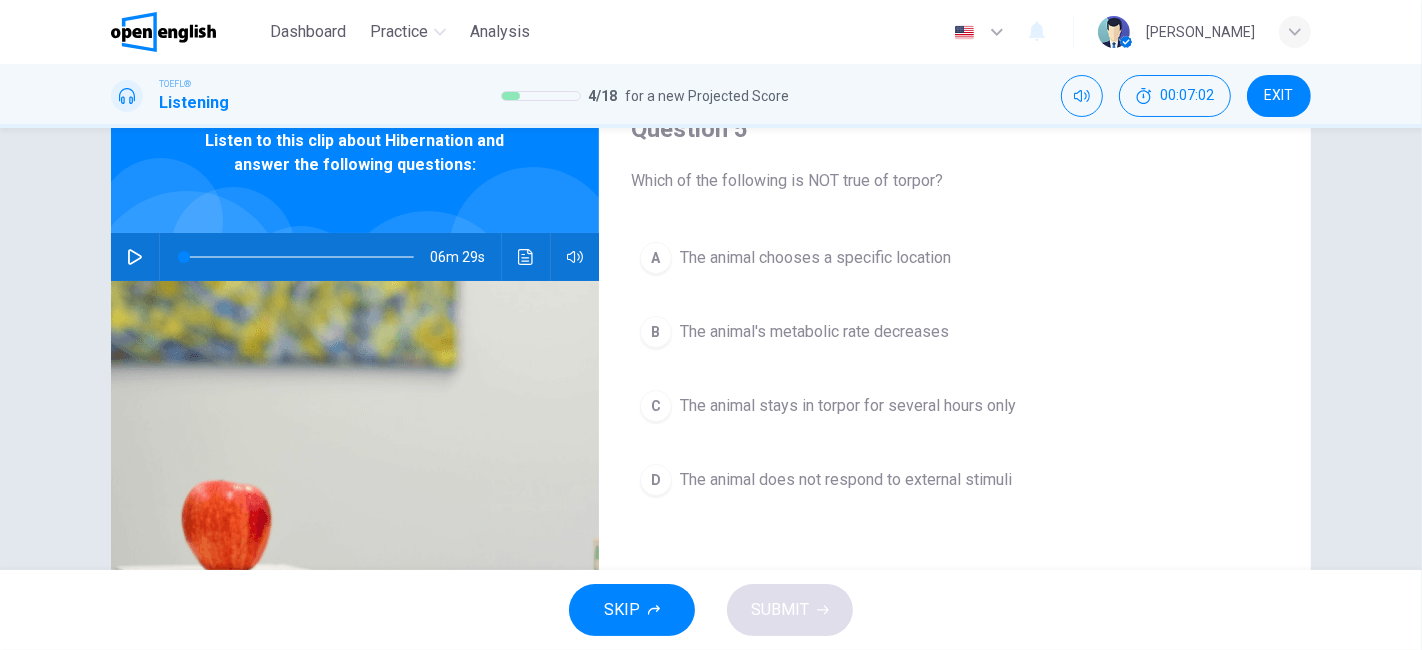 scroll, scrollTop: 100, scrollLeft: 0, axis: vertical 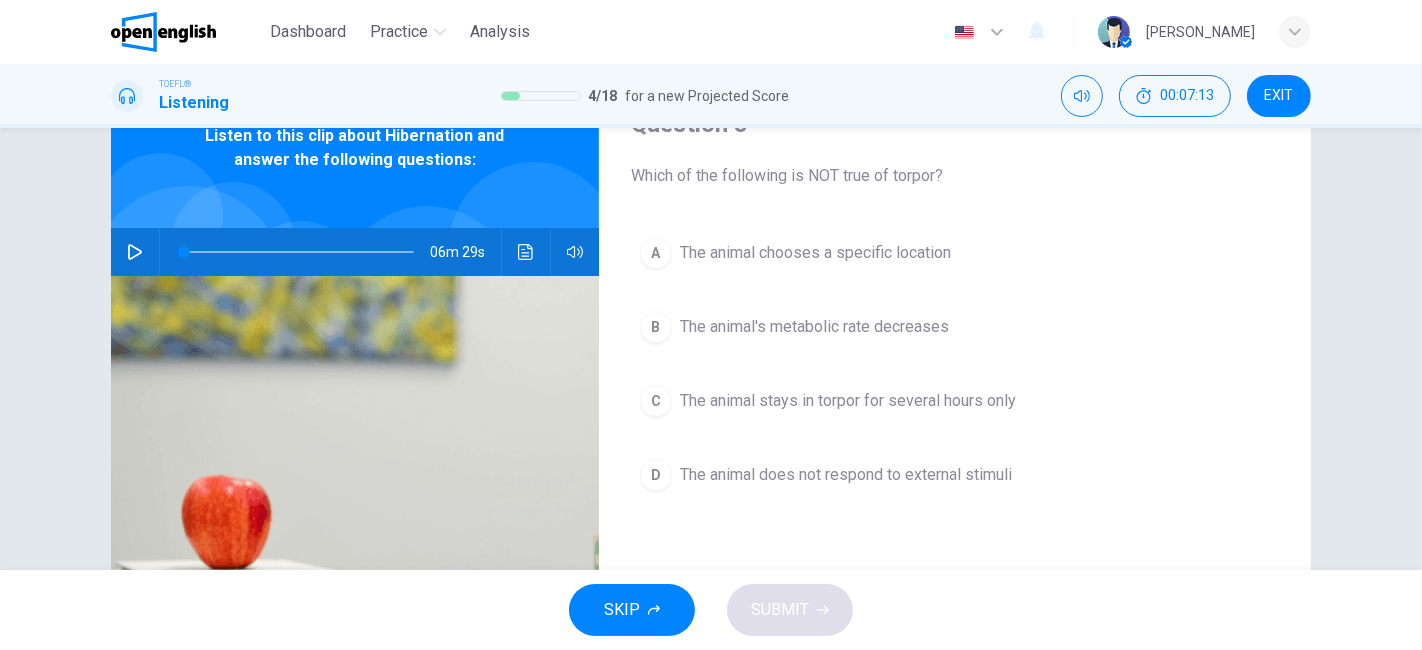 click at bounding box center (299, 252) 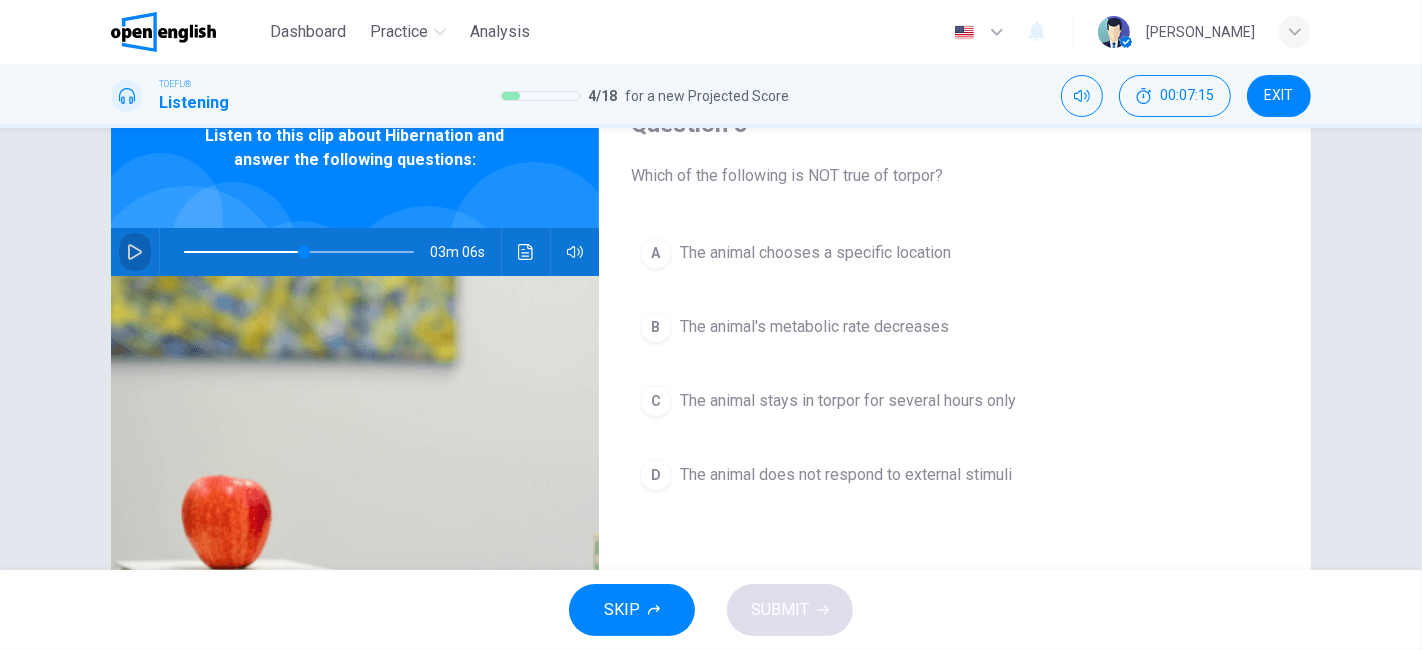 click 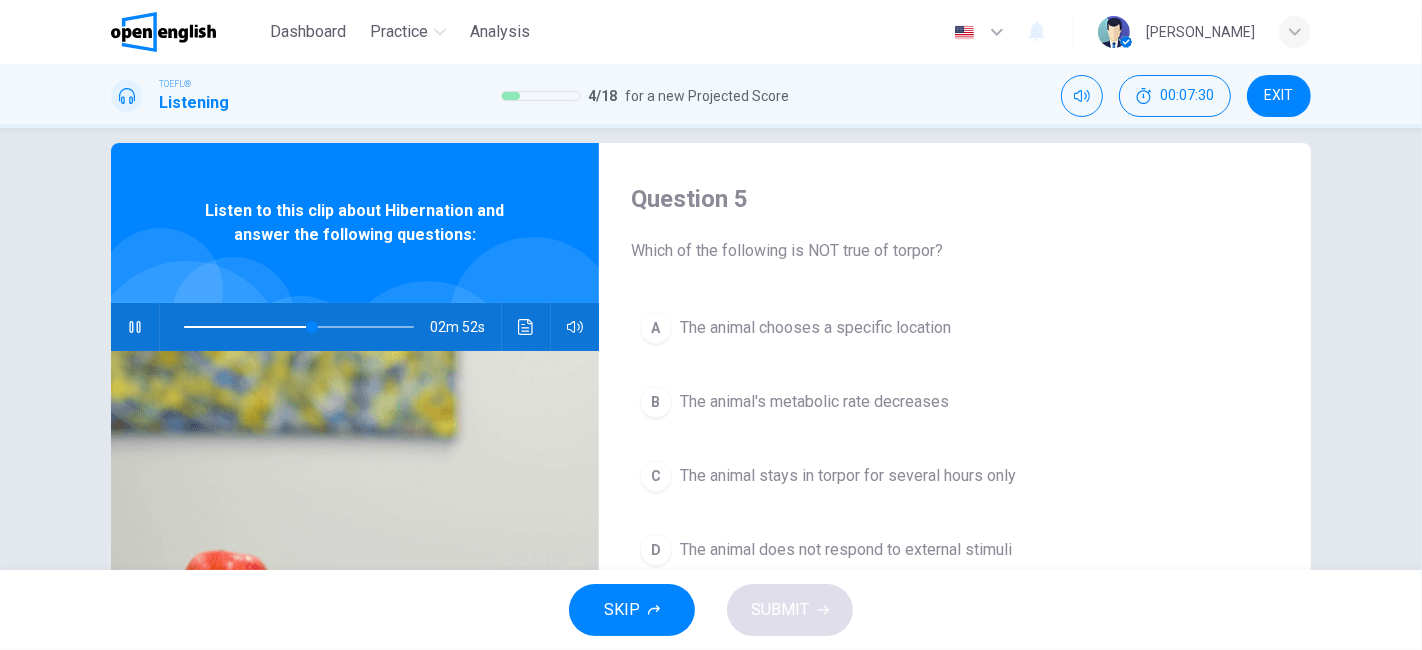 scroll, scrollTop: 6, scrollLeft: 0, axis: vertical 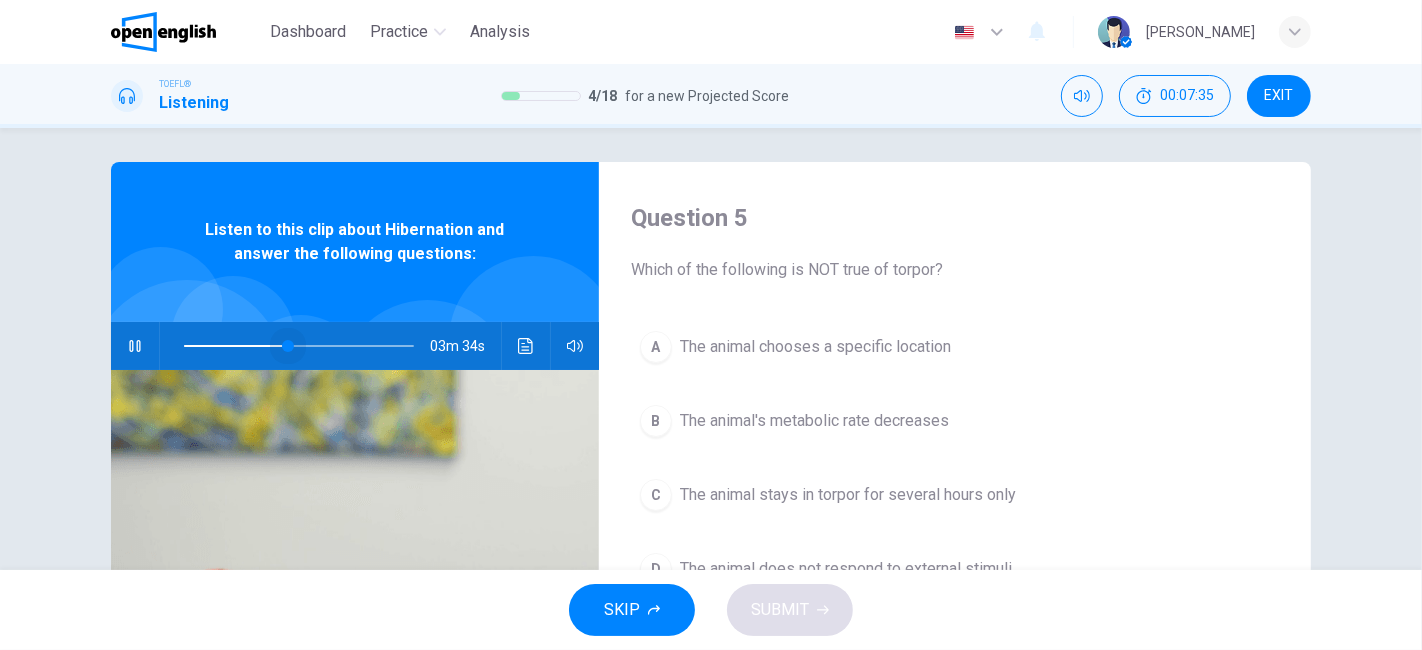 click at bounding box center [299, 346] 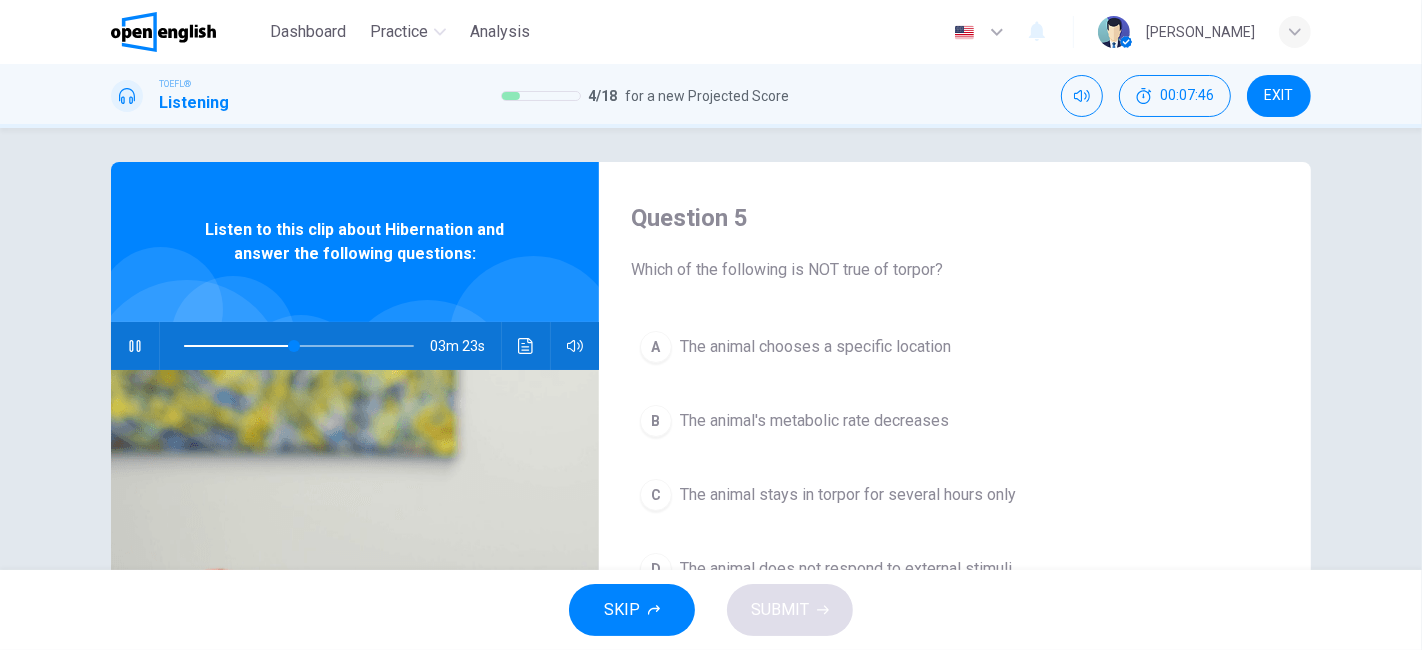 click on "Listen to this clip about Hibernation and answer the following questions:" at bounding box center [355, 242] 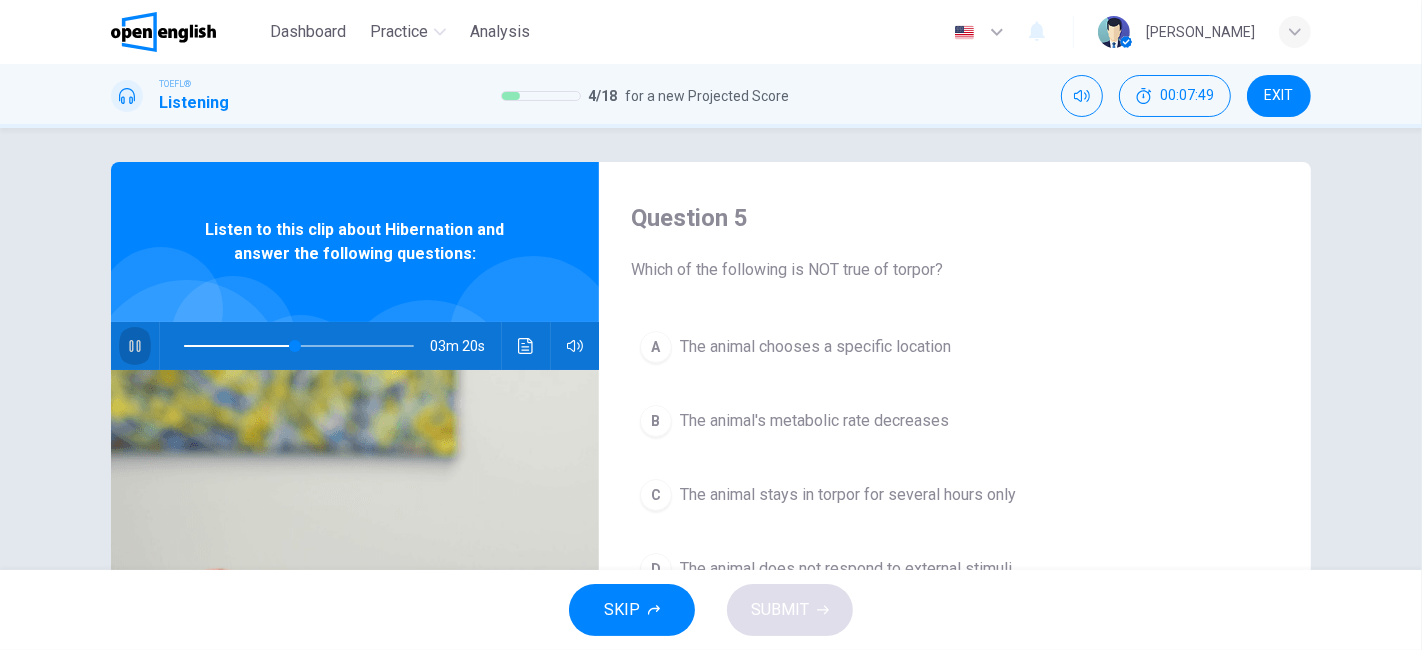 click 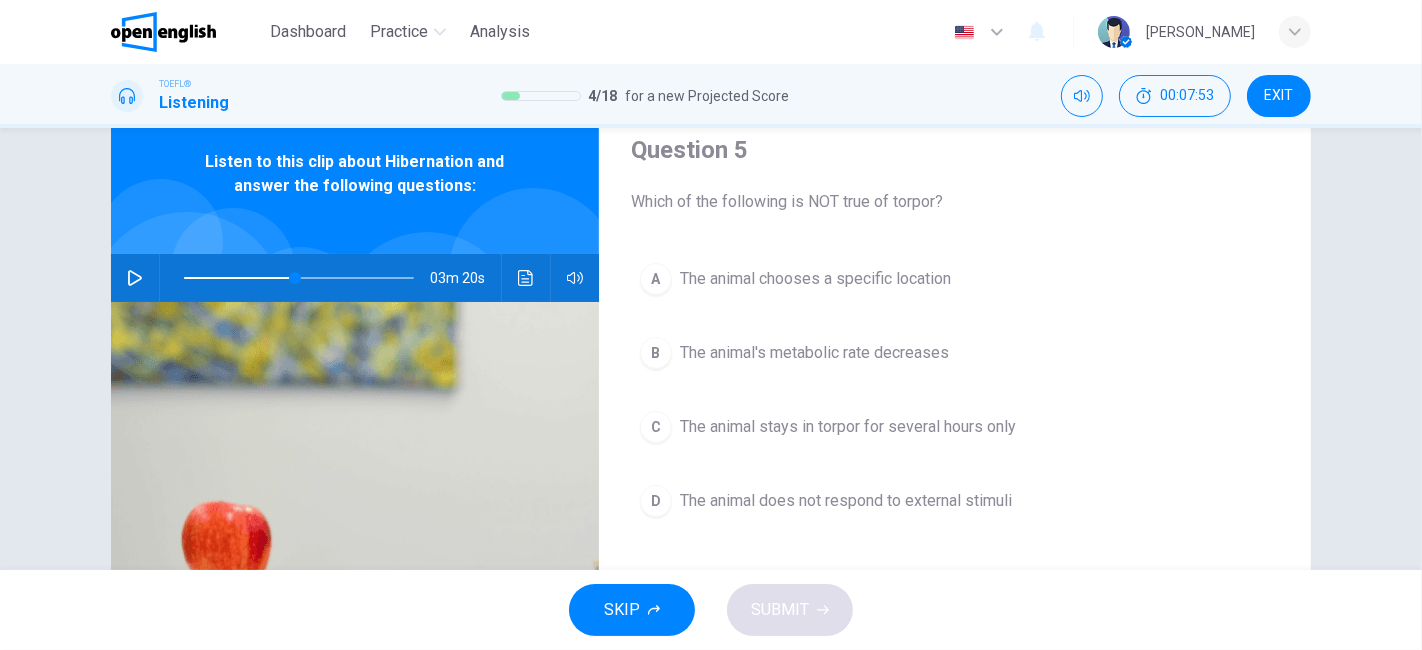 scroll, scrollTop: 79, scrollLeft: 0, axis: vertical 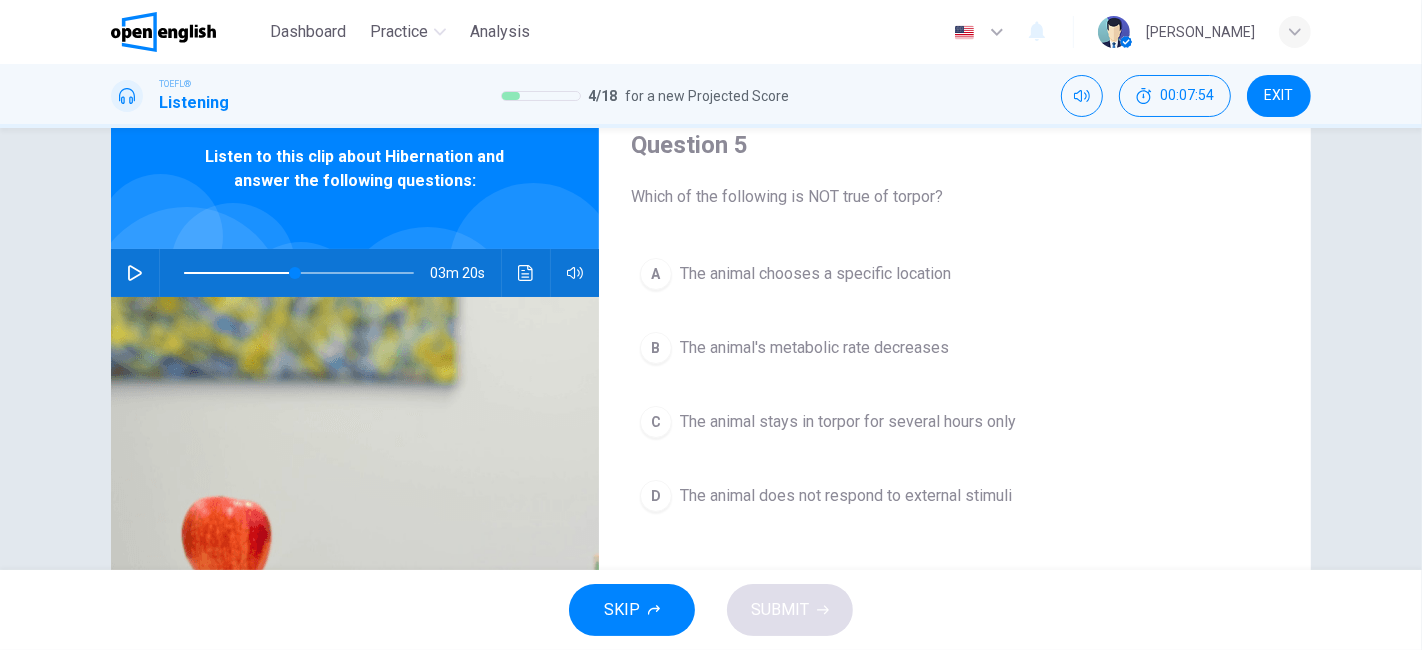 click on "Listen to this clip about Hibernation and answer the following questions:" at bounding box center (355, 169) 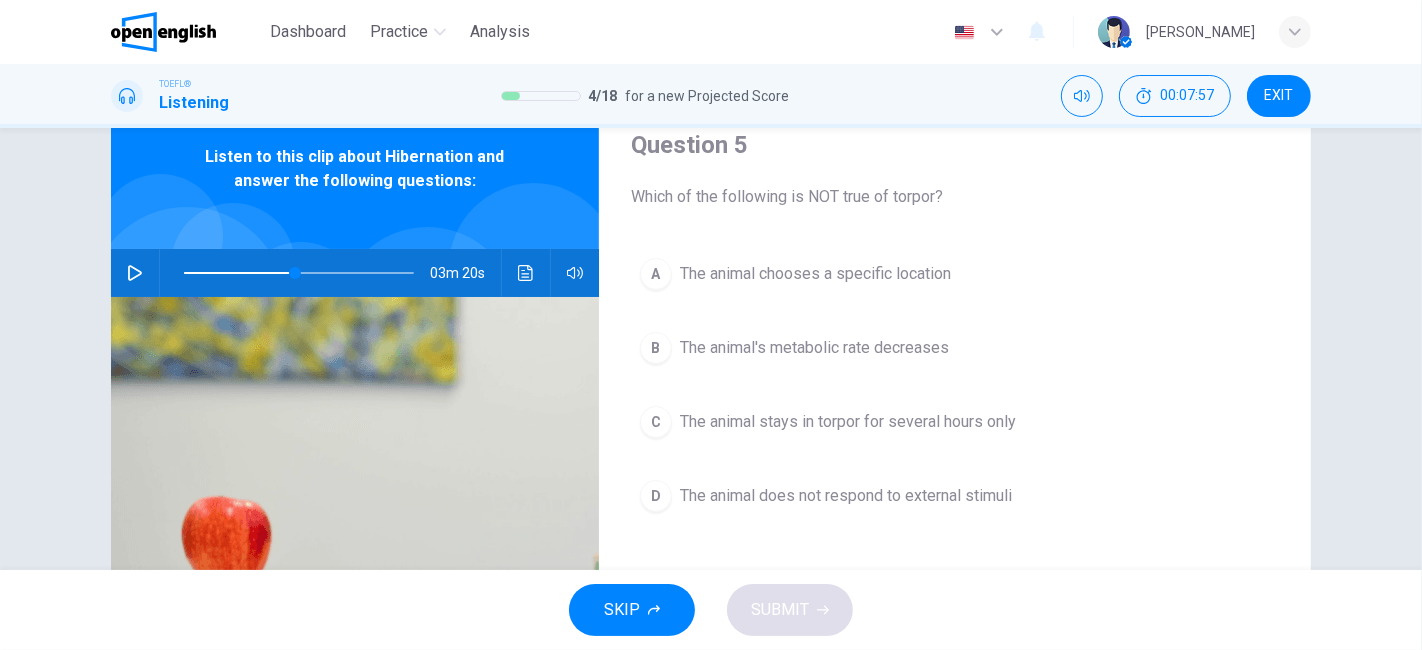 click at bounding box center (135, 273) 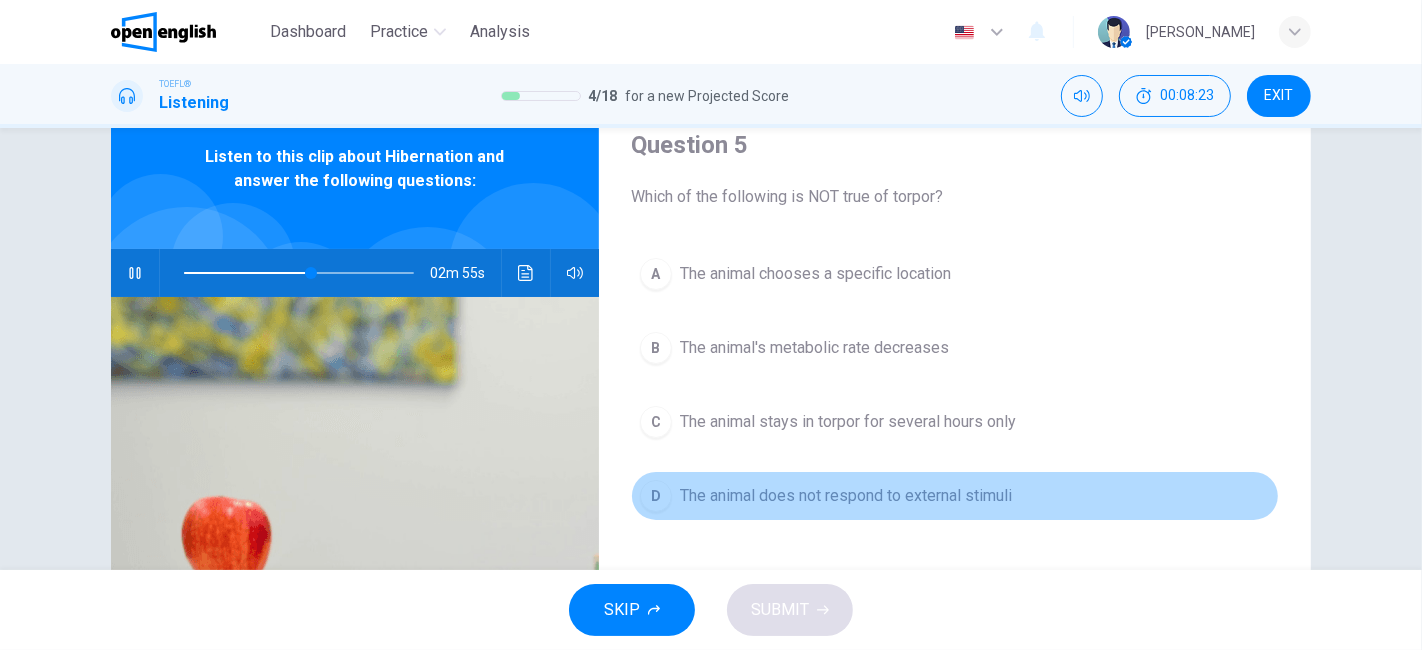 drag, startPoint x: 860, startPoint y: 501, endPoint x: 860, endPoint y: 515, distance: 14 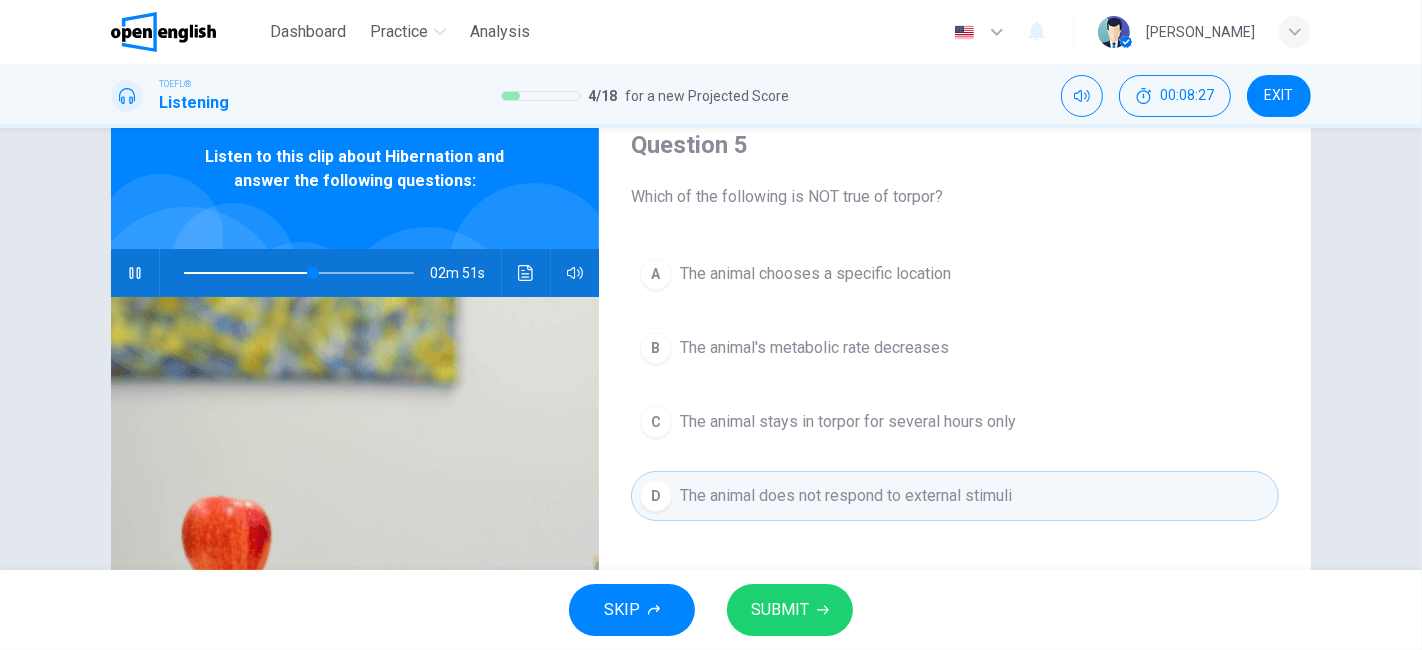 drag, startPoint x: 835, startPoint y: 635, endPoint x: 846, endPoint y: 677, distance: 43.416588 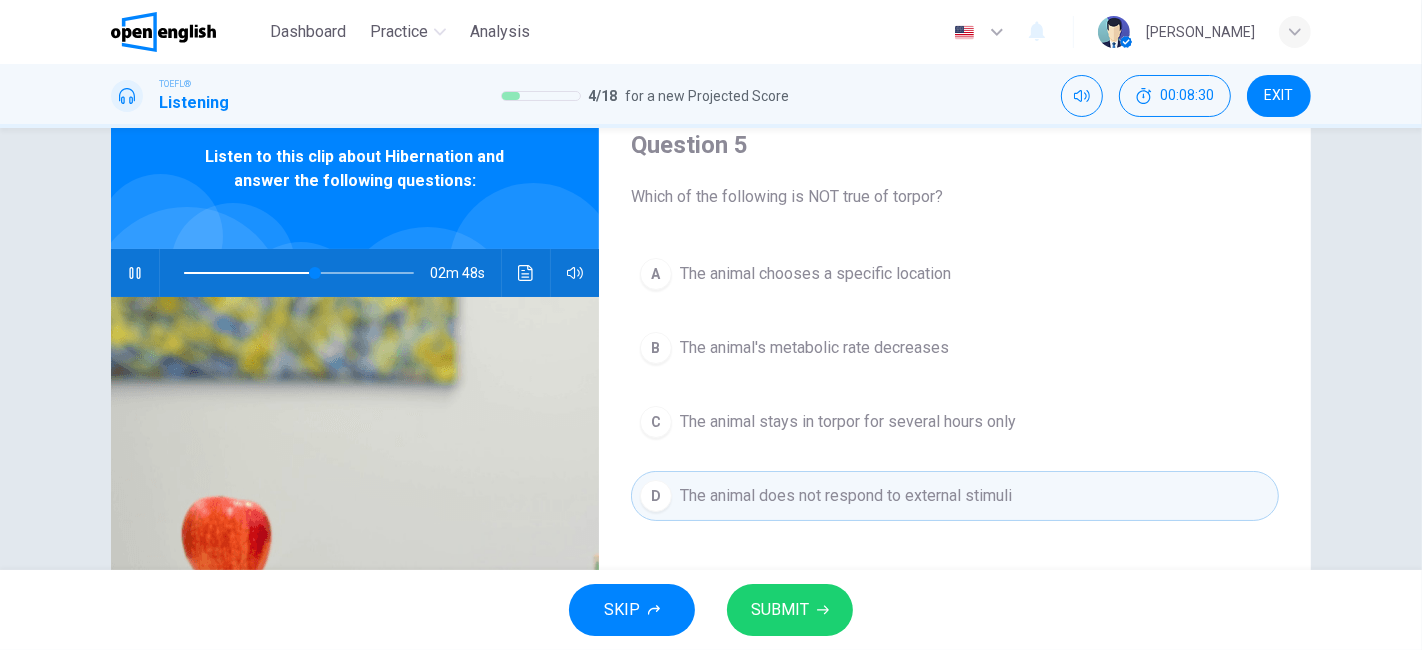 click on "Dashboard Practice Analysis English ** ​ [PERSON_NAME] TOEFL® Listening 4 / 18 for a new Projected Score 00:08:30 EXIT Question 5 Which of the following is NOT true of torpor? A The animal chooses a specific location B The animal's metabolic rate decreases C The animal stays in torpor for several hours only D The animal does not respond to external stimuli Listen to this clip about Hibernation and answer the following questions: 02m 48s SKIP SUBMIT" at bounding box center (711, 325) 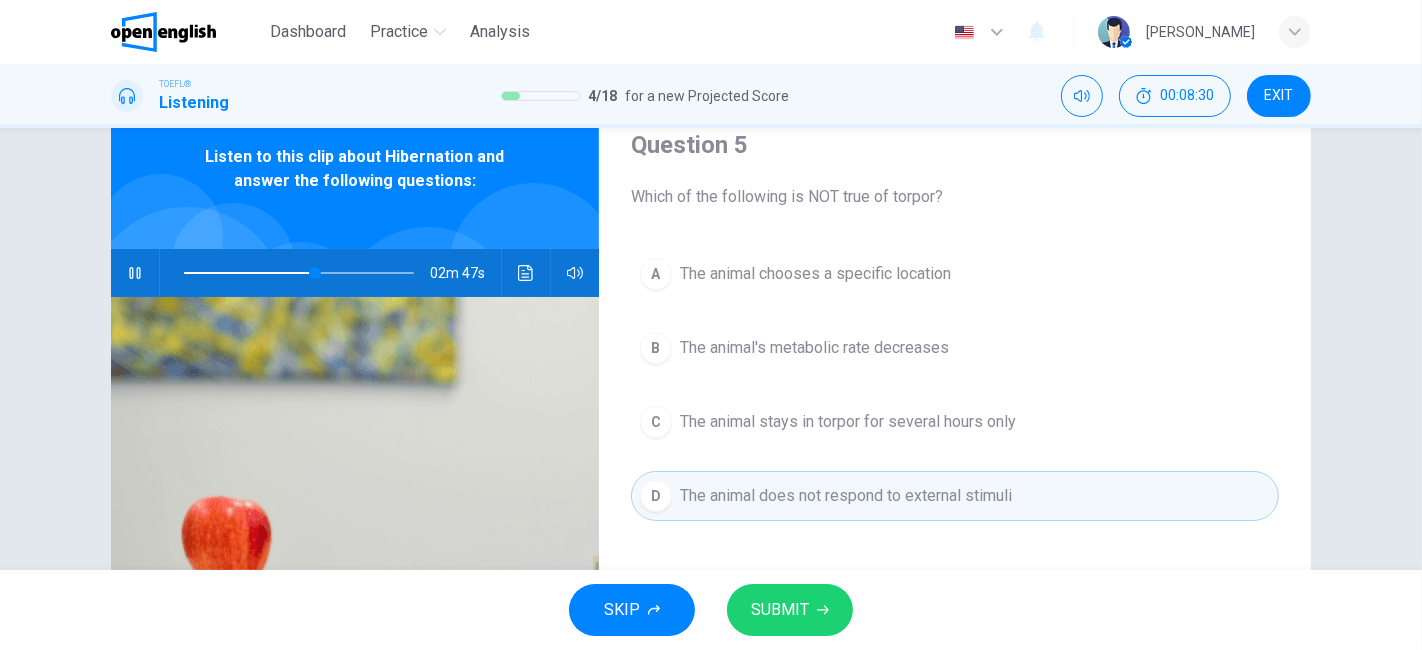 click on "SUBMIT" at bounding box center [780, 610] 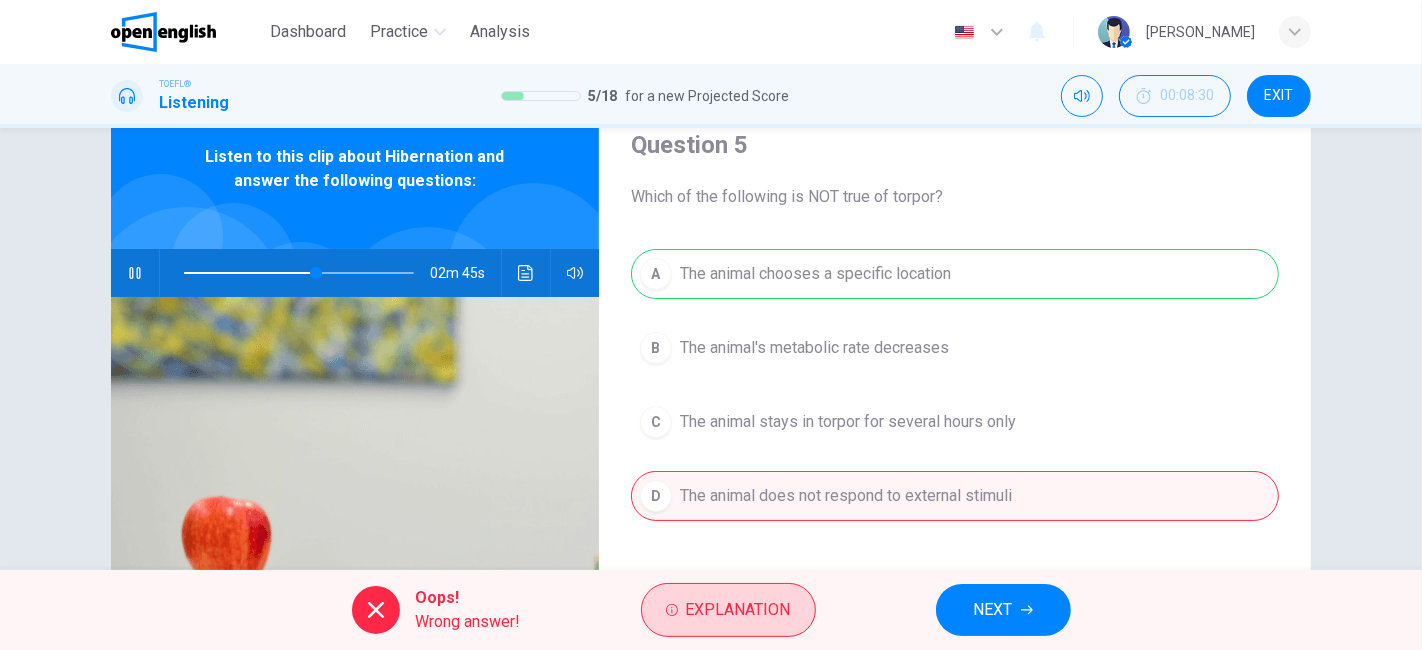 click on "Explanation" at bounding box center (728, 610) 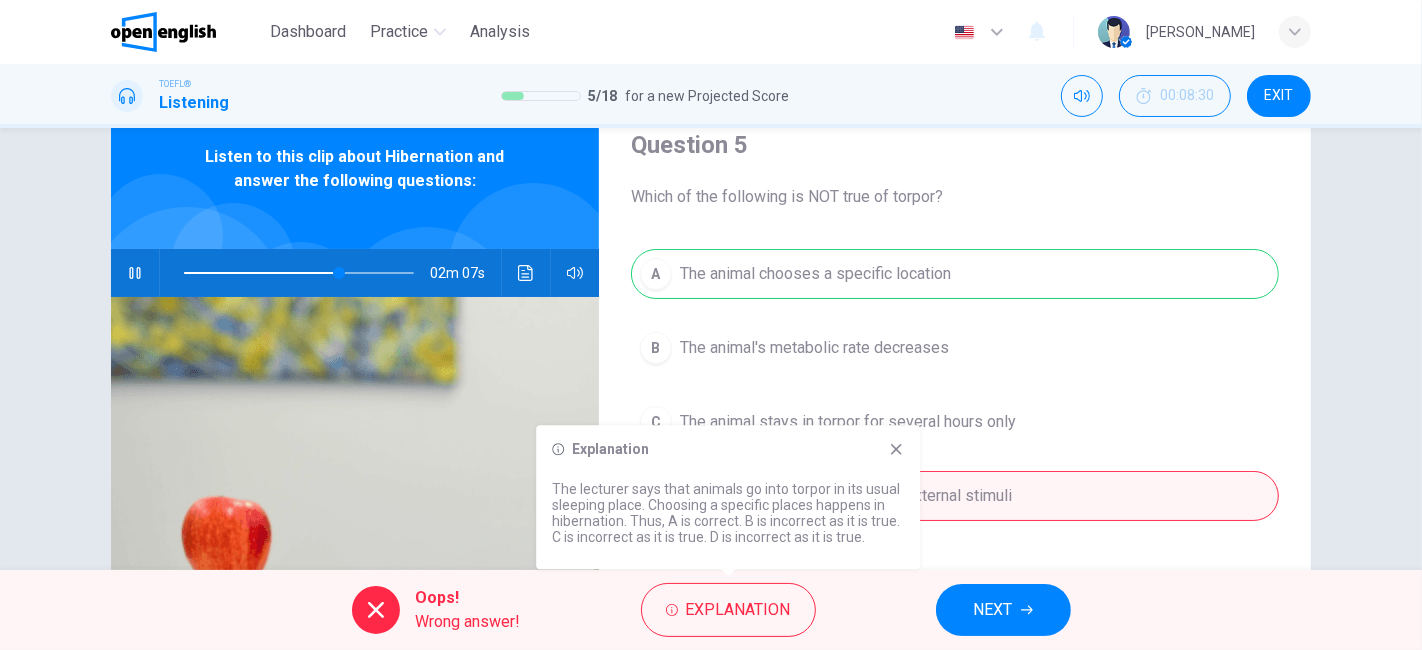 click 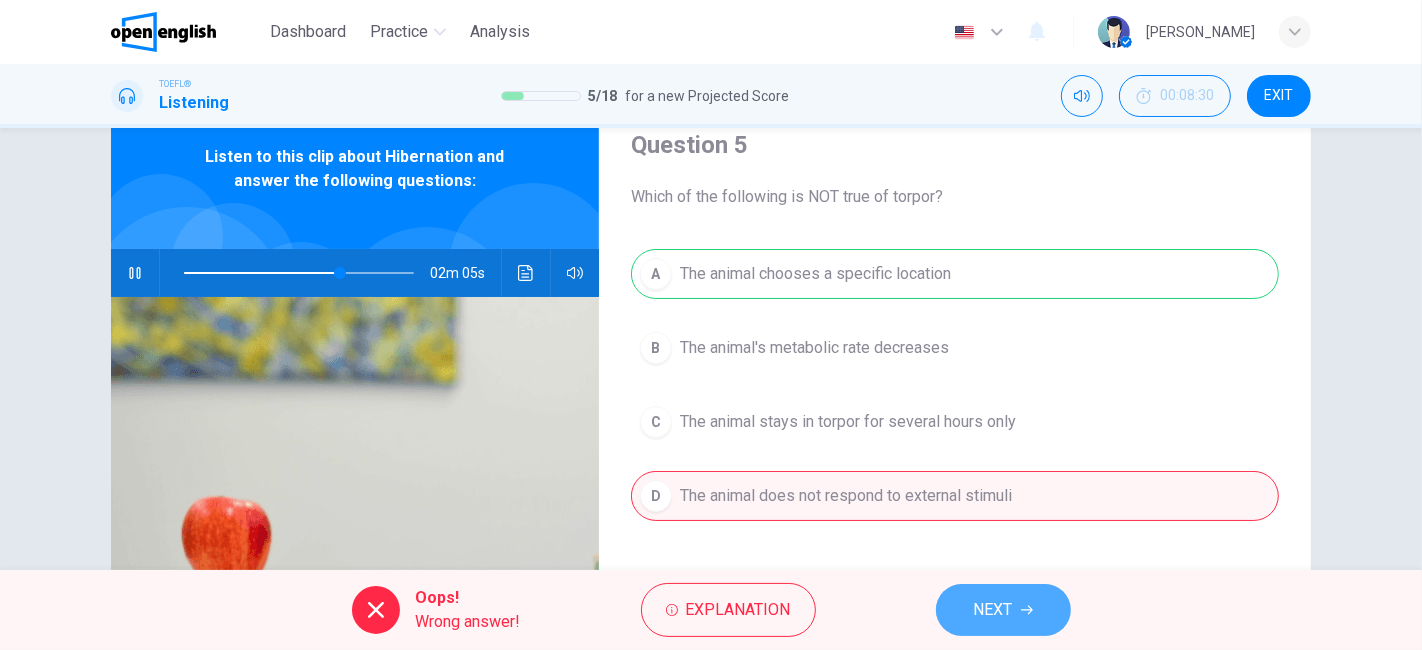 click on "NEXT" at bounding box center [993, 610] 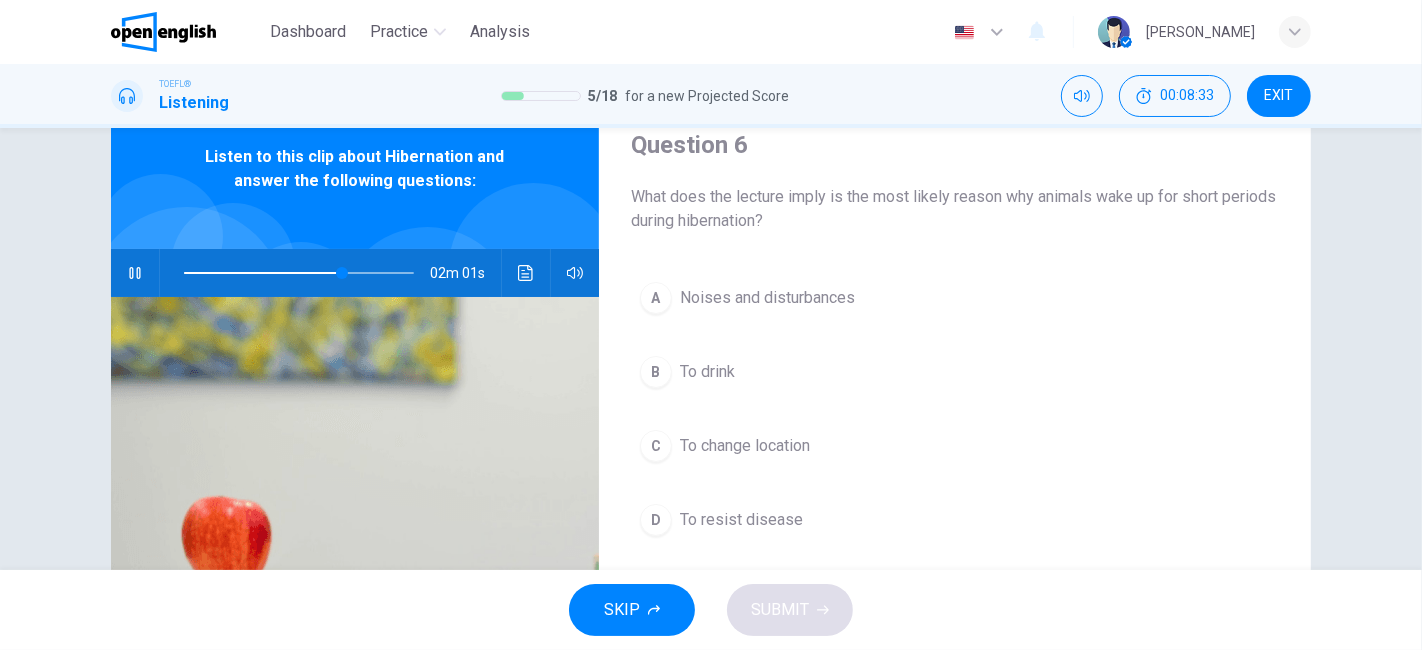 drag, startPoint x: 445, startPoint y: 212, endPoint x: 451, endPoint y: 225, distance: 14.3178215 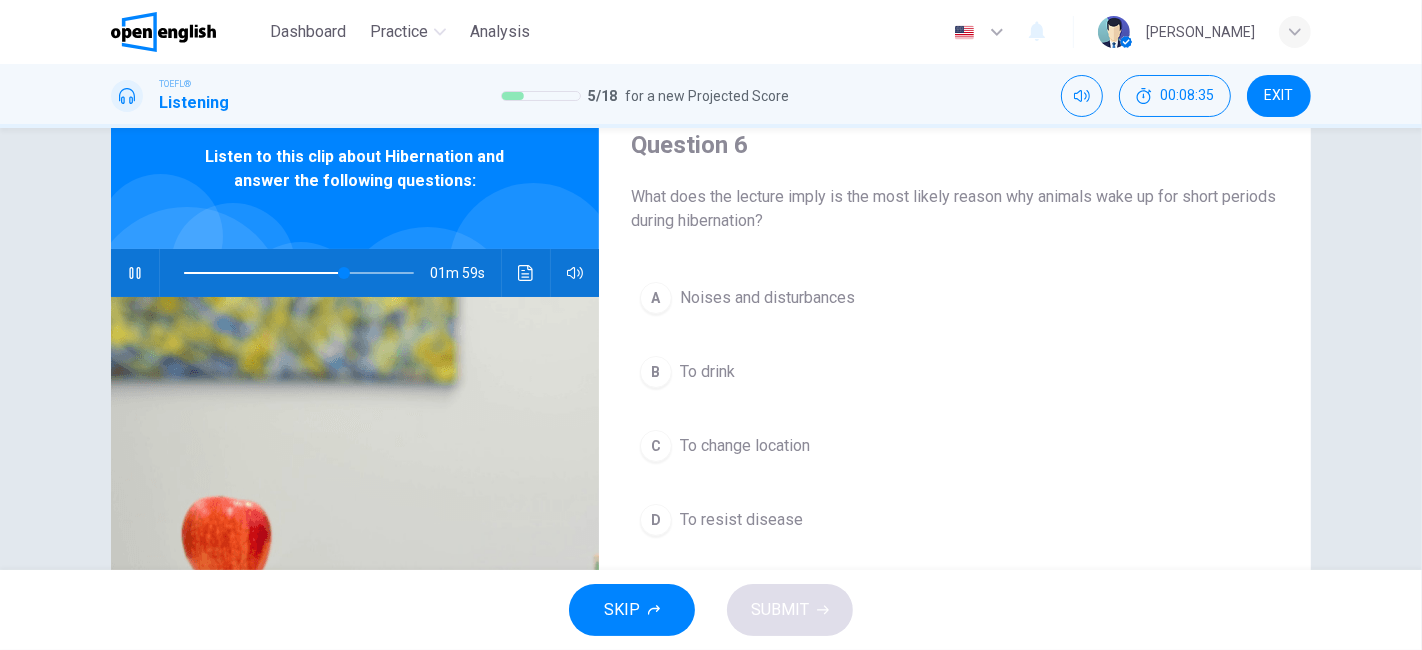 click on "Listen to this clip about Hibernation and answer the following questions:" at bounding box center [355, 169] 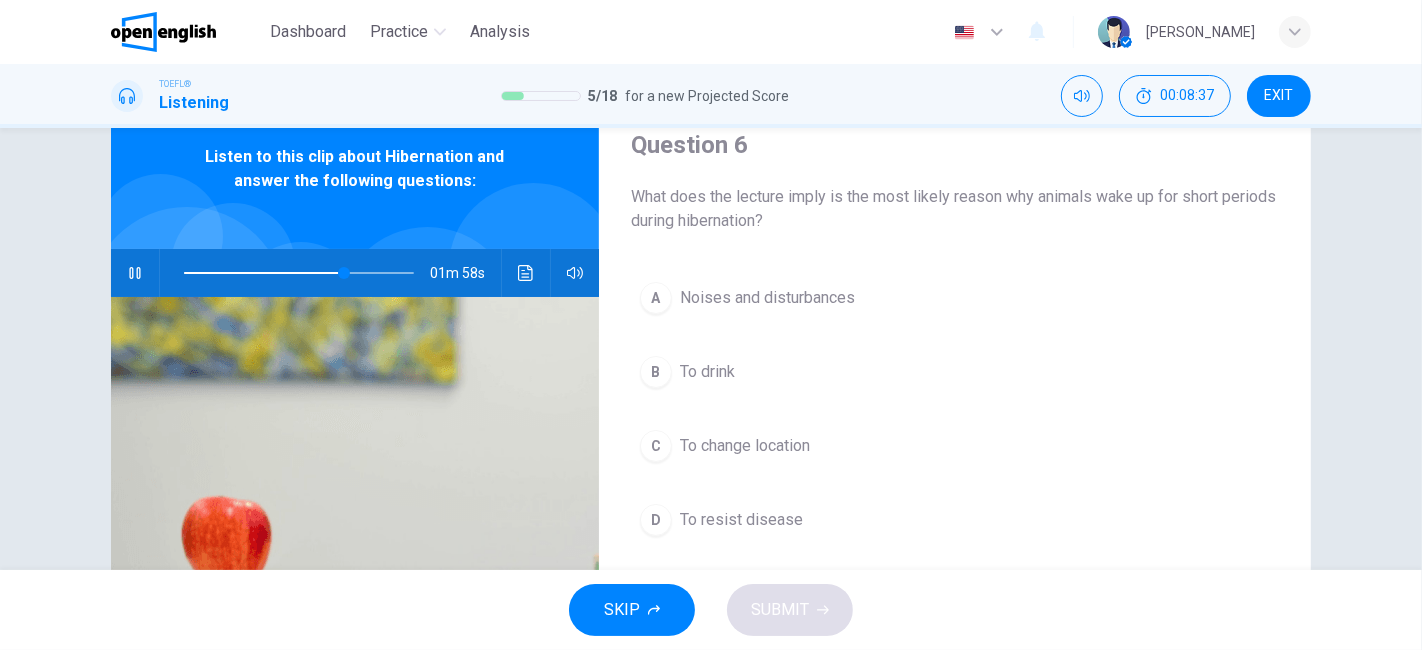click on "01m 58s" at bounding box center [355, 273] 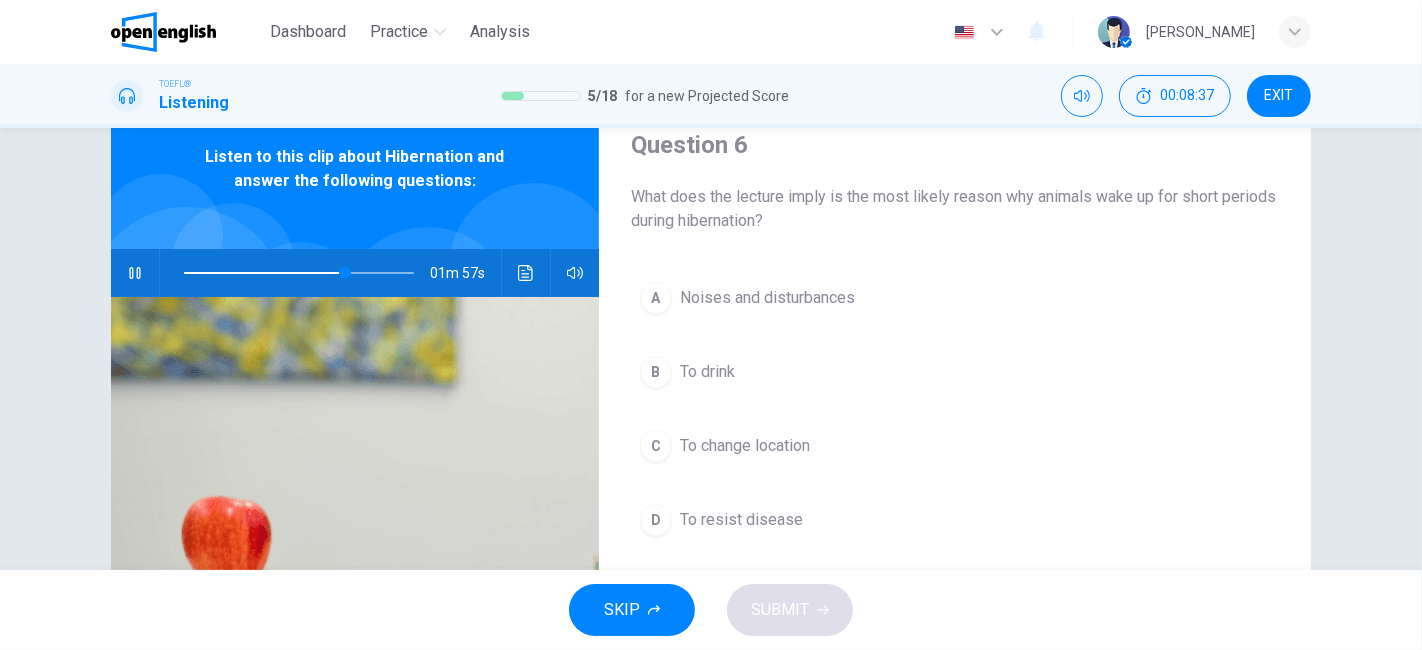 click on "01m 57s" at bounding box center [355, 273] 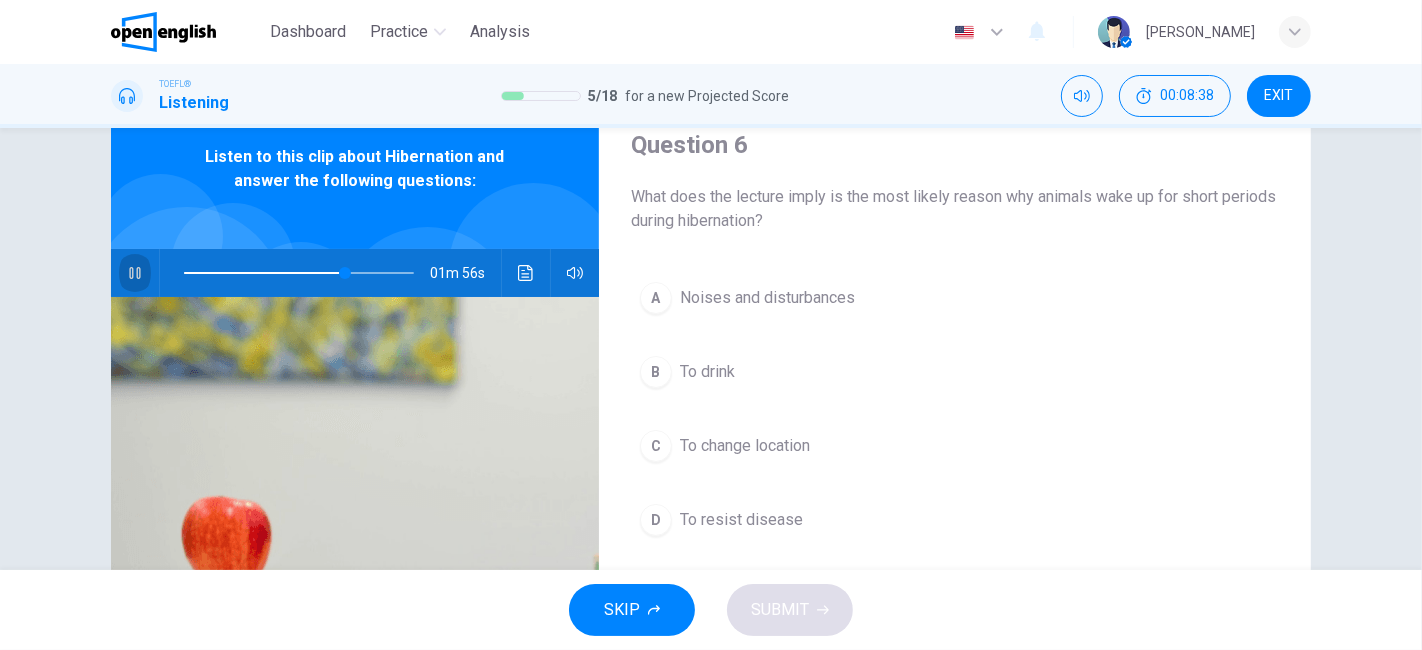 click at bounding box center [135, 273] 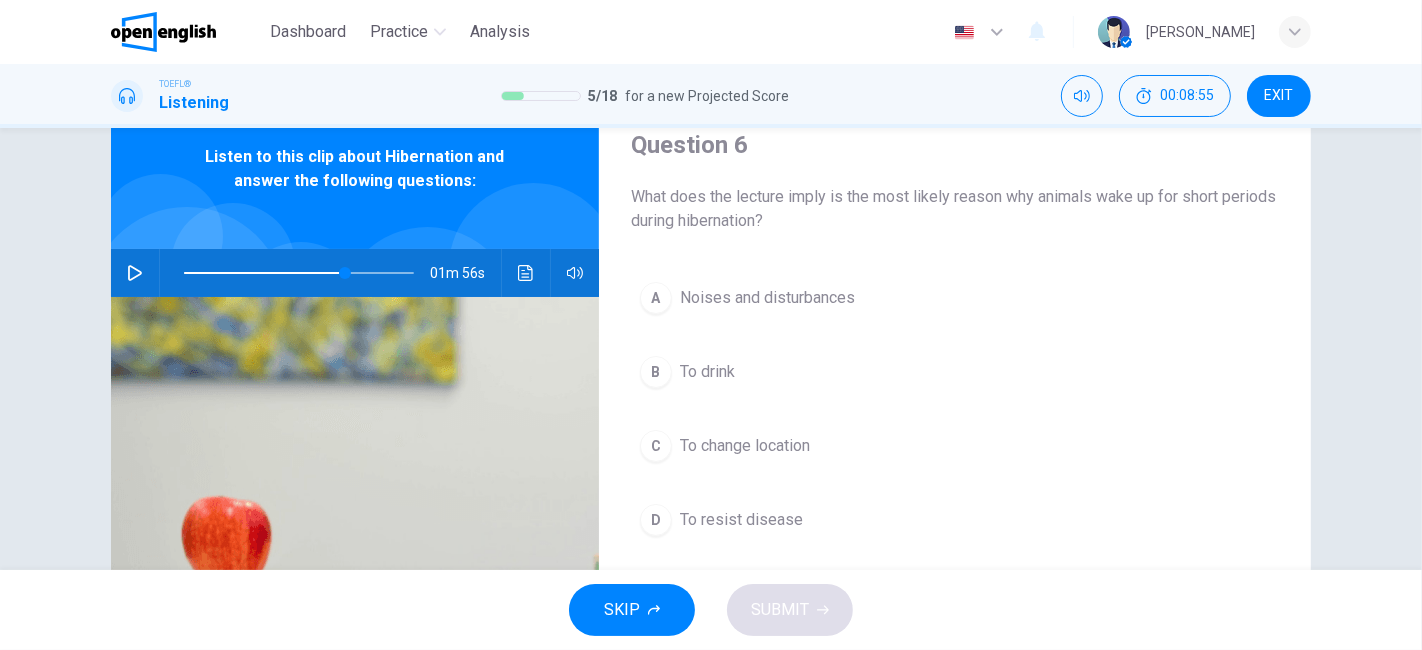 click on "Listen to this clip about Hibernation and answer the following questions:" at bounding box center (355, 169) 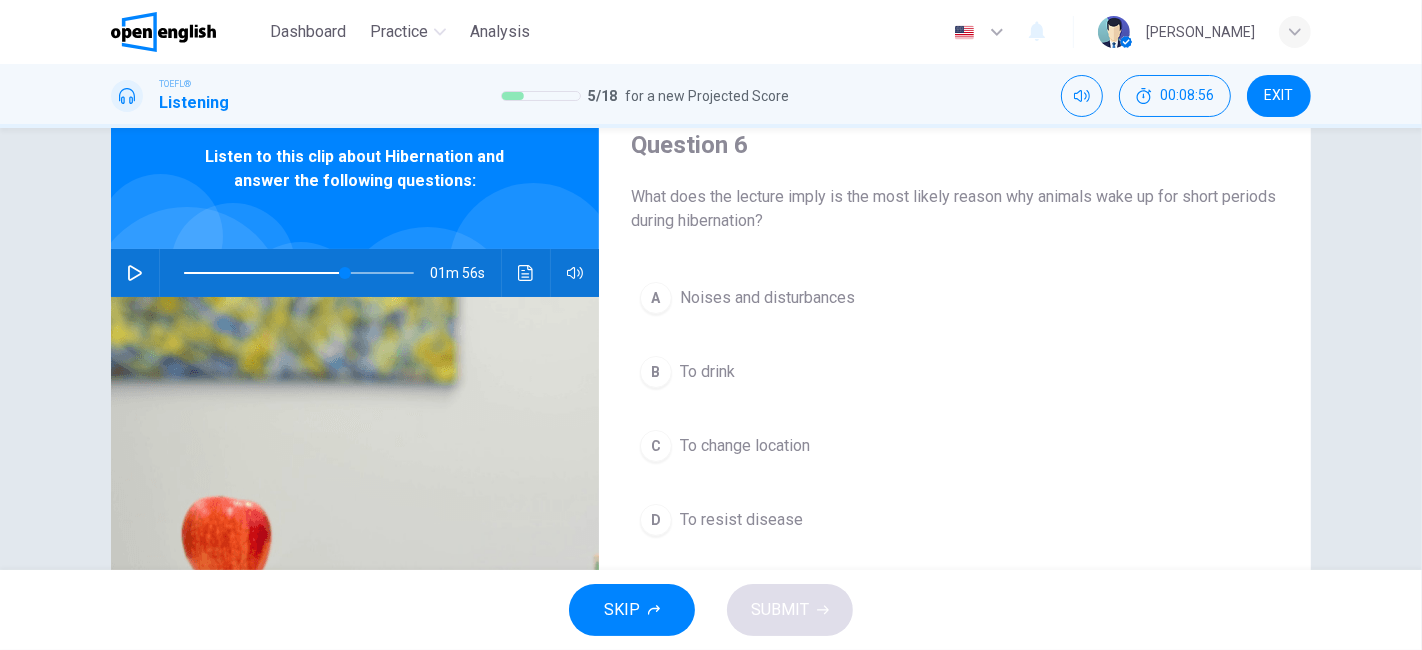 click on "Listen to this clip about Hibernation and answer the following questions:" at bounding box center [355, 169] 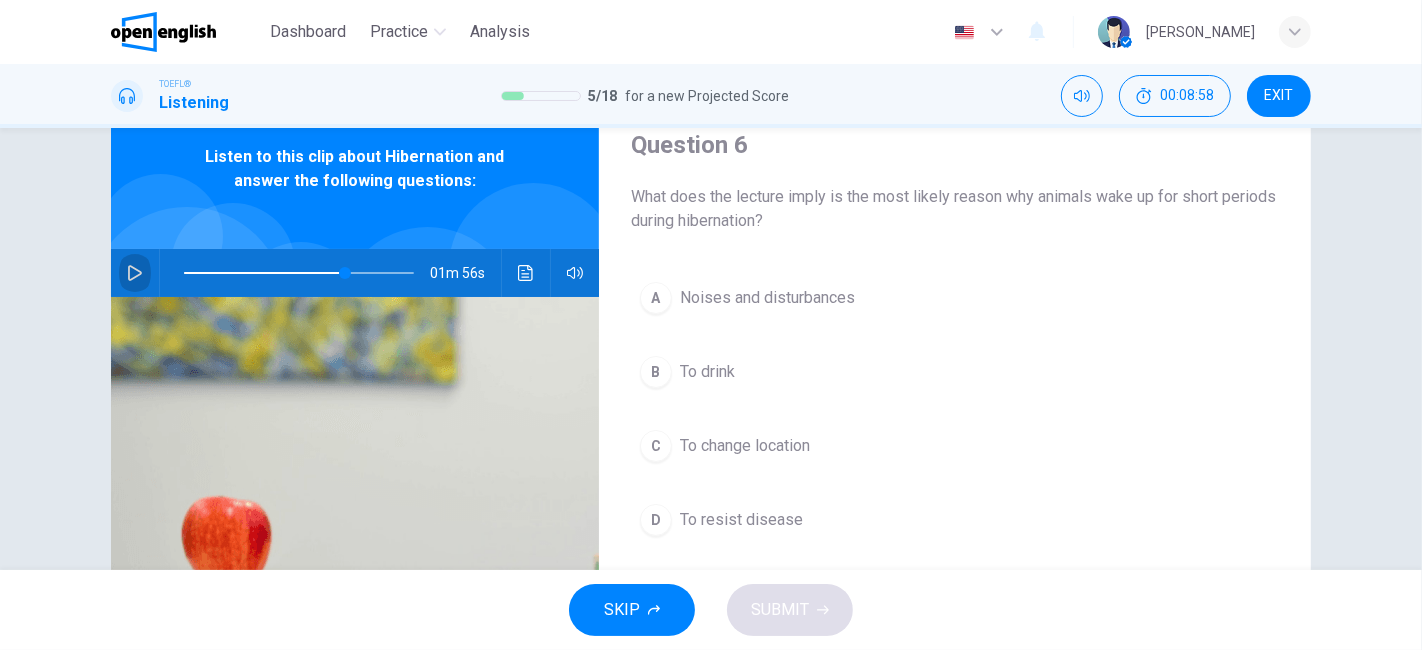 click at bounding box center [135, 273] 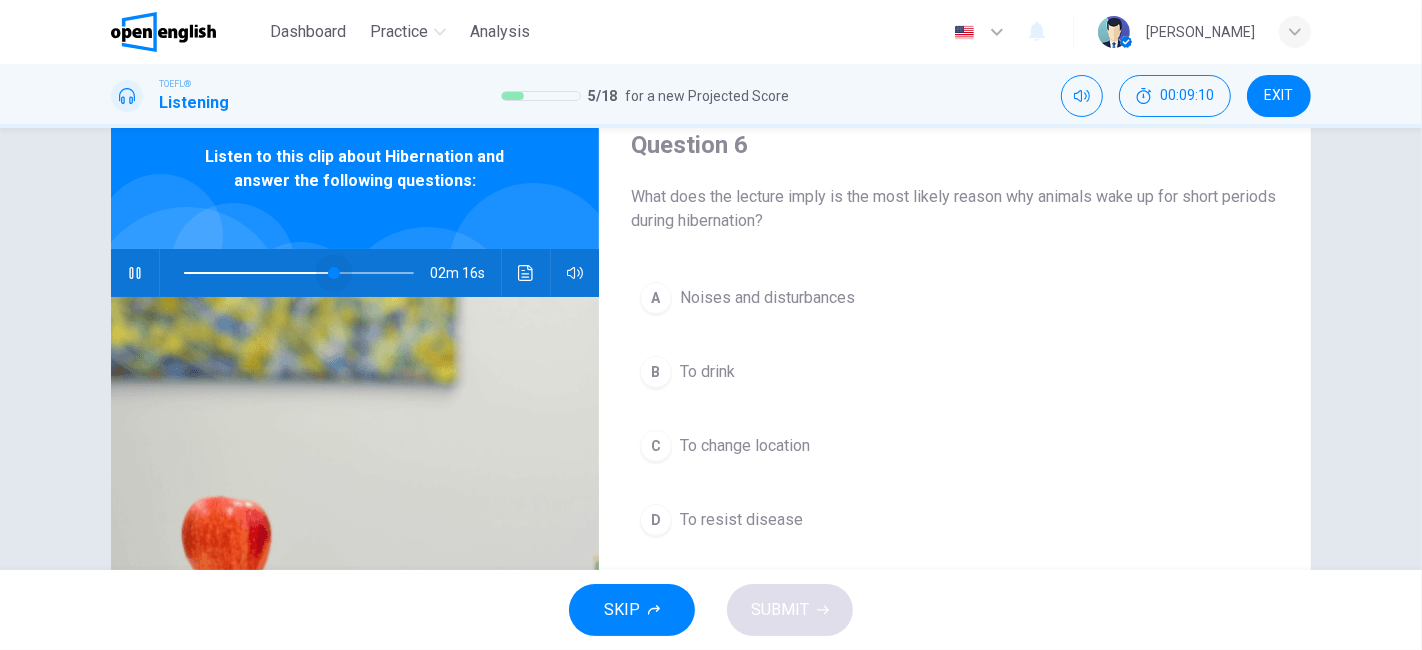 click at bounding box center (334, 273) 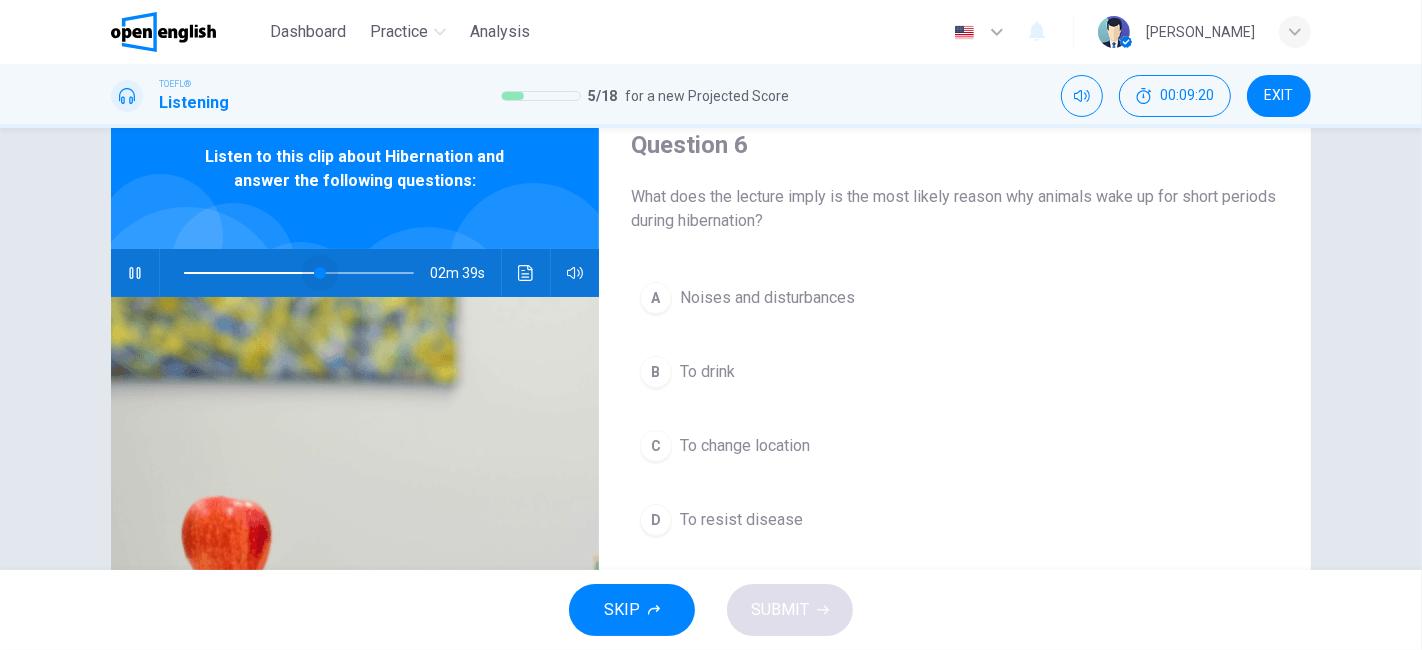 click at bounding box center [320, 273] 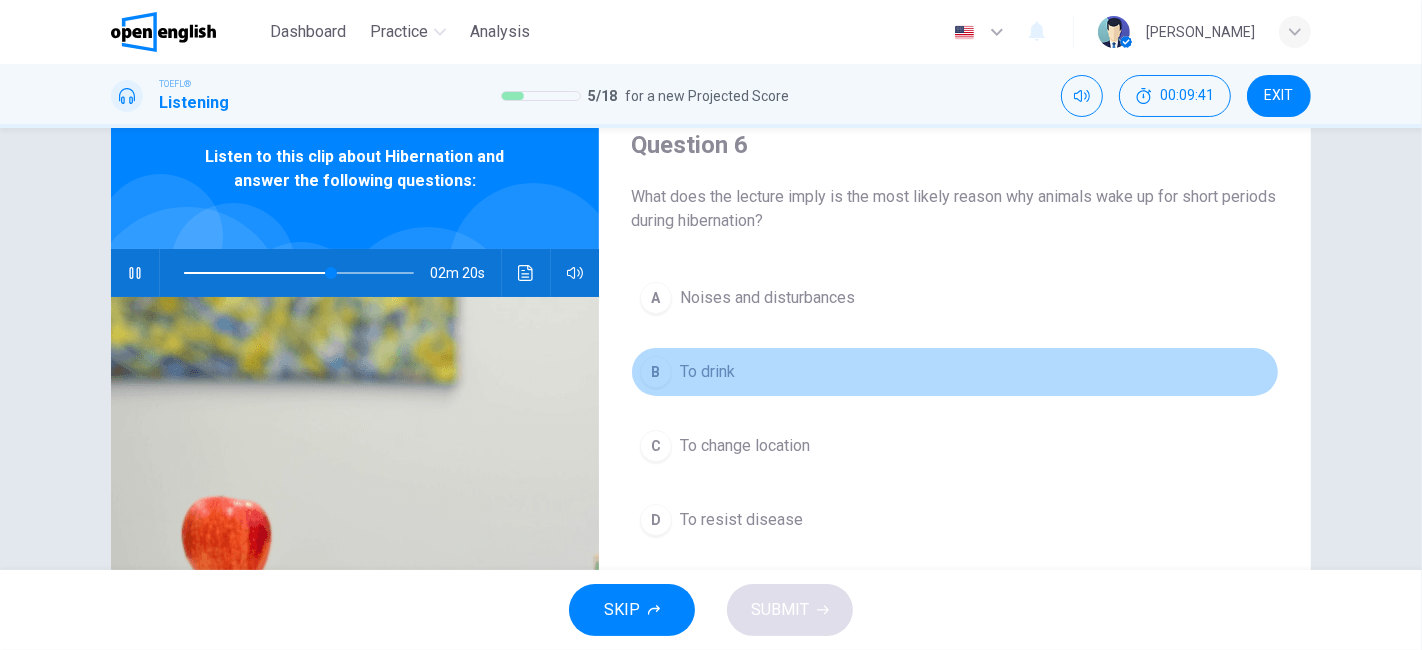 click on "B To drink" at bounding box center (955, 372) 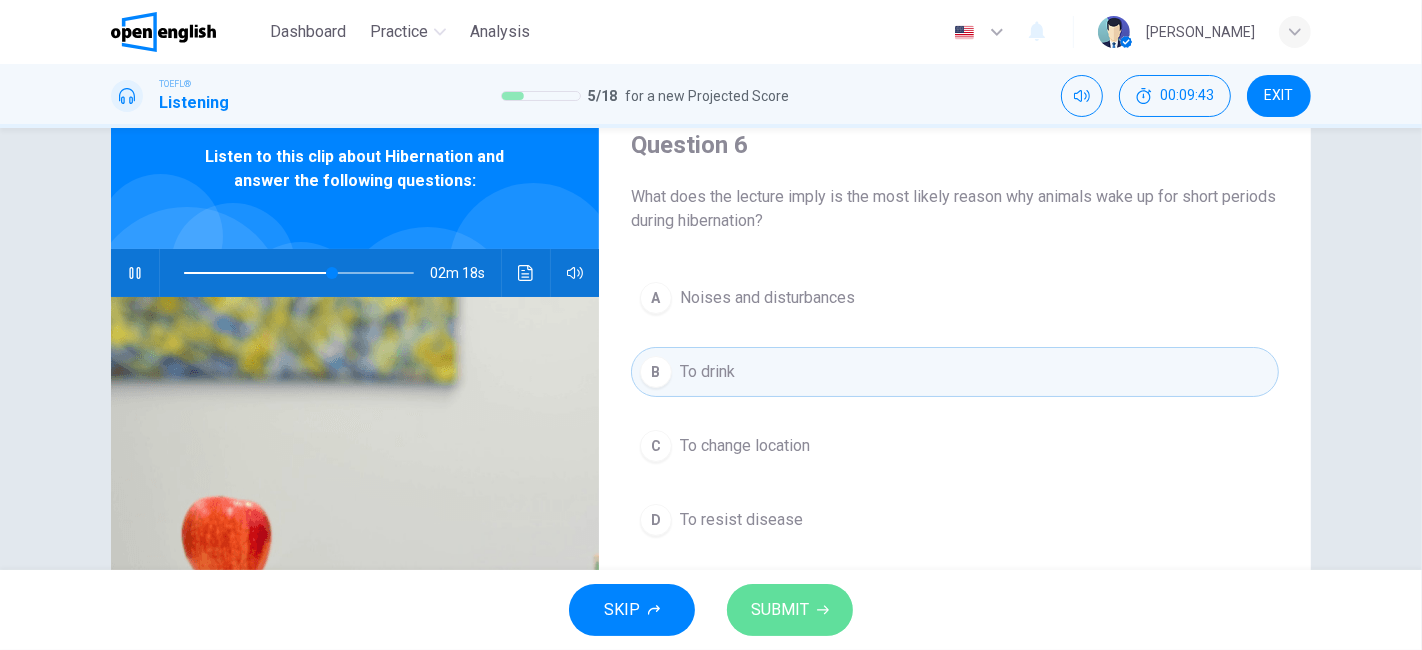 click on "SUBMIT" at bounding box center [780, 610] 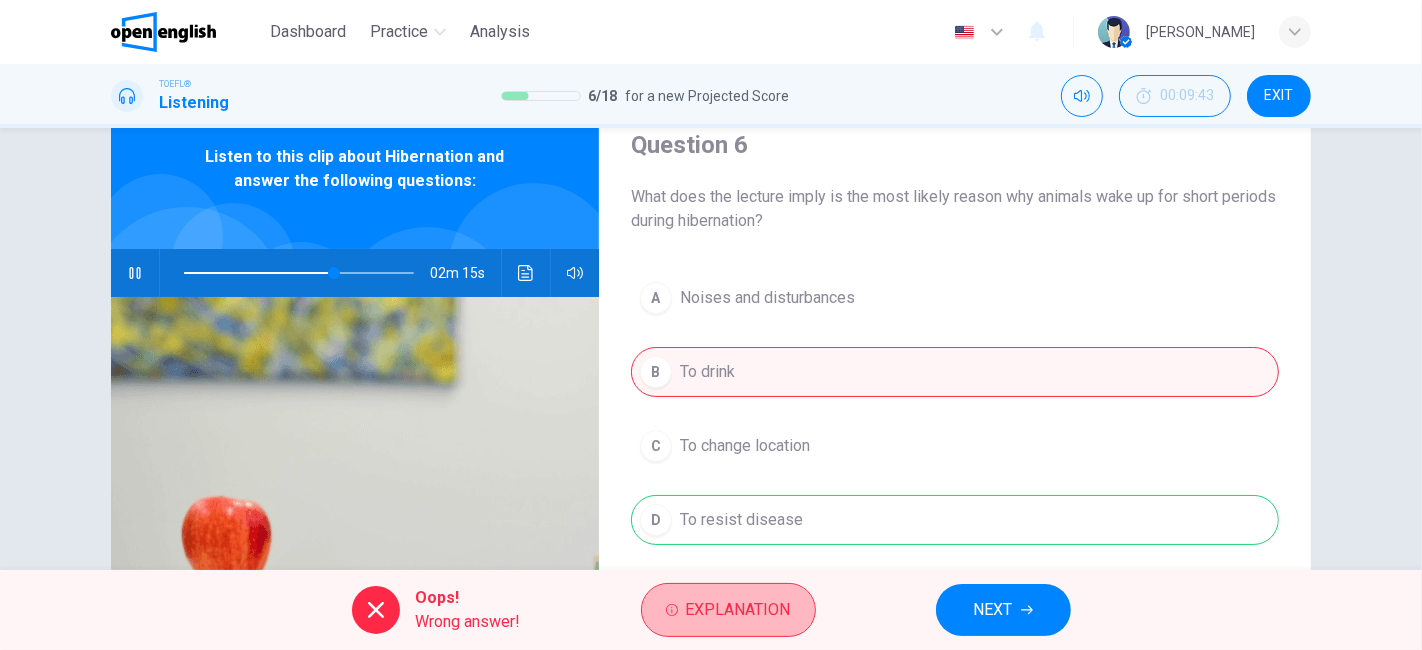 click on "Explanation" at bounding box center [738, 610] 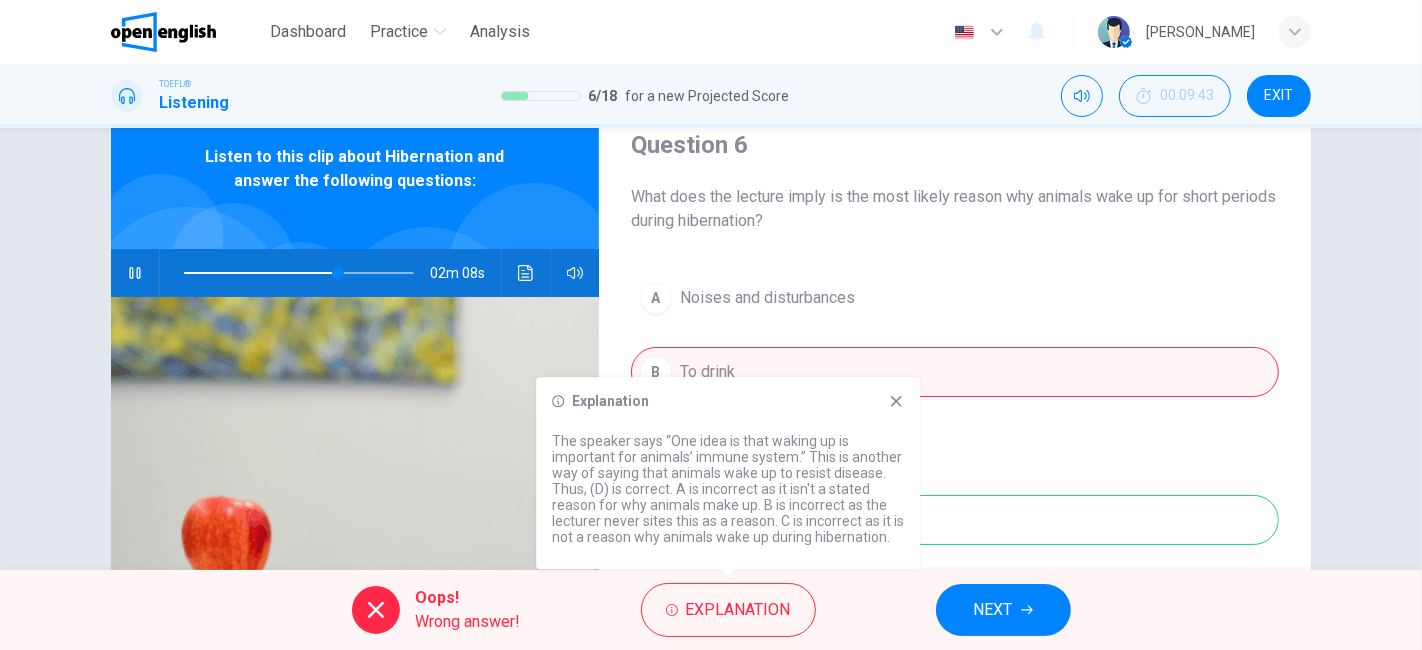click on "Listen to this clip about Hibernation and answer the following questions:" at bounding box center [355, 169] 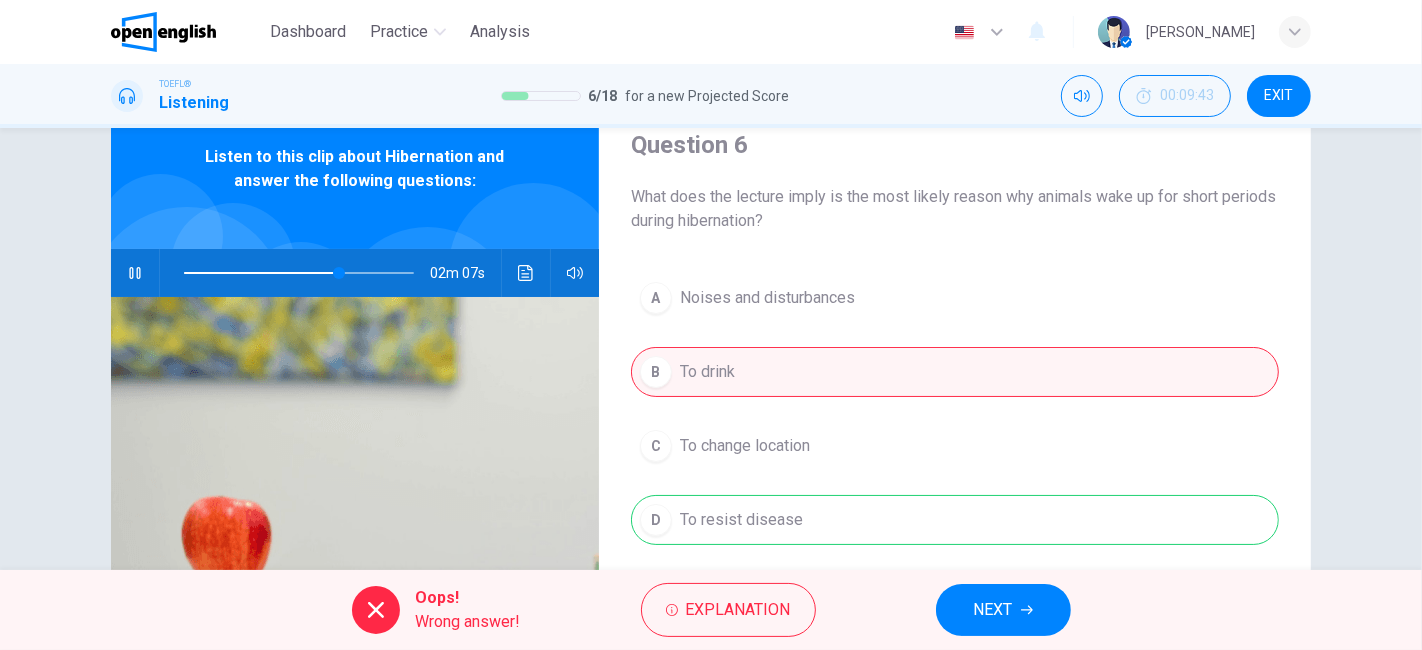 click on "Listen to this clip about Hibernation and answer the following questions:" at bounding box center [355, 169] 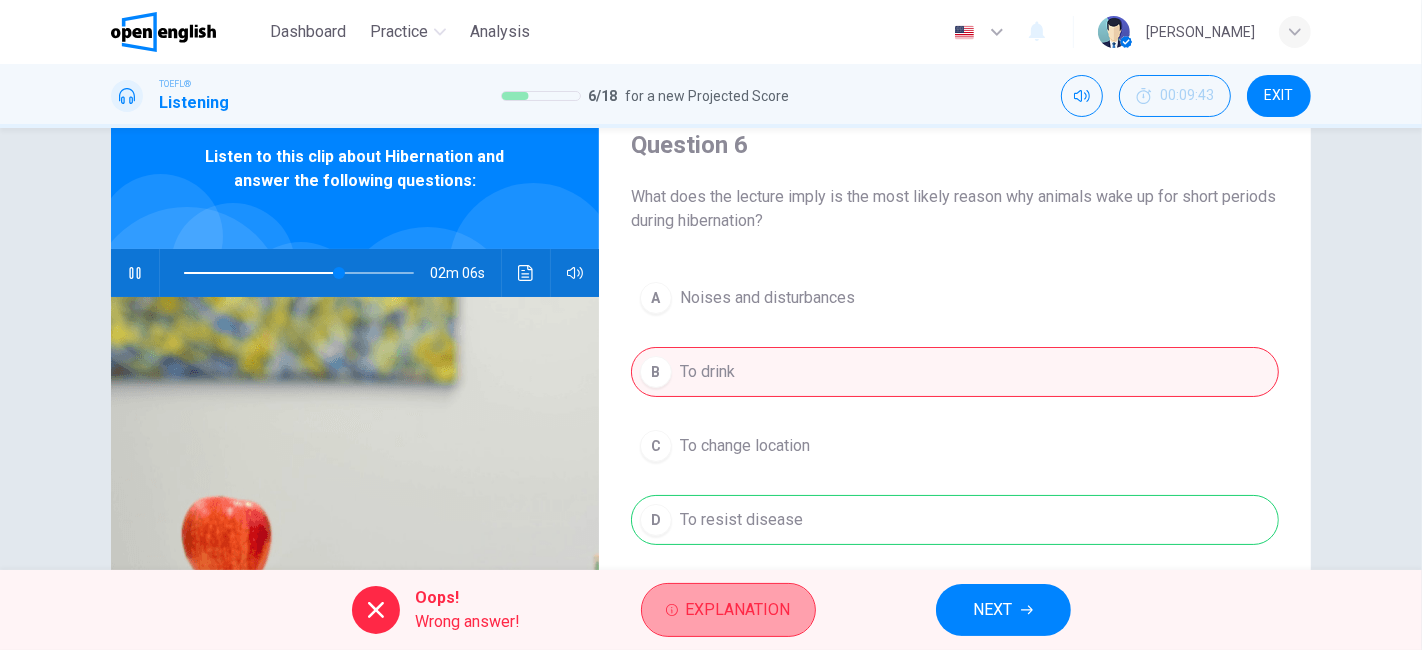 click on "Explanation" at bounding box center [728, 610] 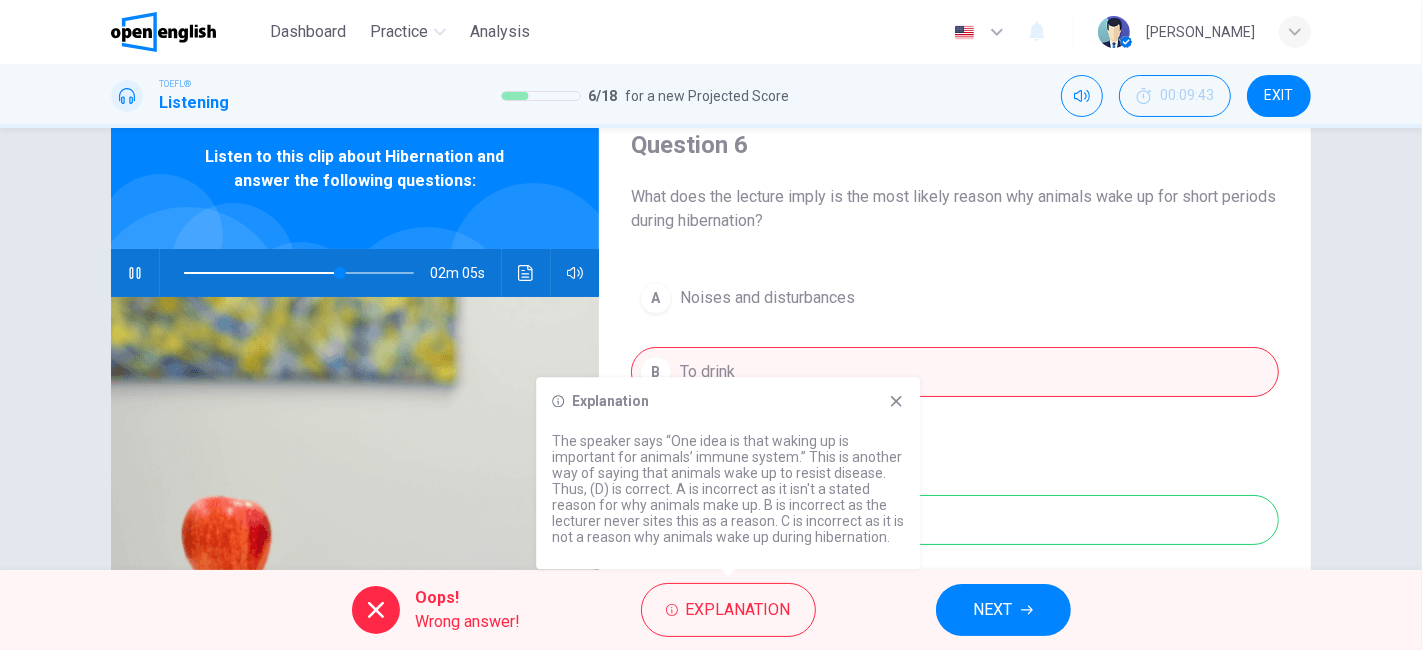 click on "Listen to this clip about Hibernation and answer the following questions:" at bounding box center [355, 169] 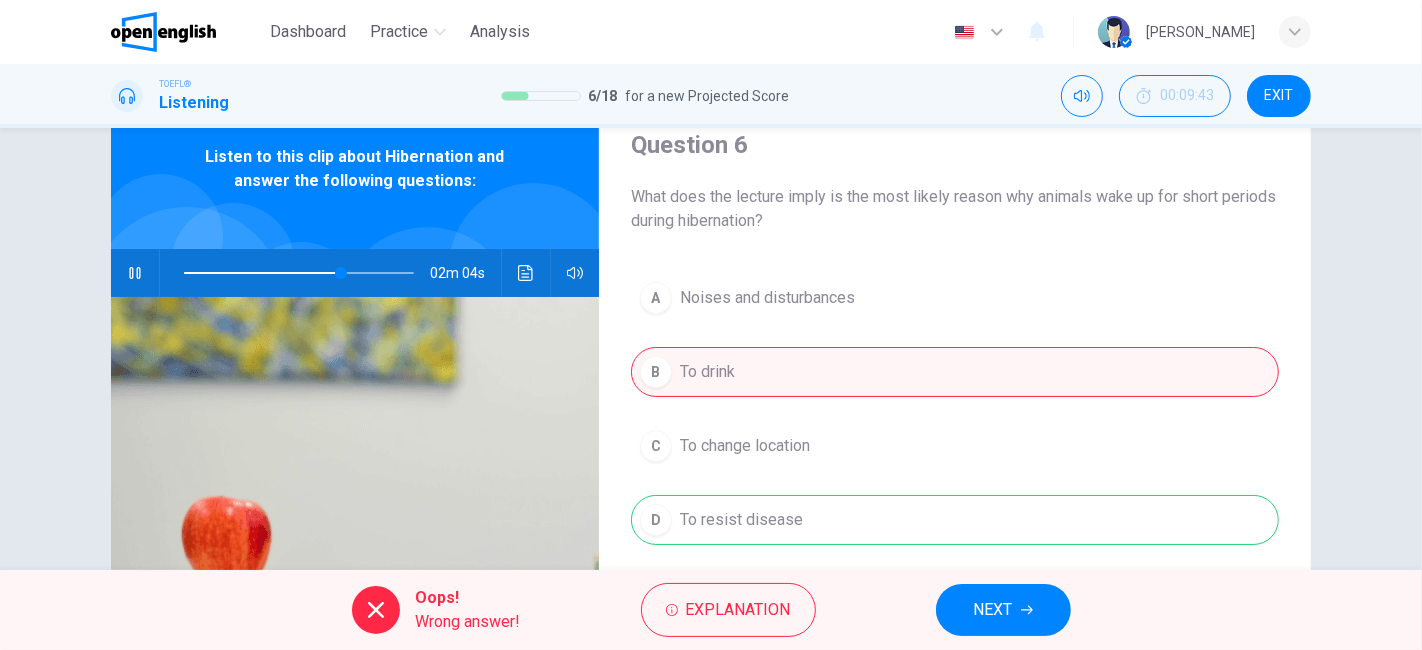 click at bounding box center (135, 273) 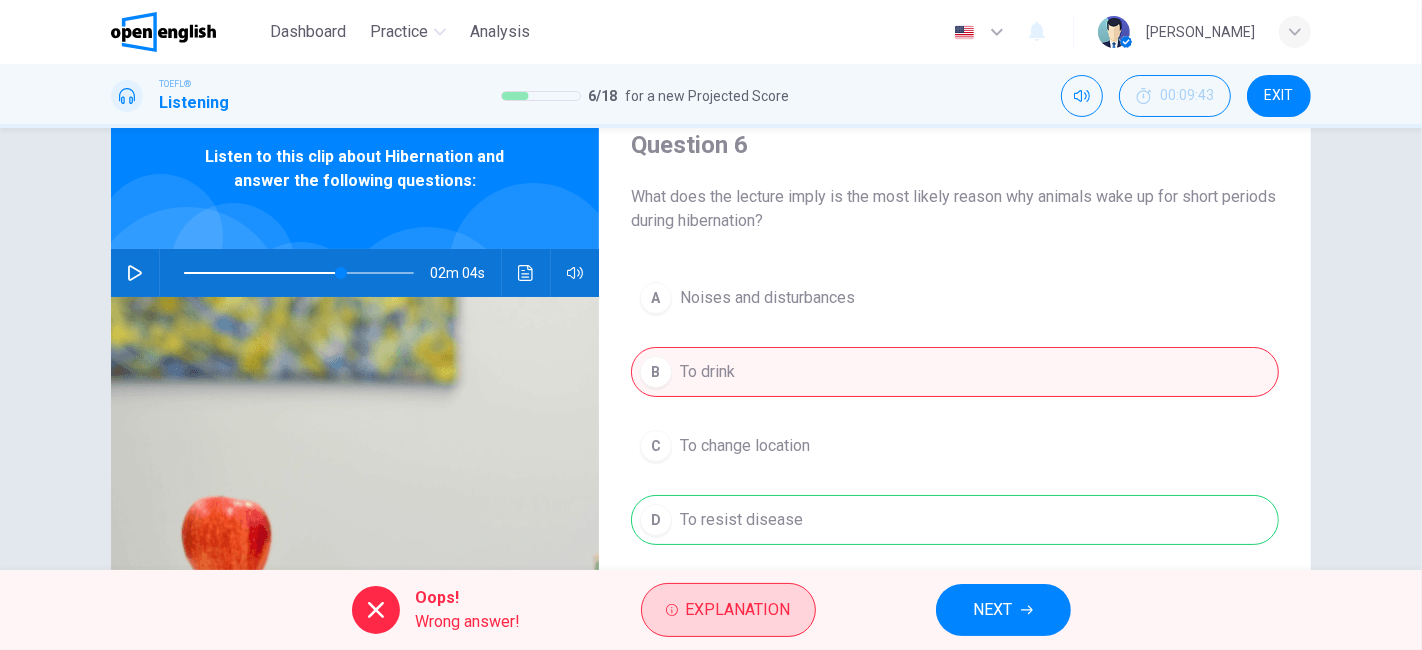 click on "Explanation" at bounding box center (738, 610) 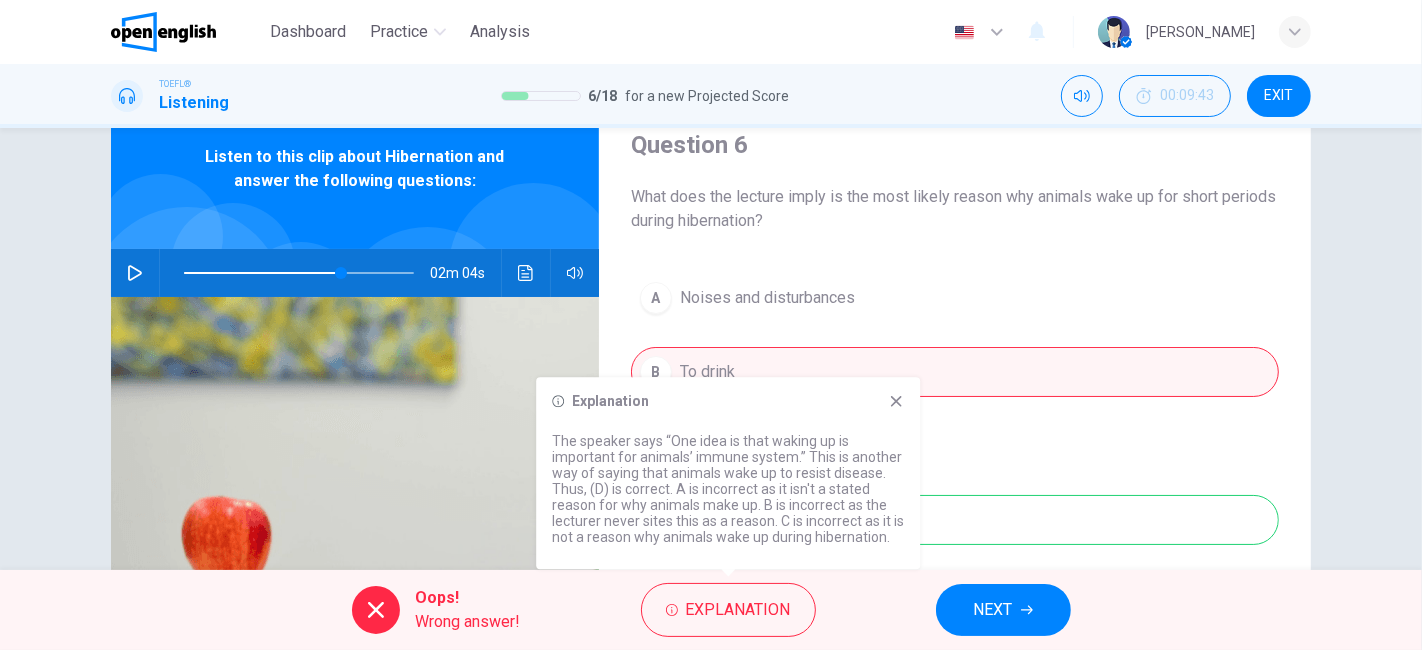click 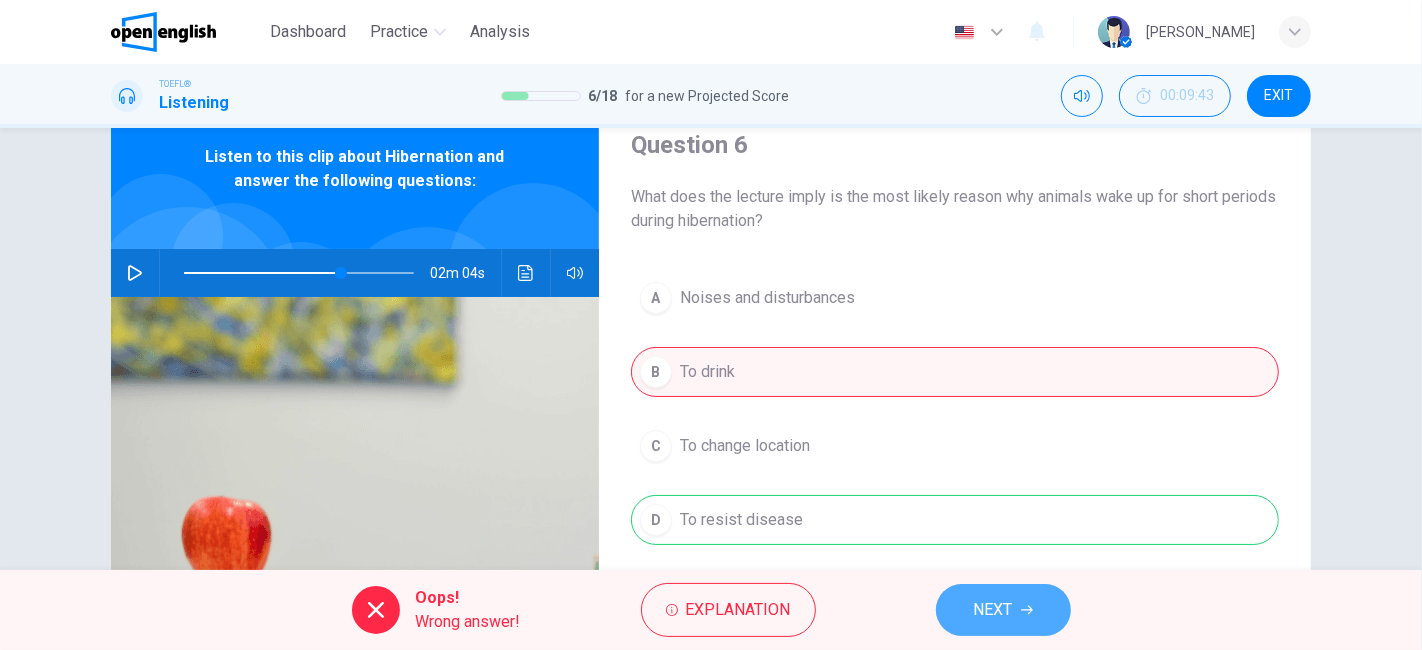 click on "NEXT" at bounding box center (1003, 610) 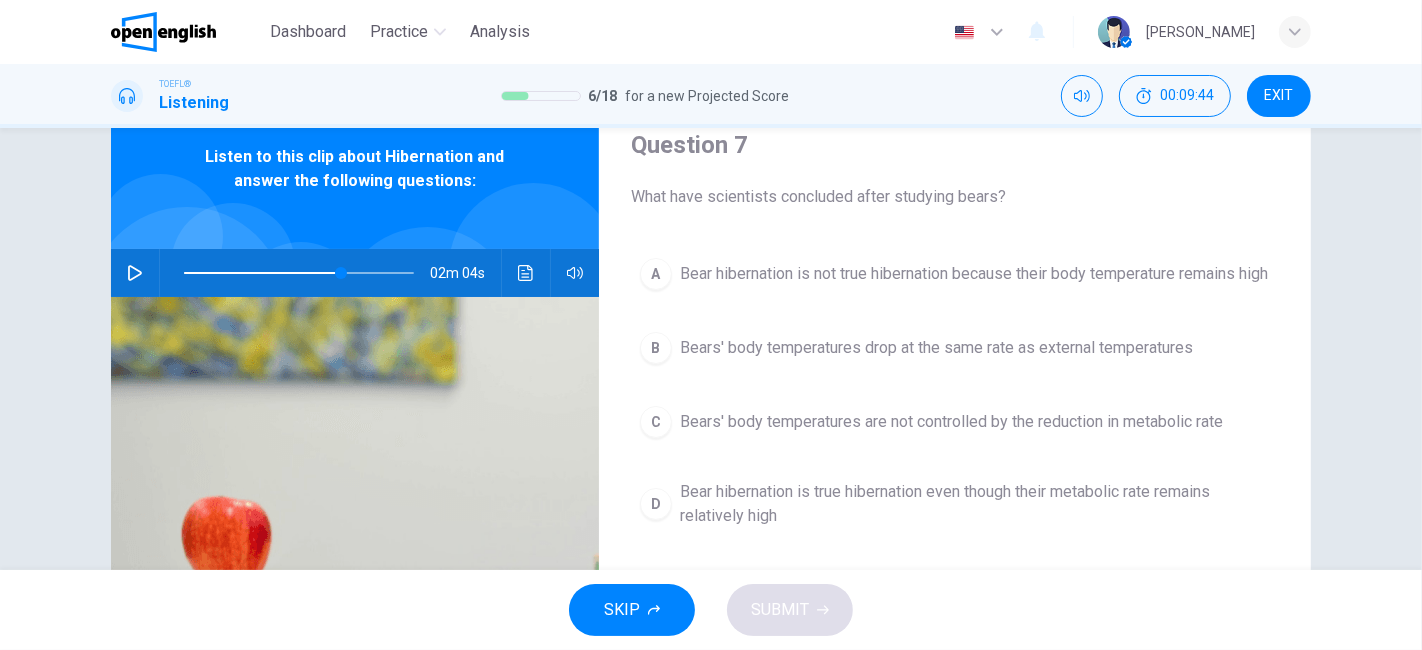 click at bounding box center [533, 267] 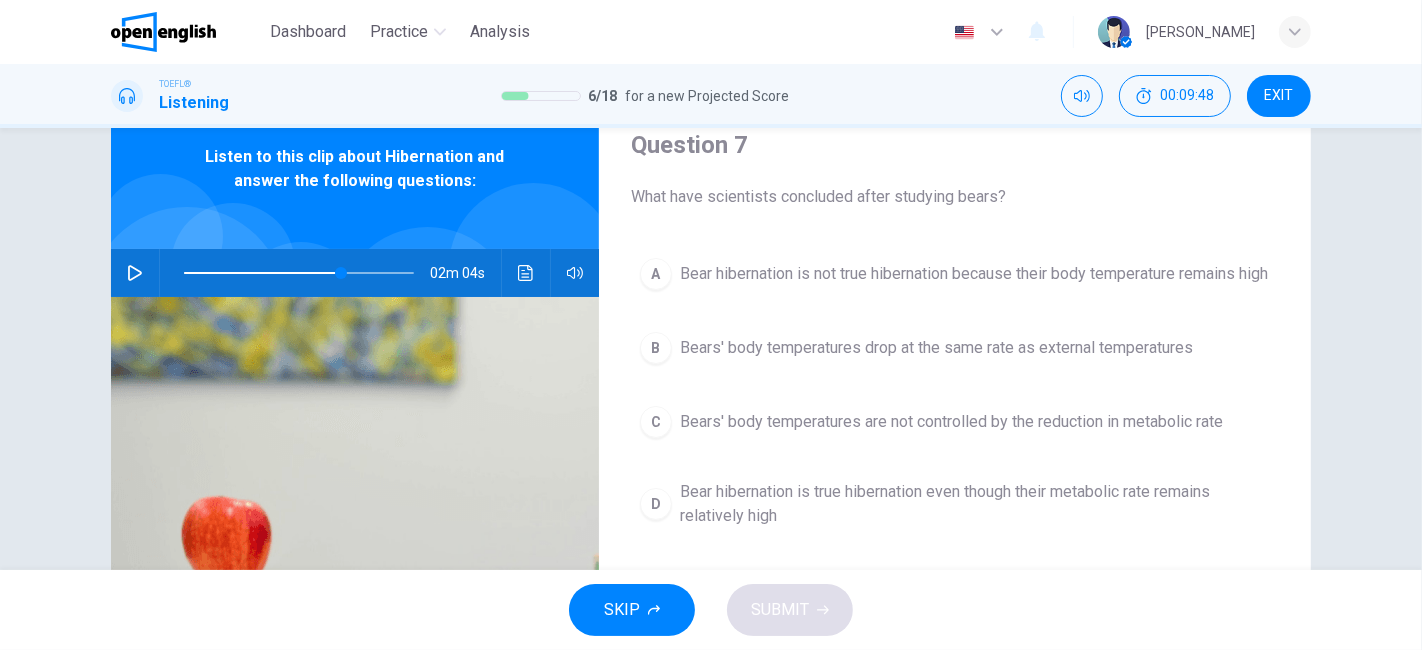 click on "Listen to this clip about Hibernation and answer the following questions:" at bounding box center (355, 169) 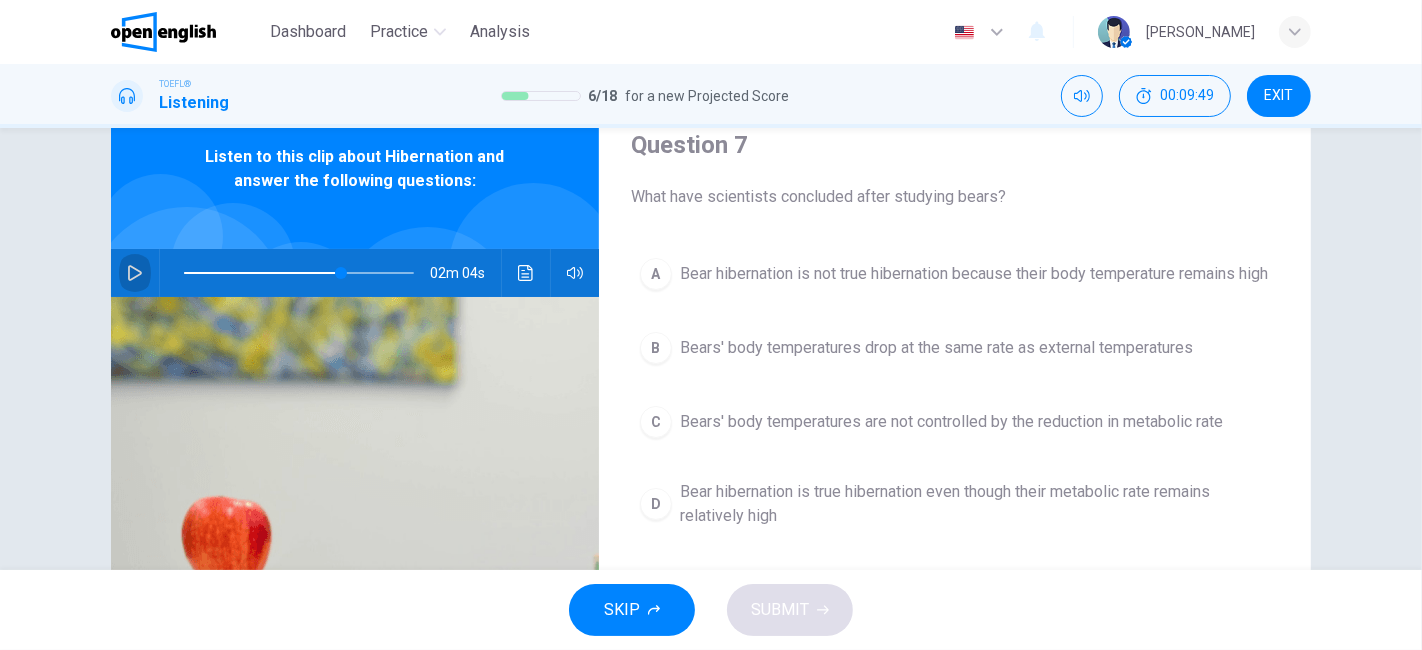 click 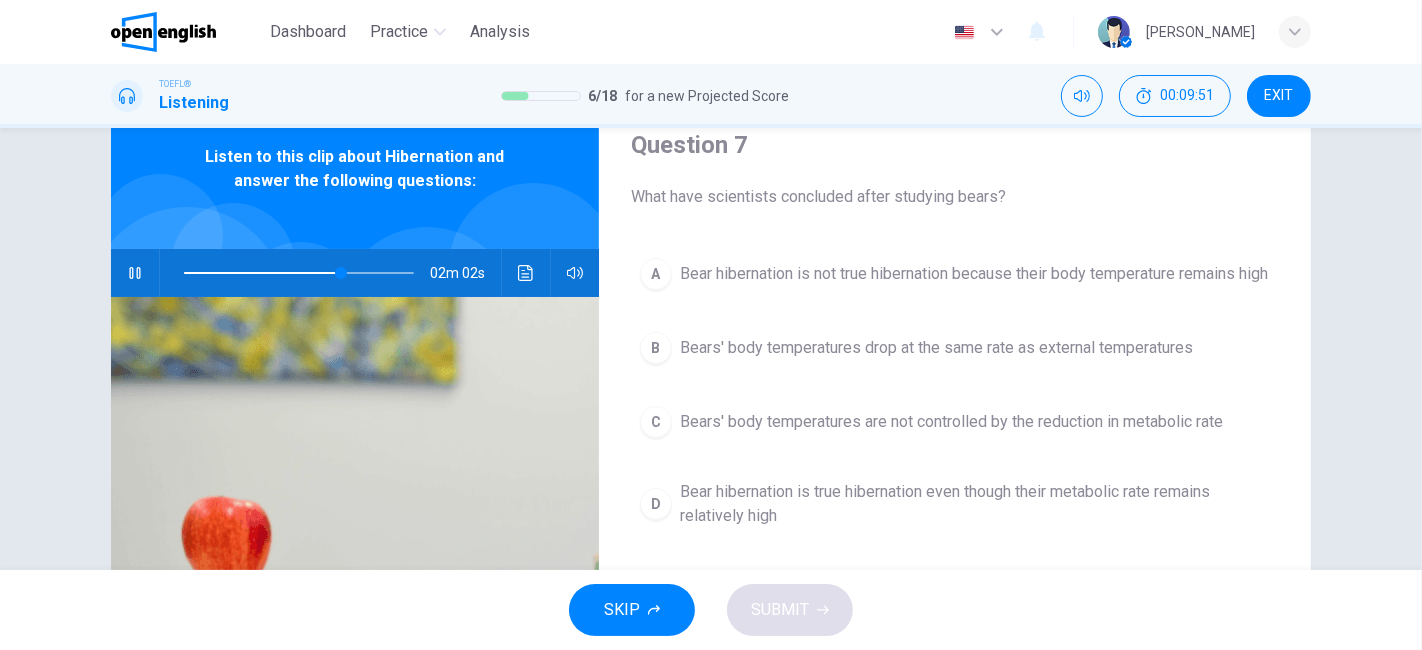 click on "Listen to this clip about Hibernation and answer the following questions:" at bounding box center [355, 169] 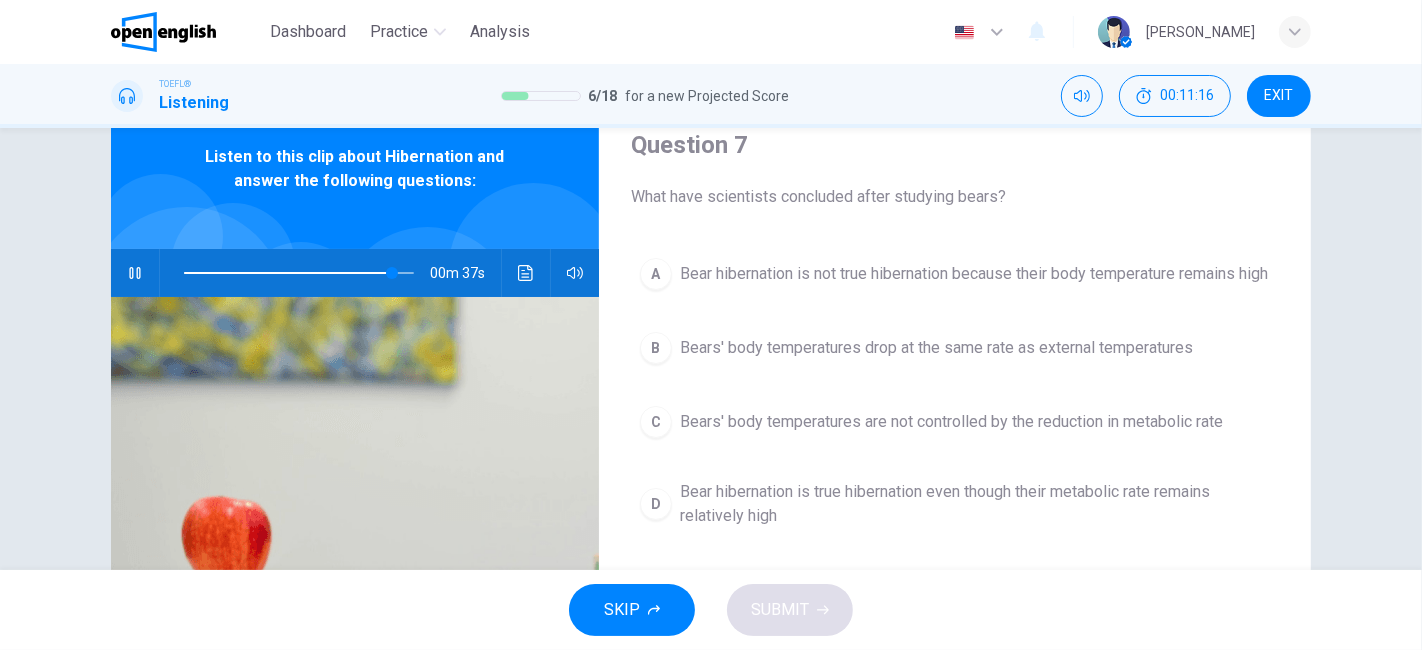 click at bounding box center (533, 267) 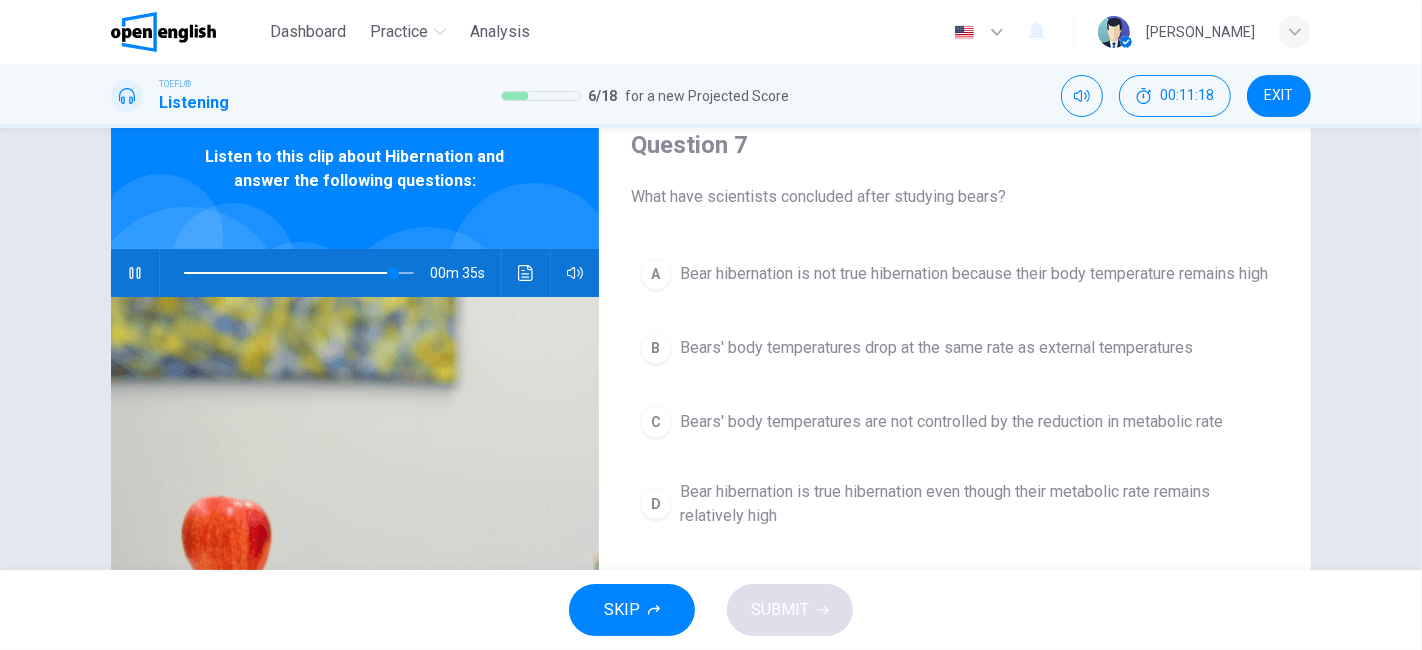 click on "Listen to this clip about Hibernation and answer the following questions:" at bounding box center [355, 169] 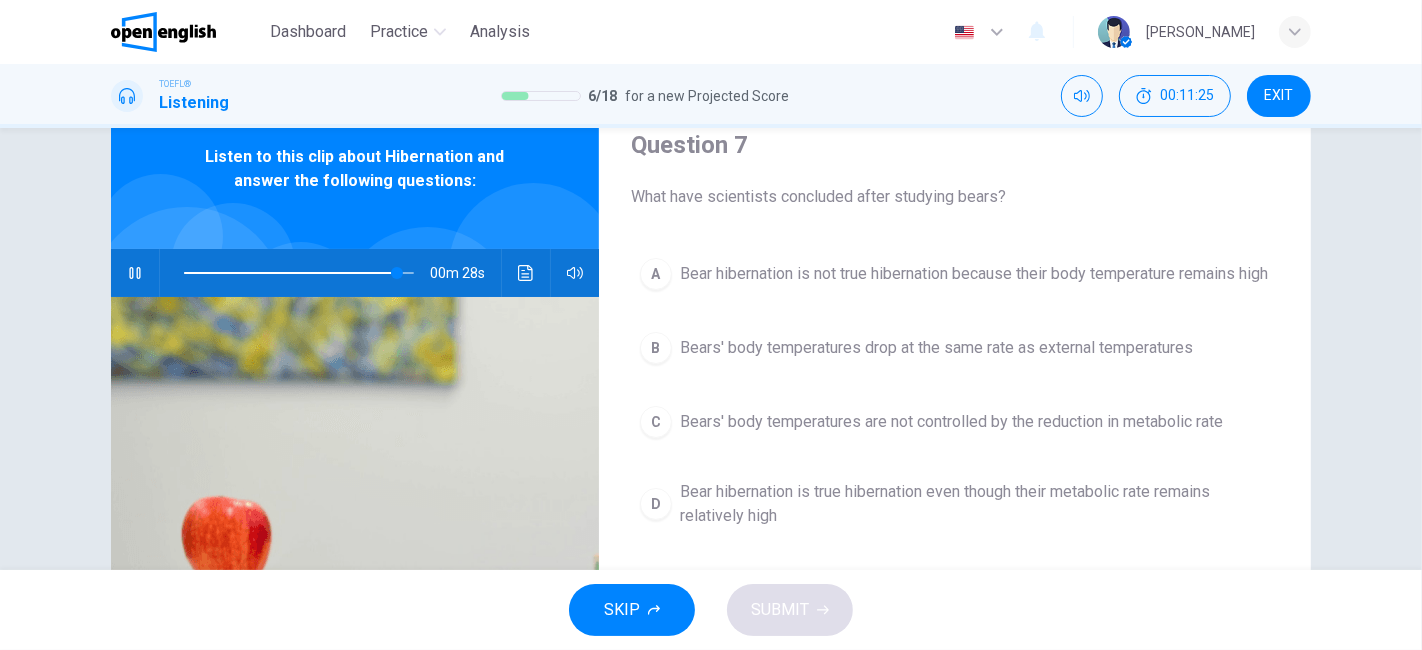 click on "Listen to this clip about Hibernation and answer the following questions:" at bounding box center (355, 169) 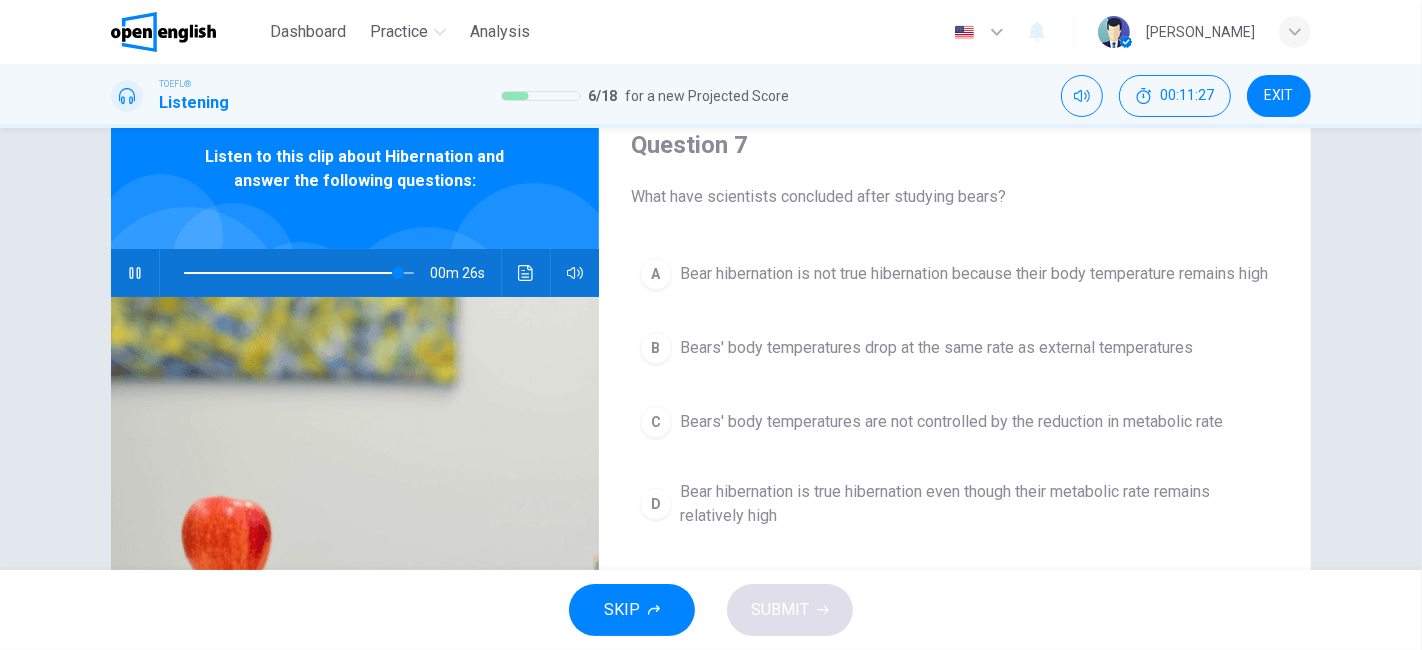 click at bounding box center [160, 236] 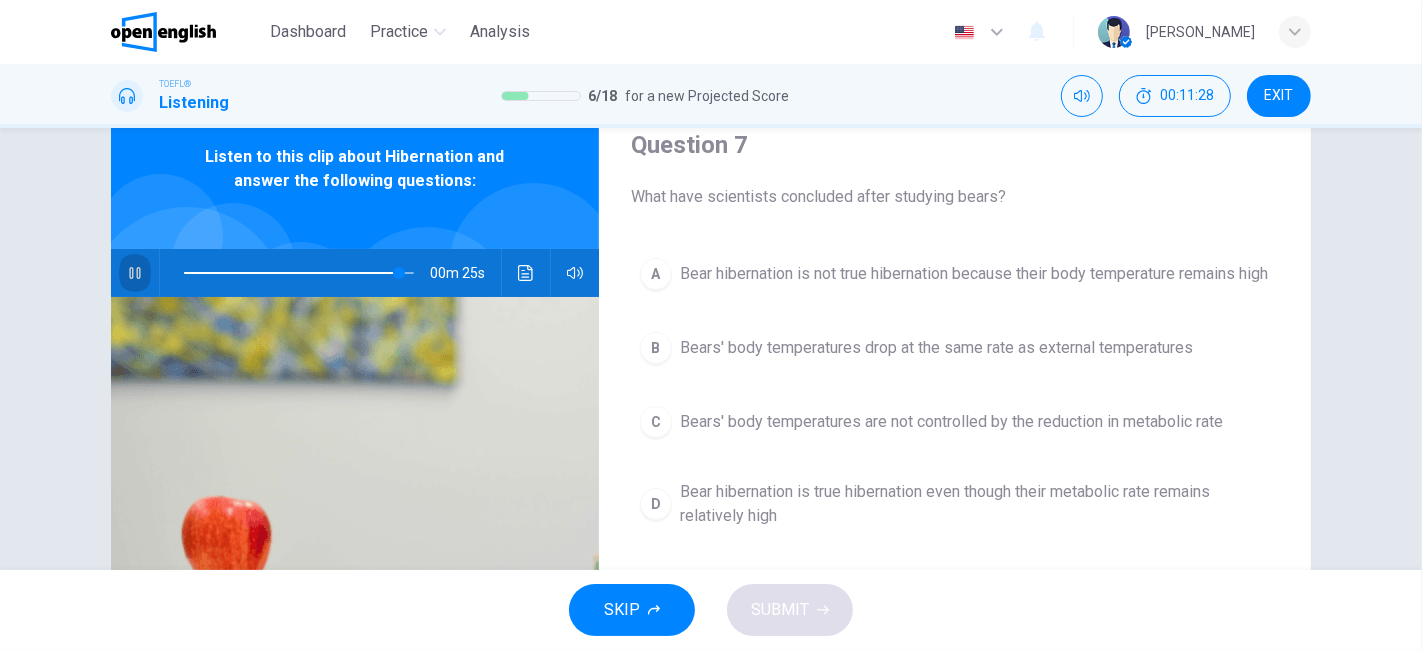 click 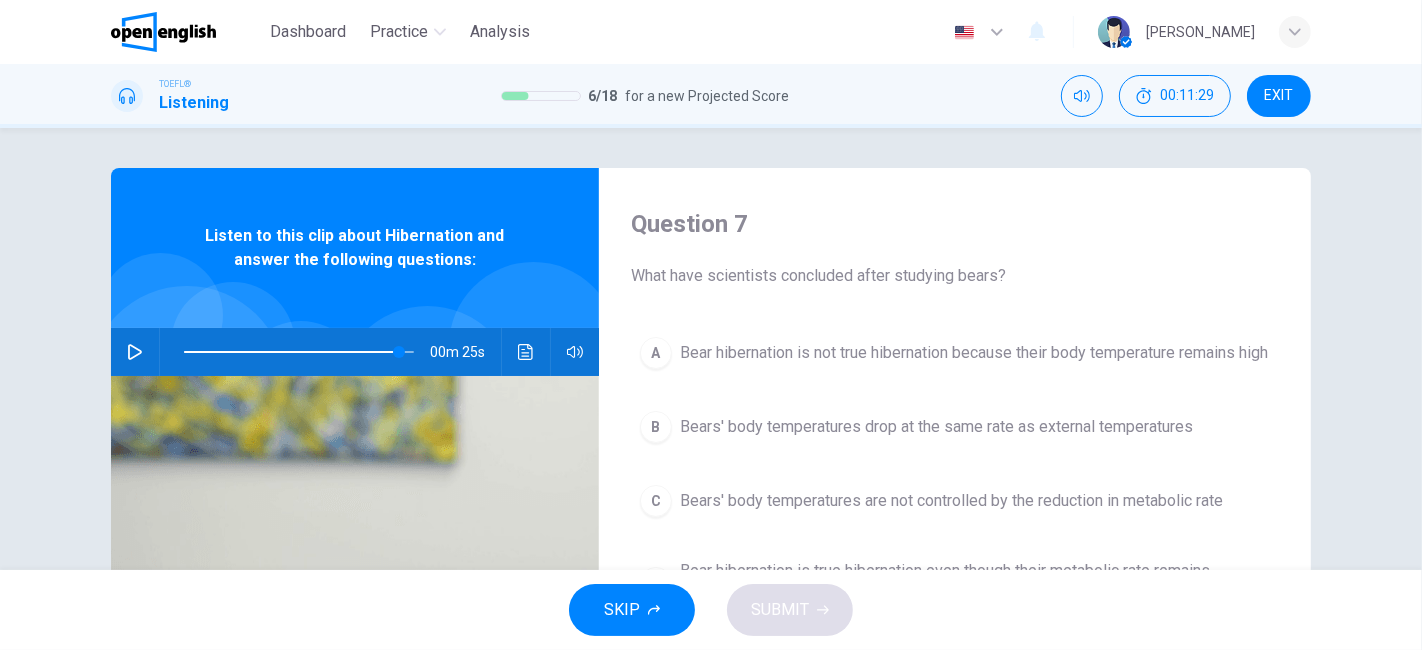 scroll, scrollTop: 0, scrollLeft: 0, axis: both 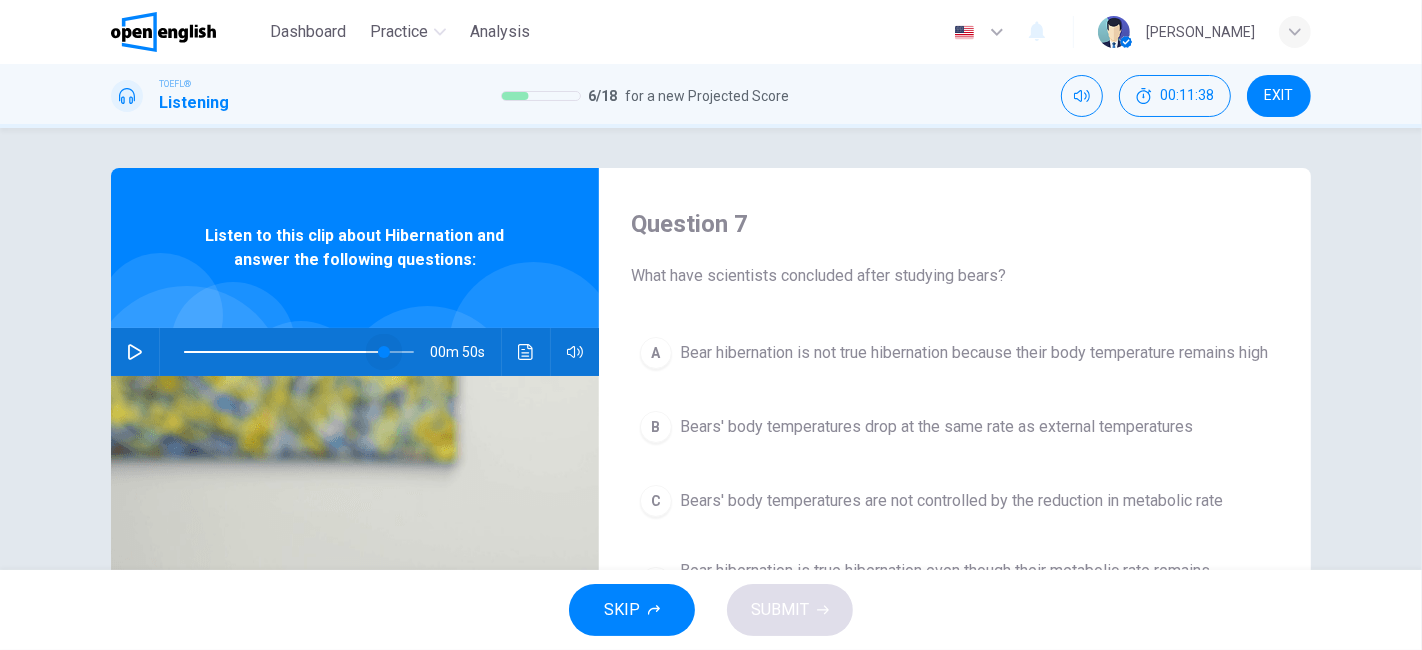 click at bounding box center (384, 352) 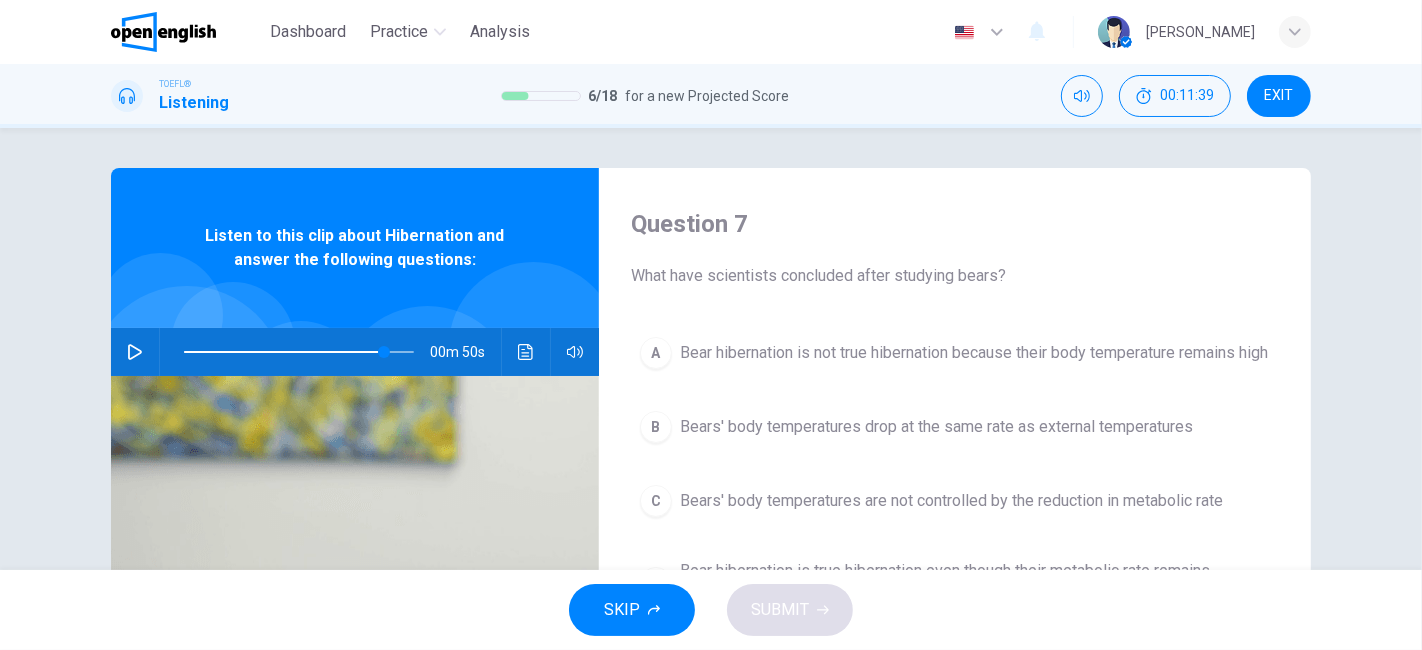 click on "Listen to this clip about Hibernation and answer the following questions:" at bounding box center (355, 248) 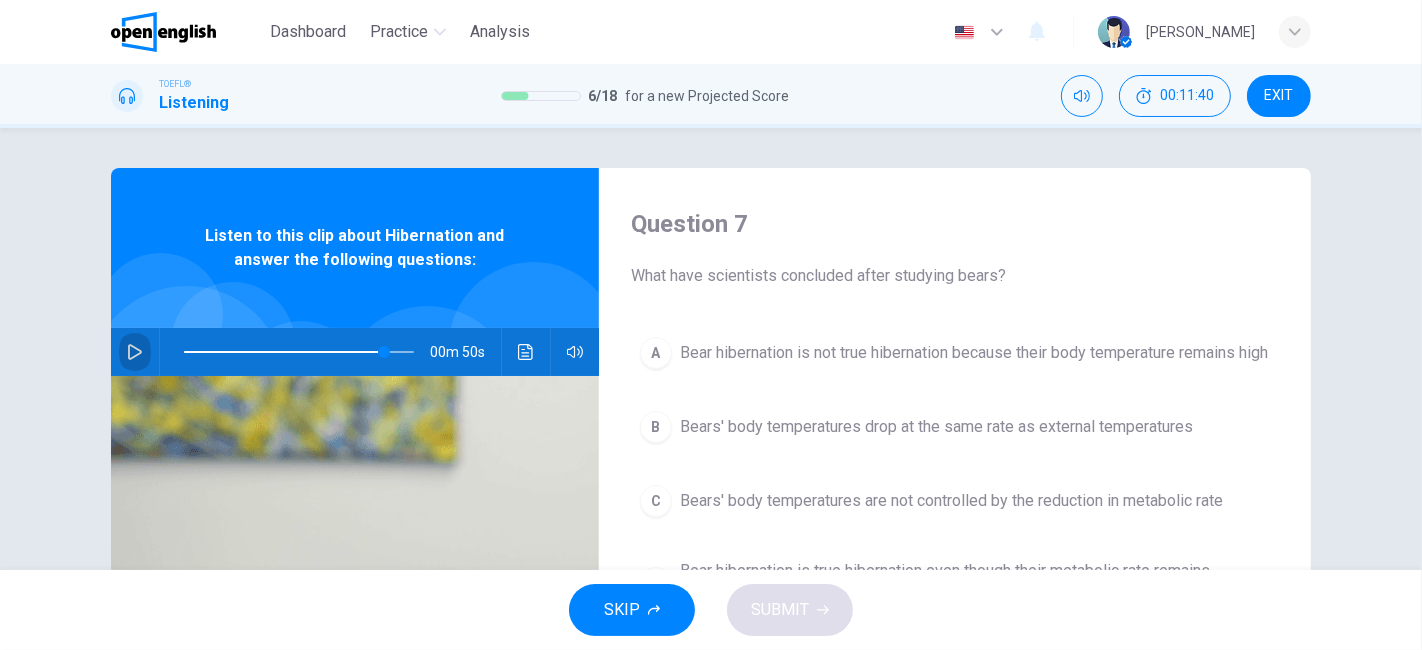 click 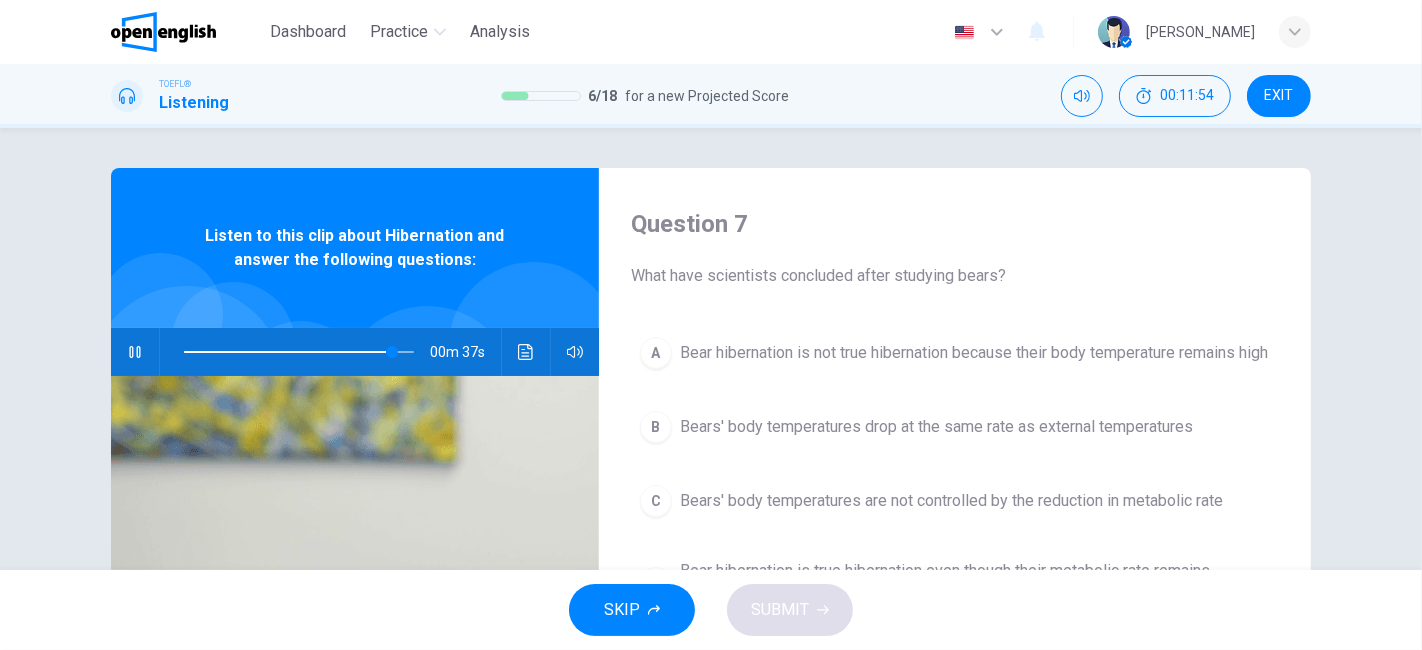 click on "Listen to this clip about Hibernation and answer the following questions:" at bounding box center (355, 248) 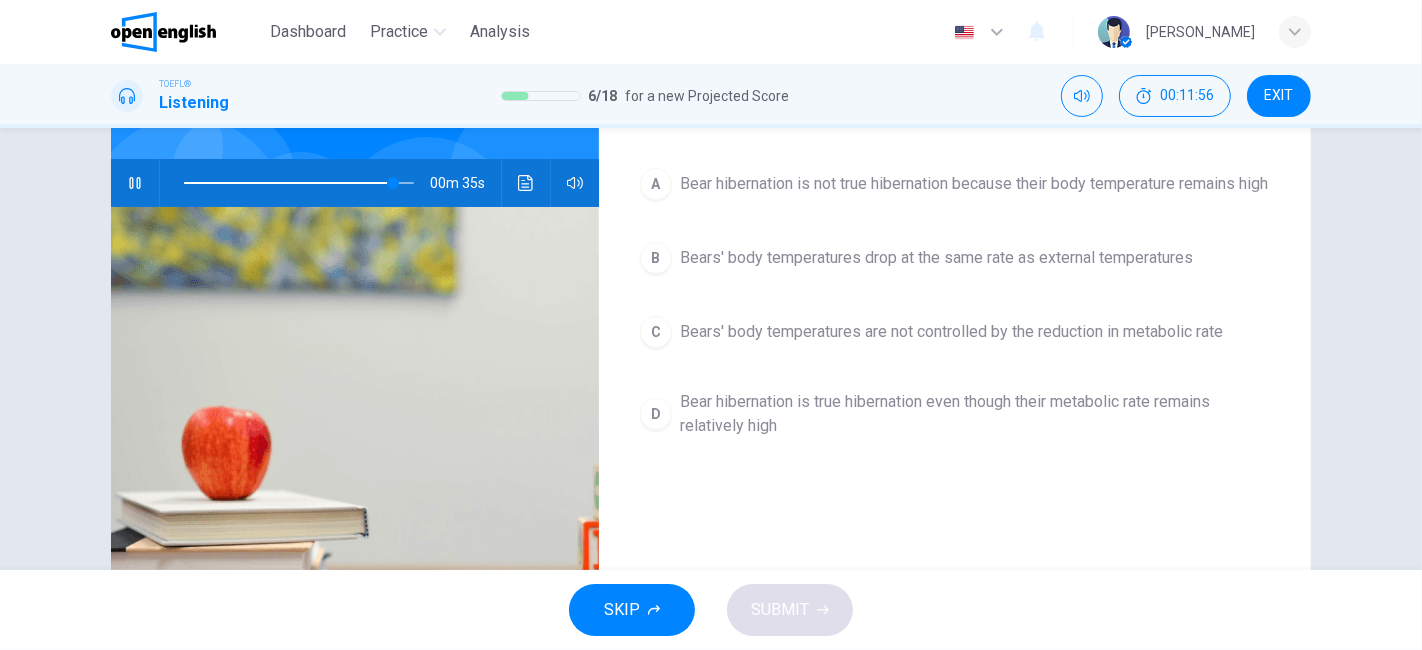 scroll, scrollTop: 222, scrollLeft: 0, axis: vertical 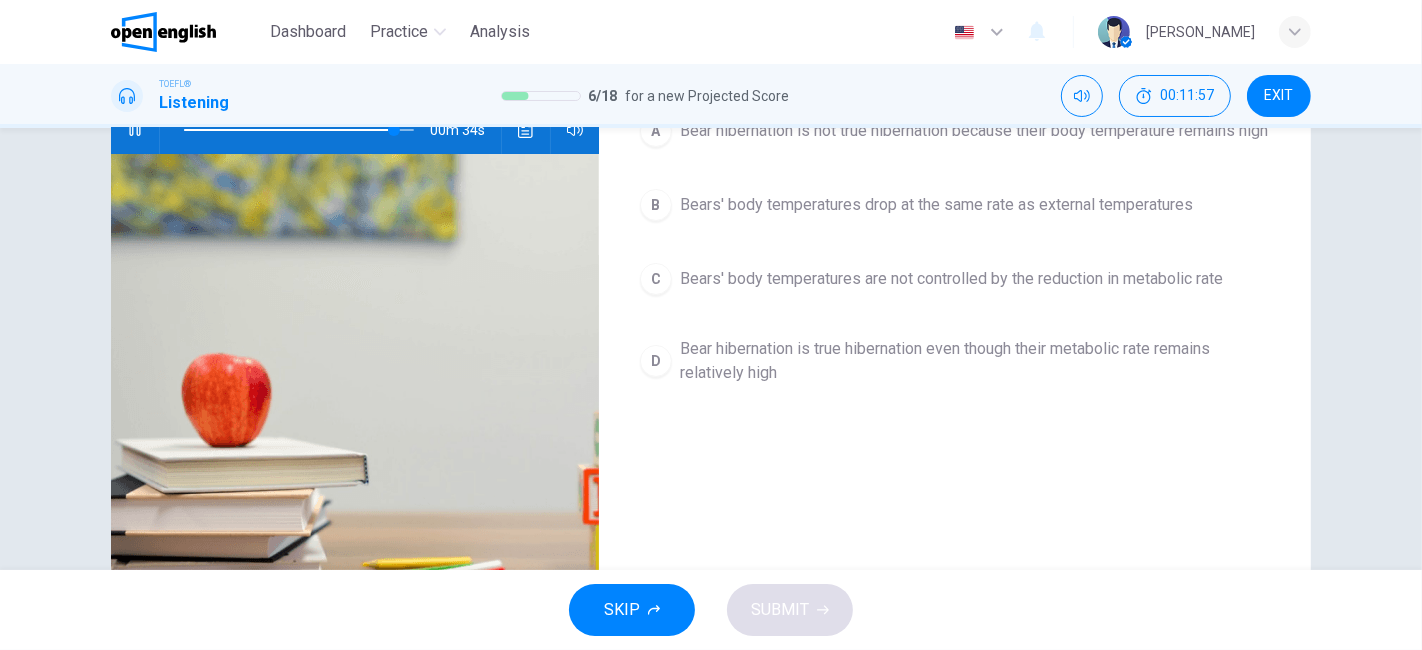 click on "Bears' body temperatures drop at the same rate as external temperatures" at bounding box center [936, 205] 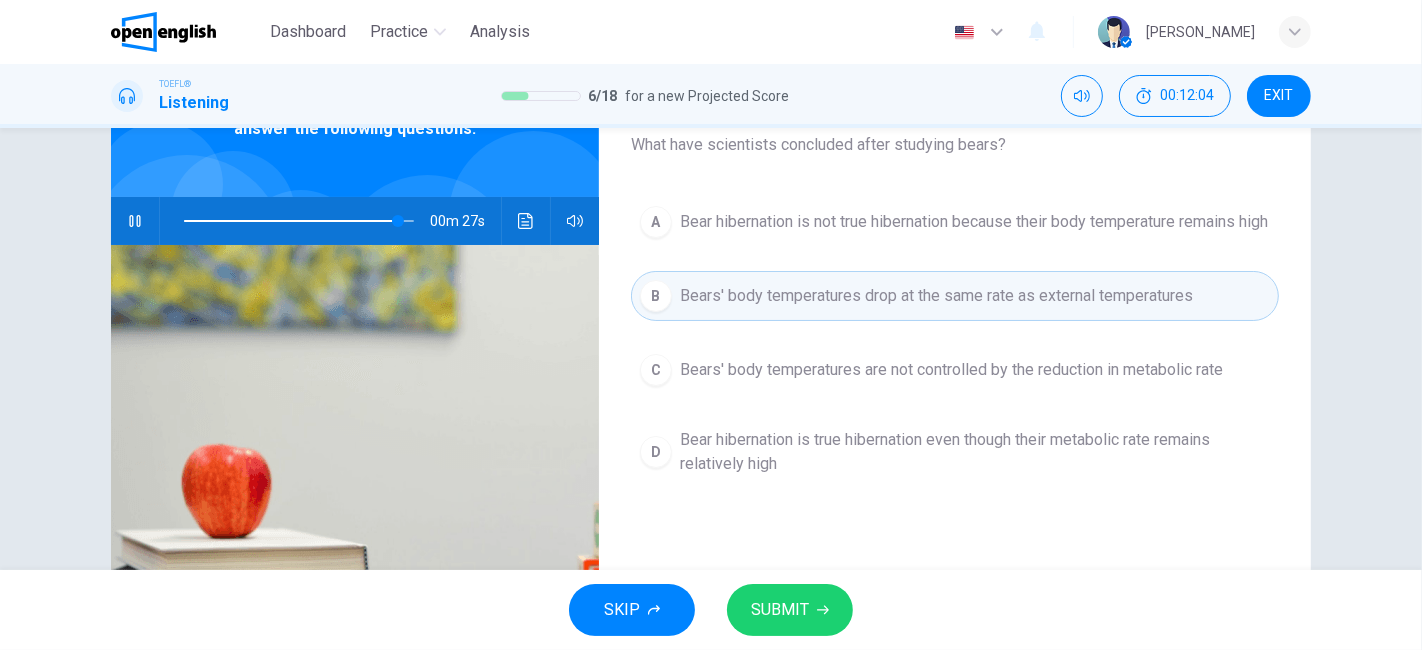 scroll, scrollTop: 110, scrollLeft: 0, axis: vertical 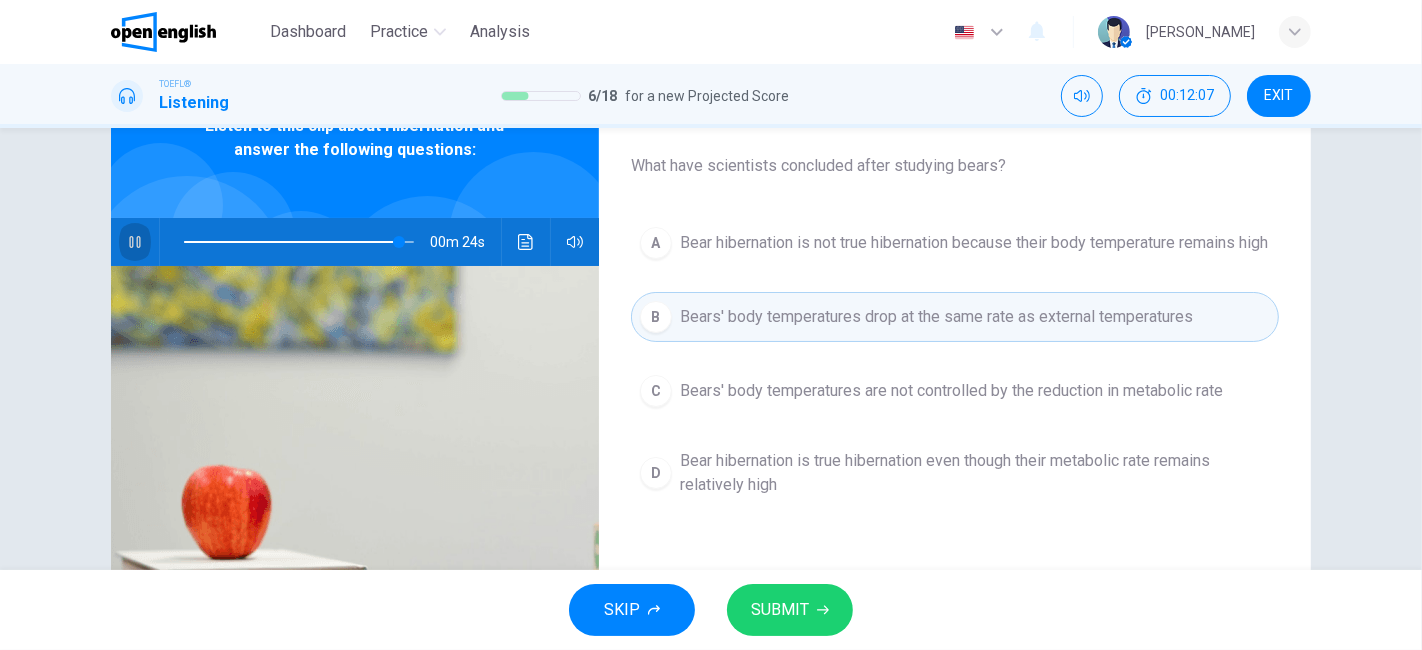 click 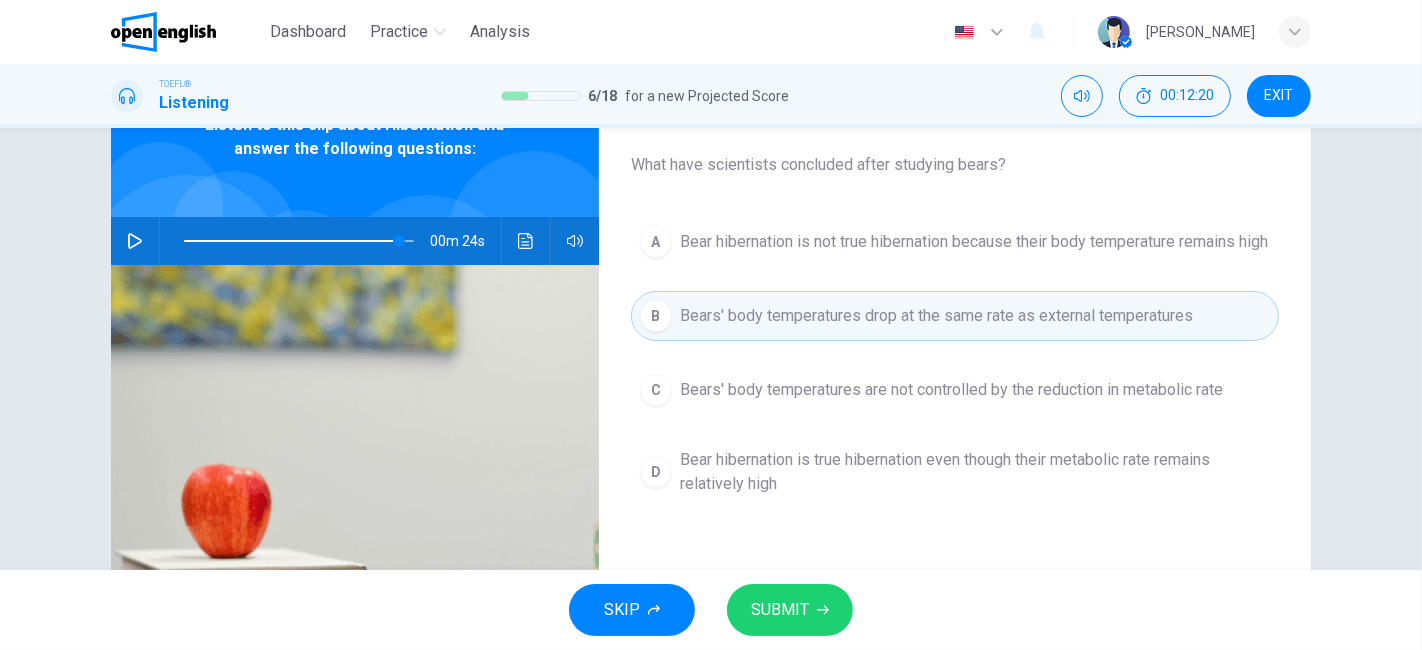 scroll, scrollTop: 222, scrollLeft: 0, axis: vertical 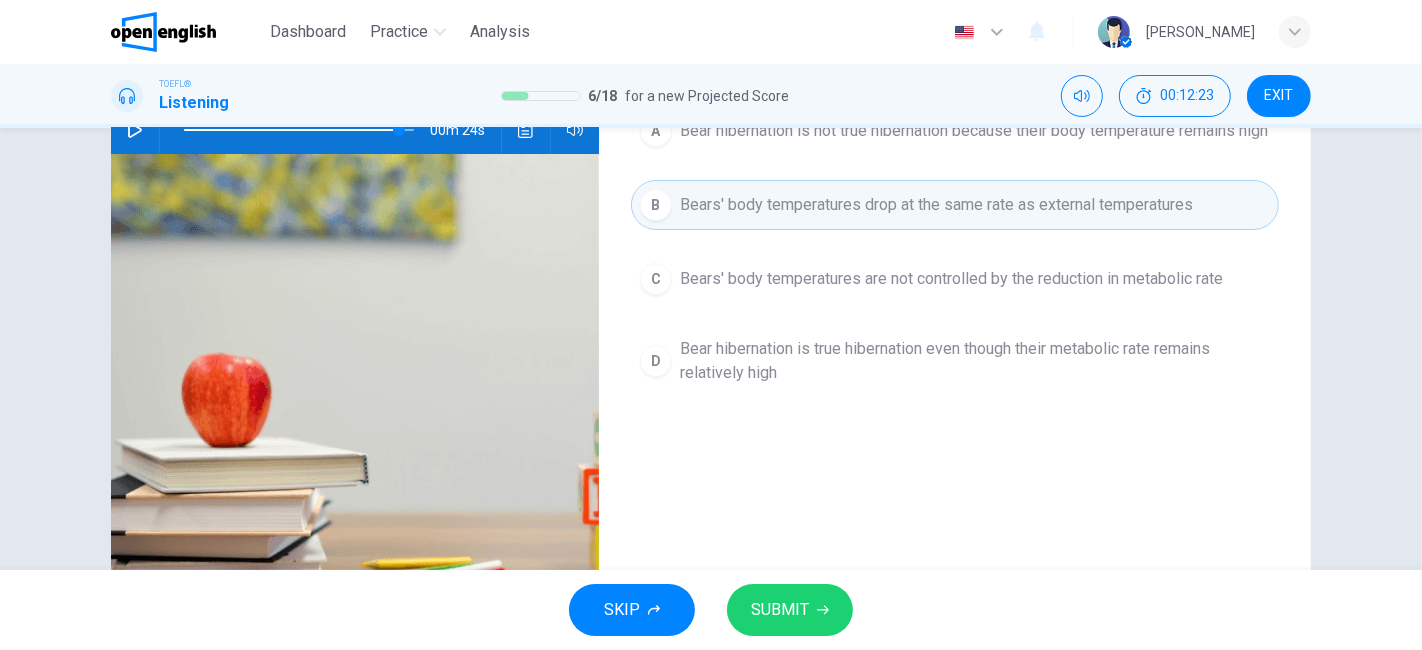 click on "Question 7 What have scientists concluded after studying bears? A Bear hibernation is not true hibernation because their body temperature remains high B Bears' body temperatures drop at the same rate as external temperatures C Bears' body temperatures are not controlled by the reduction in metabolic rate D Bear hibernation is true hibernation even though their metabolic rate remains relatively high" at bounding box center (955, 293) 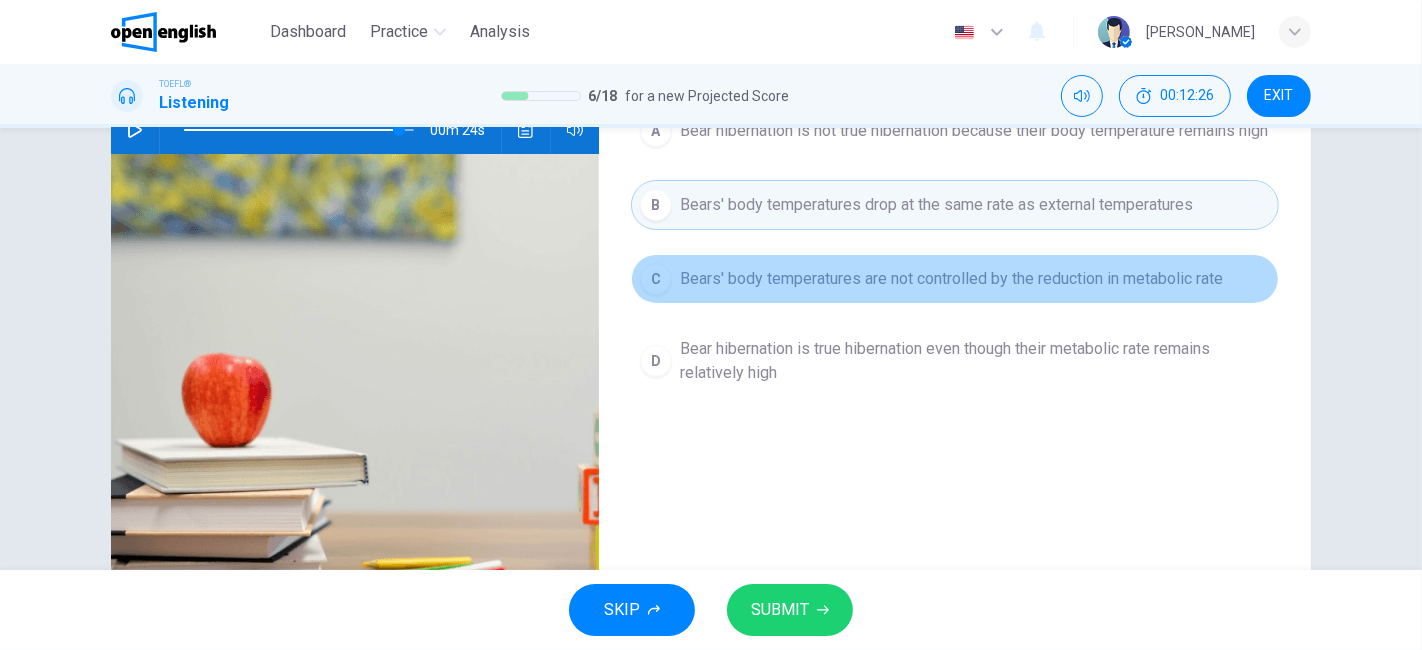 click on "Bears' body temperatures are not controlled by the reduction in metabolic rate" at bounding box center [951, 279] 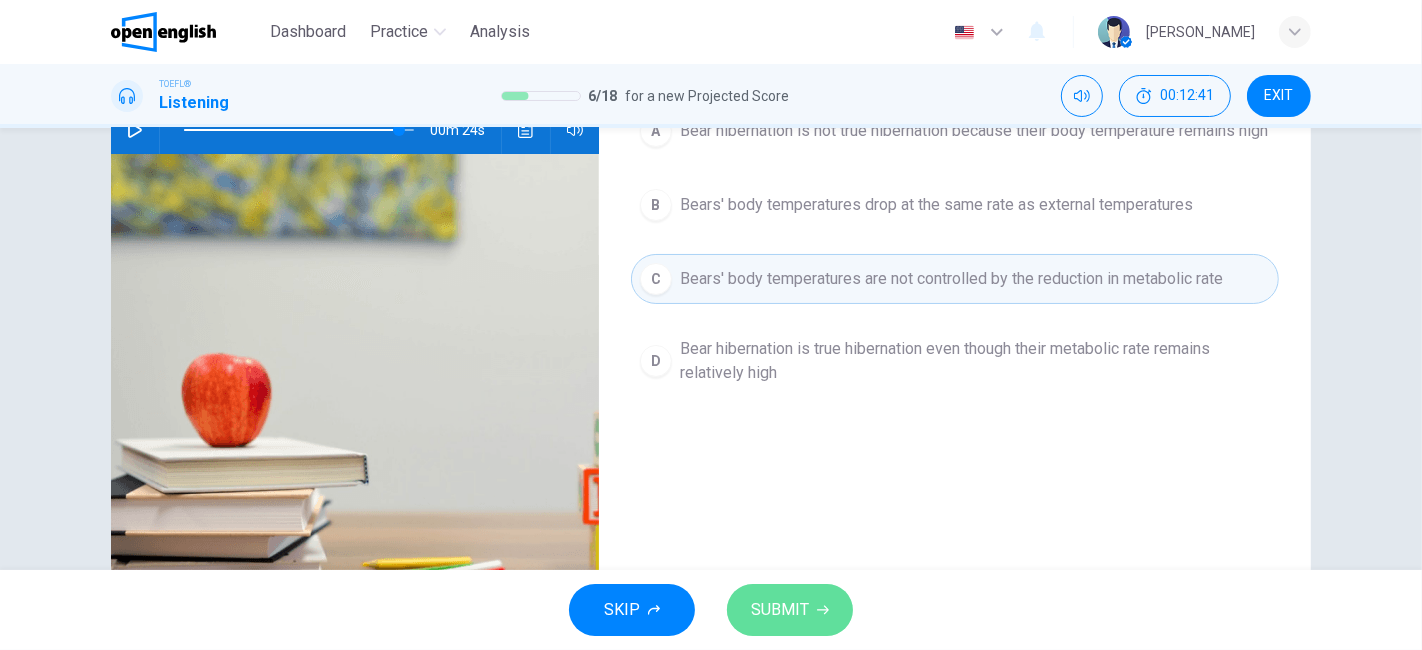 click on "SUBMIT" at bounding box center [780, 610] 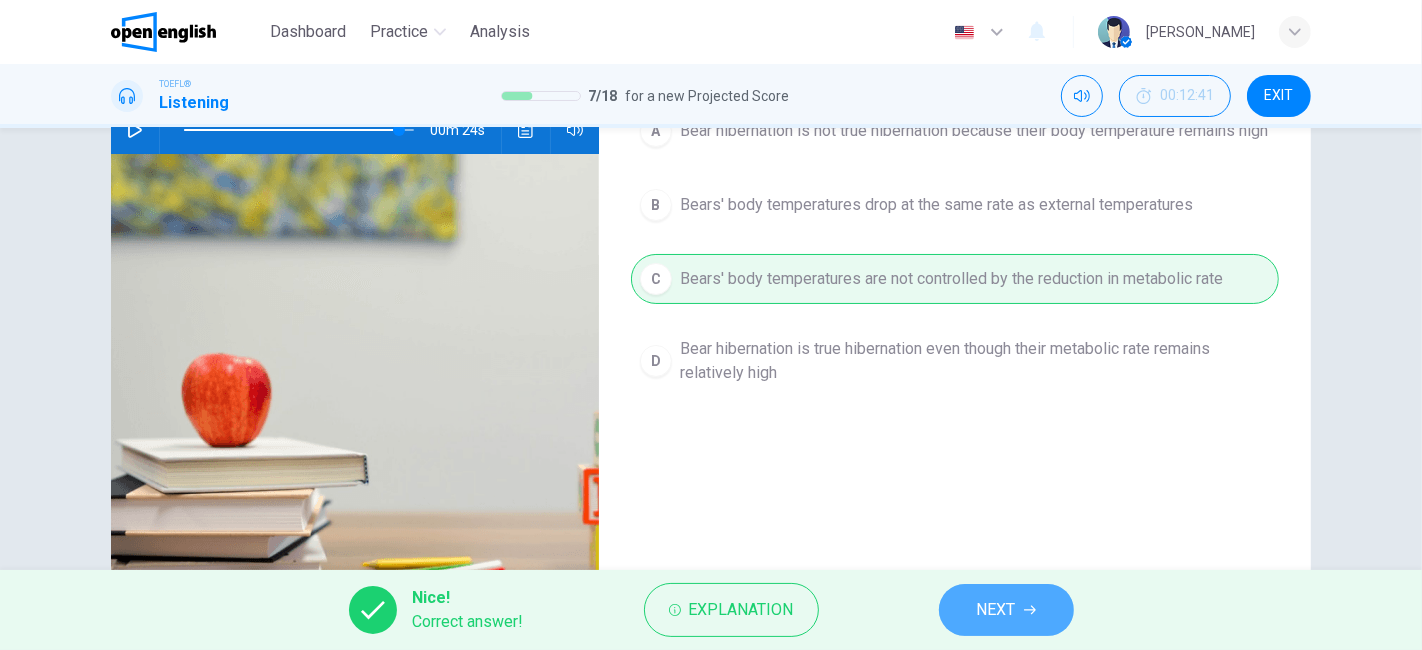 click on "NEXT" at bounding box center [996, 610] 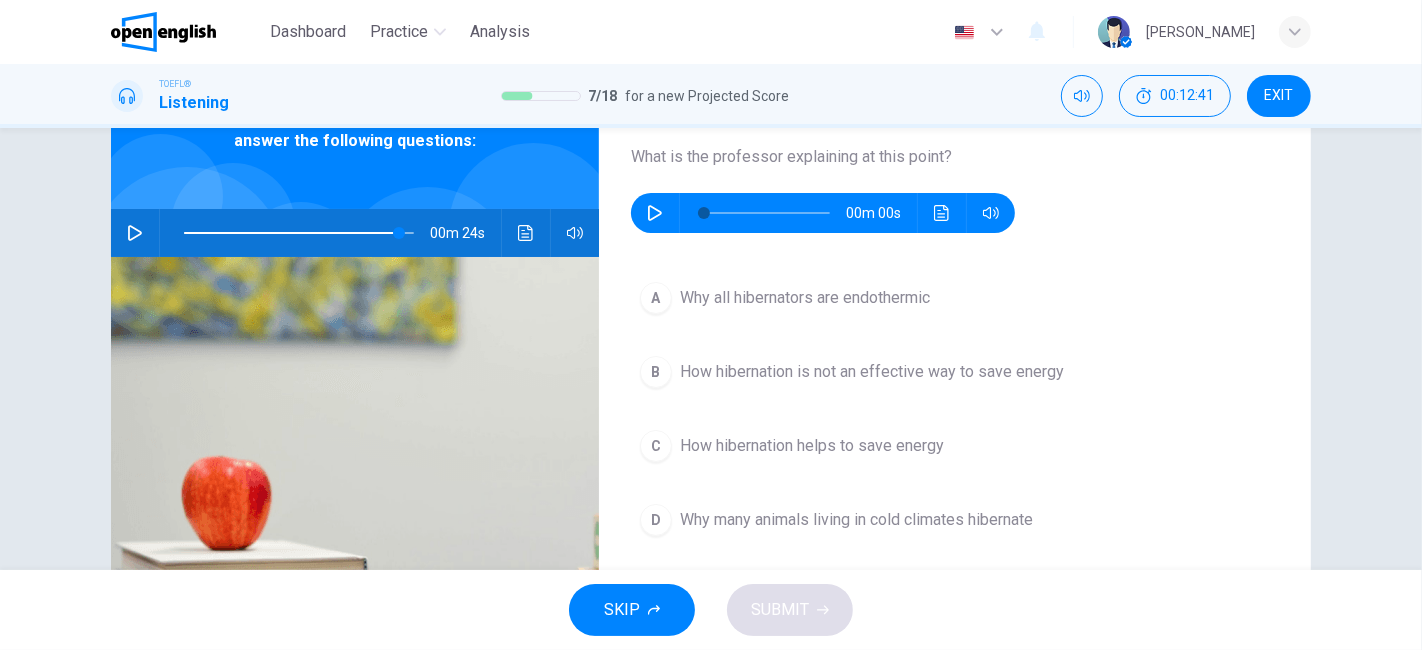scroll, scrollTop: 0, scrollLeft: 0, axis: both 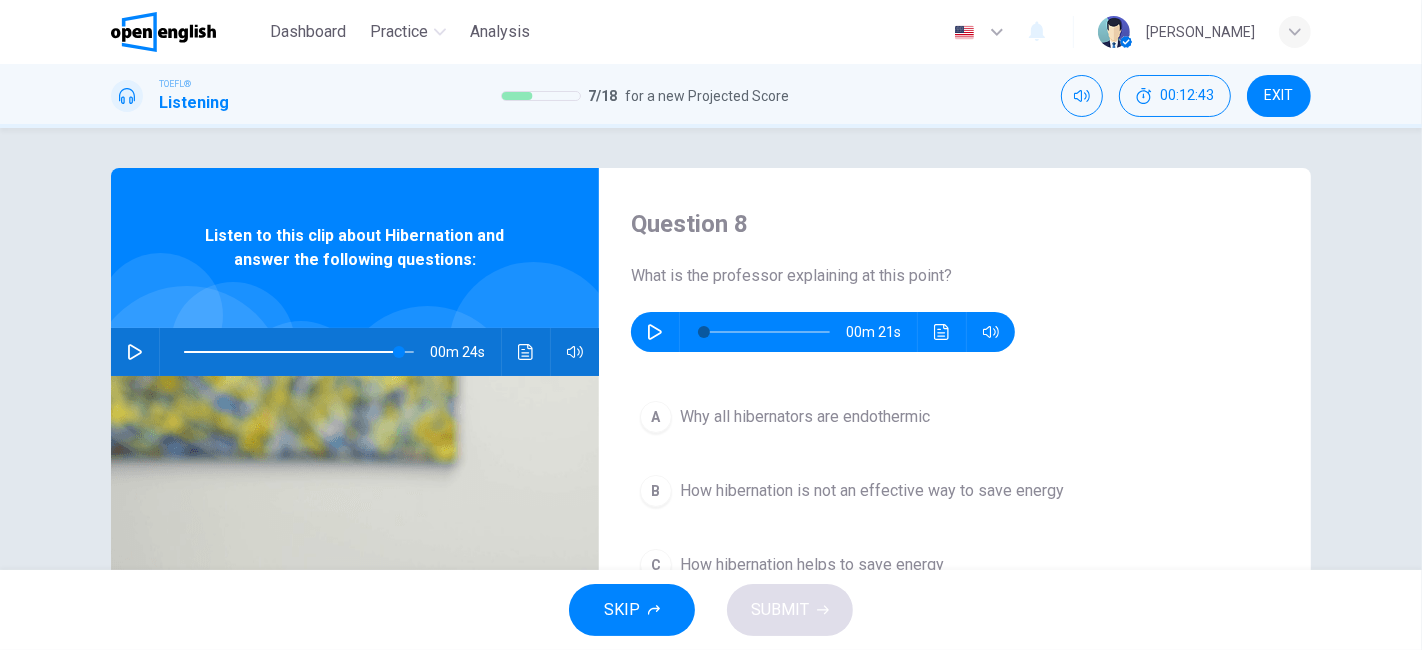 click on "Listen to this clip about Hibernation and answer the following questions:" at bounding box center (355, 248) 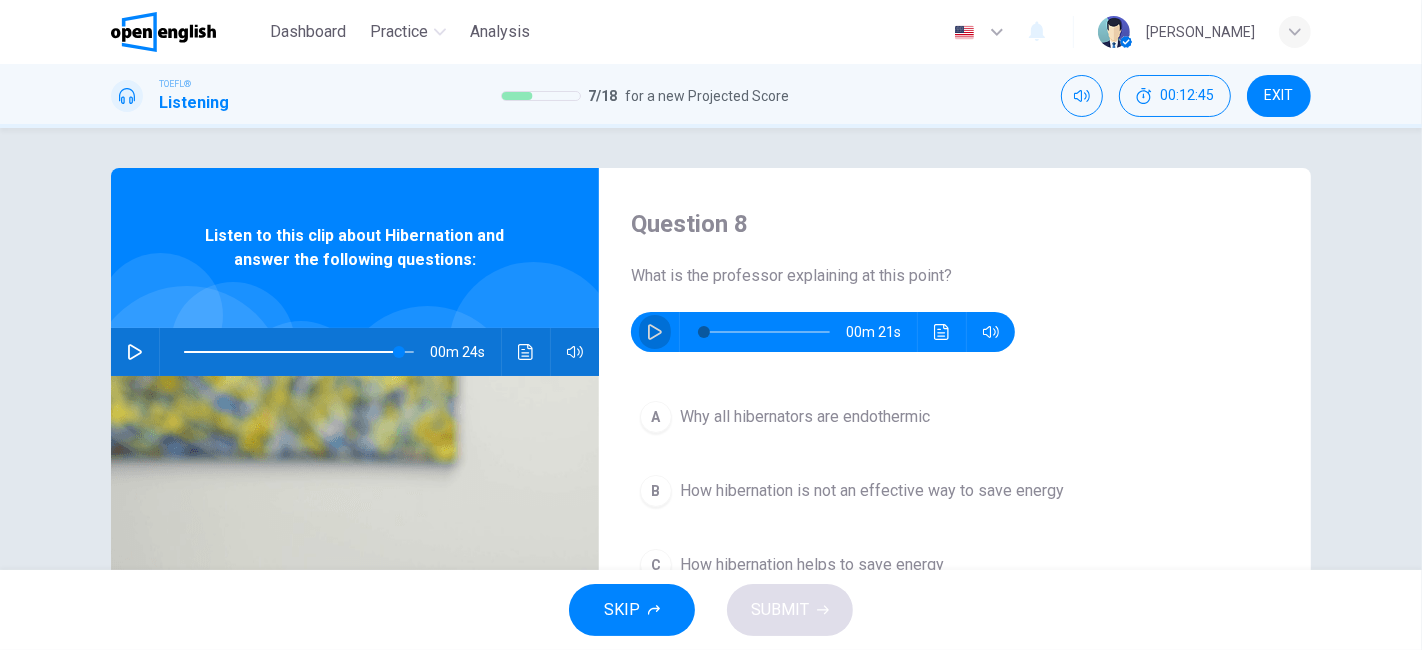 click 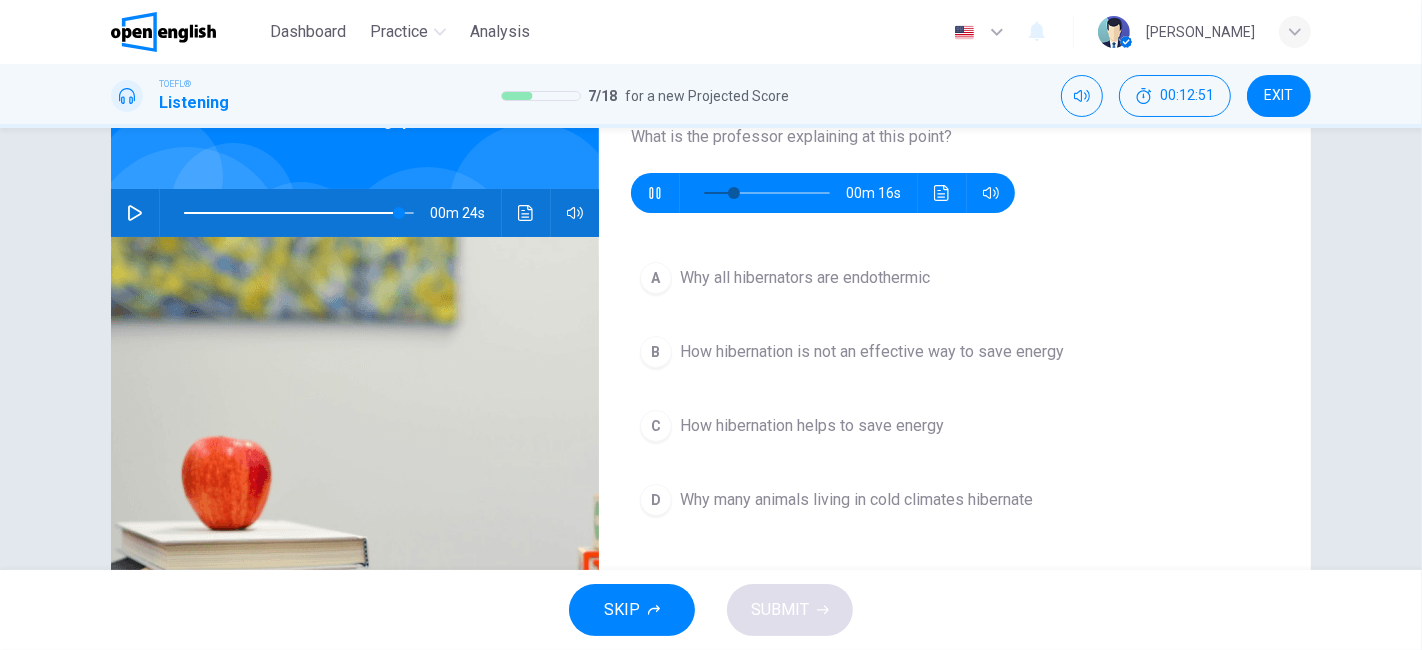 scroll, scrollTop: 110, scrollLeft: 0, axis: vertical 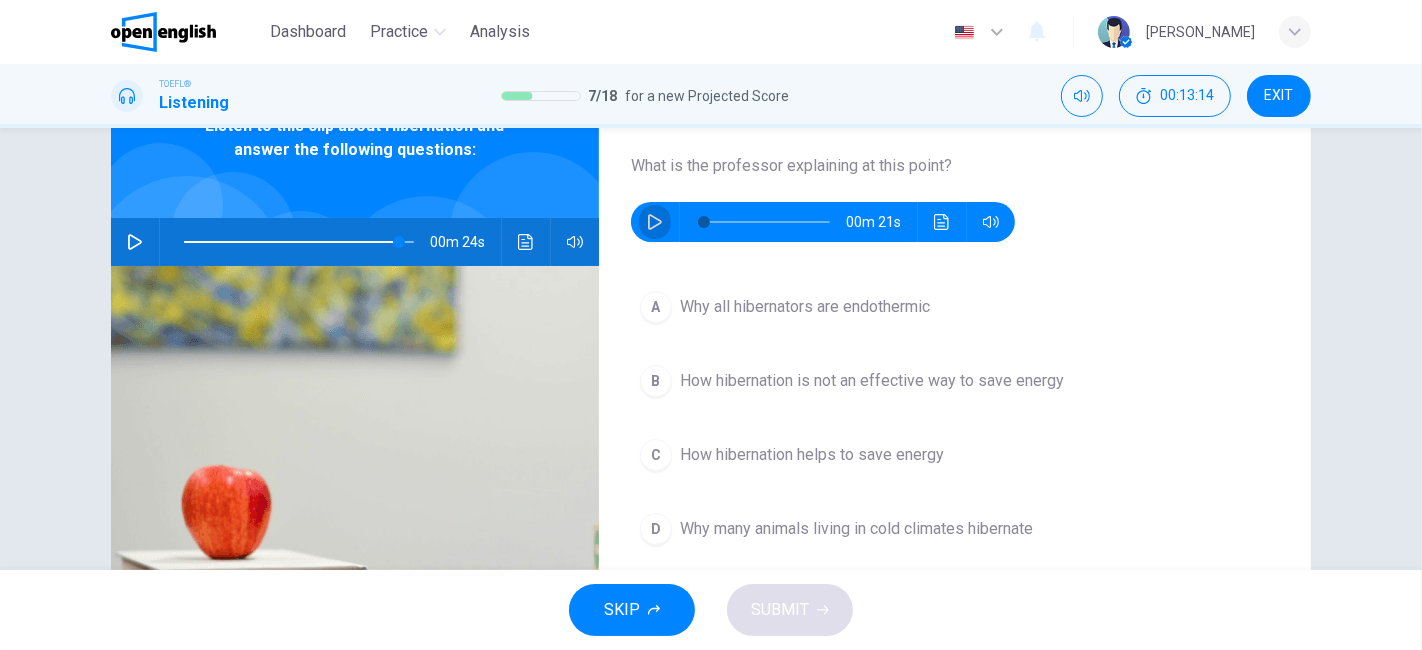 click 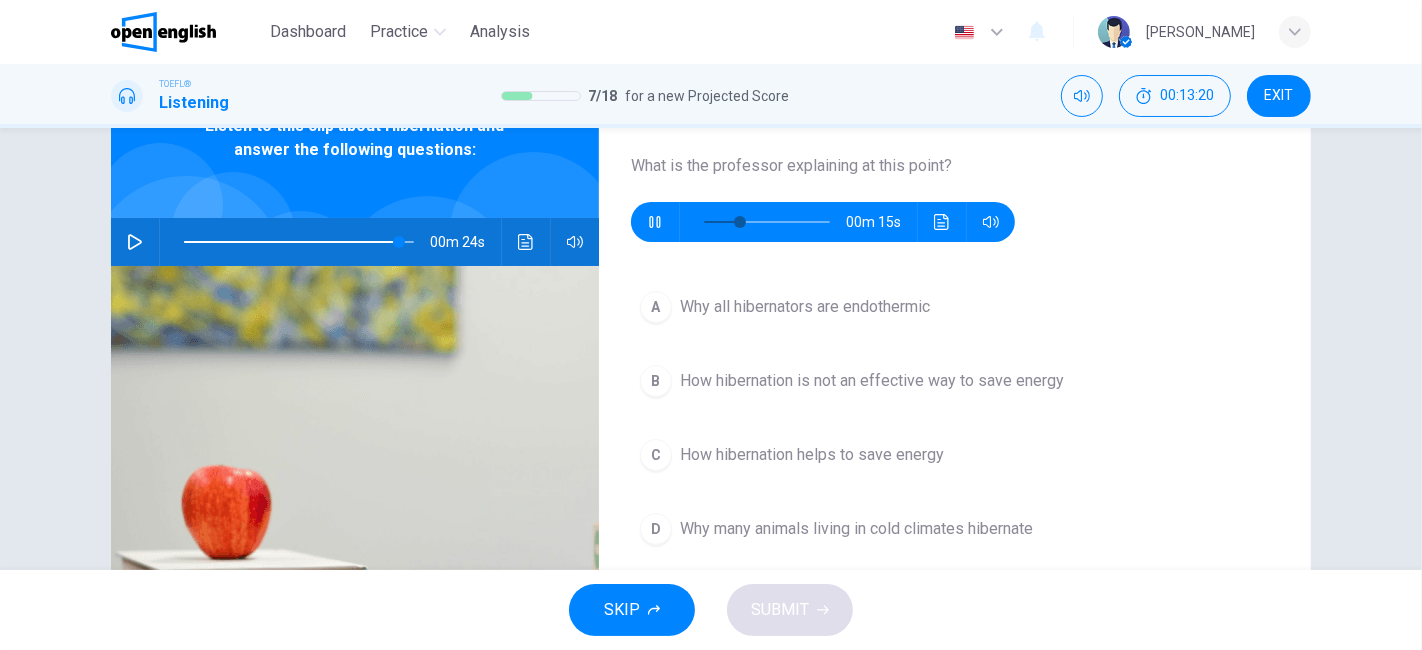 scroll, scrollTop: 221, scrollLeft: 0, axis: vertical 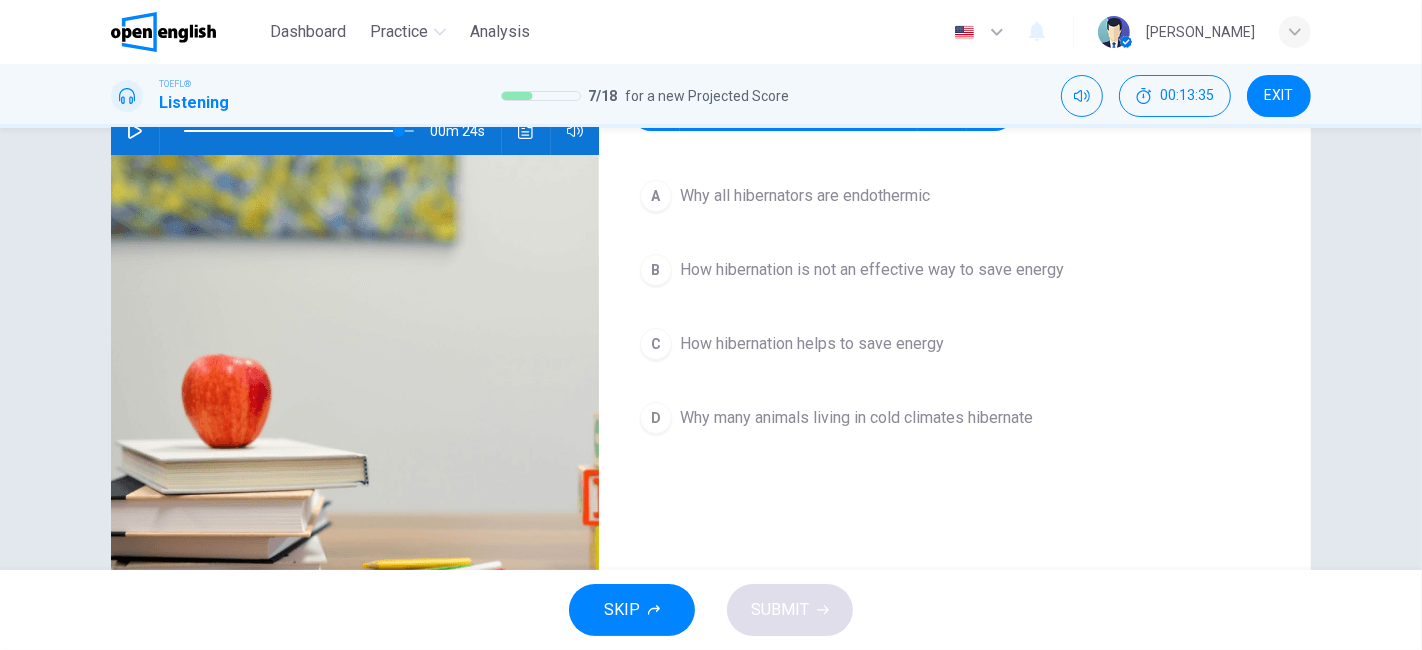 type on "*" 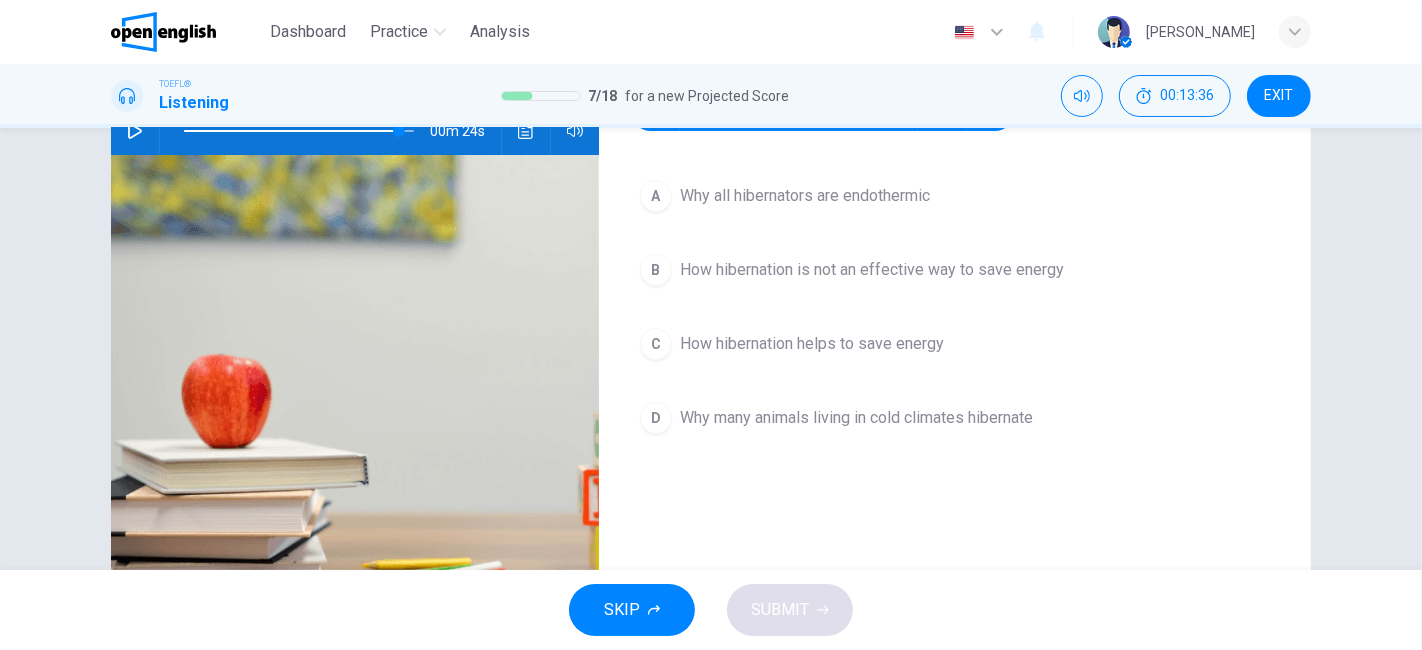 click on "Why many animals living in cold climates hibernate" at bounding box center (856, 418) 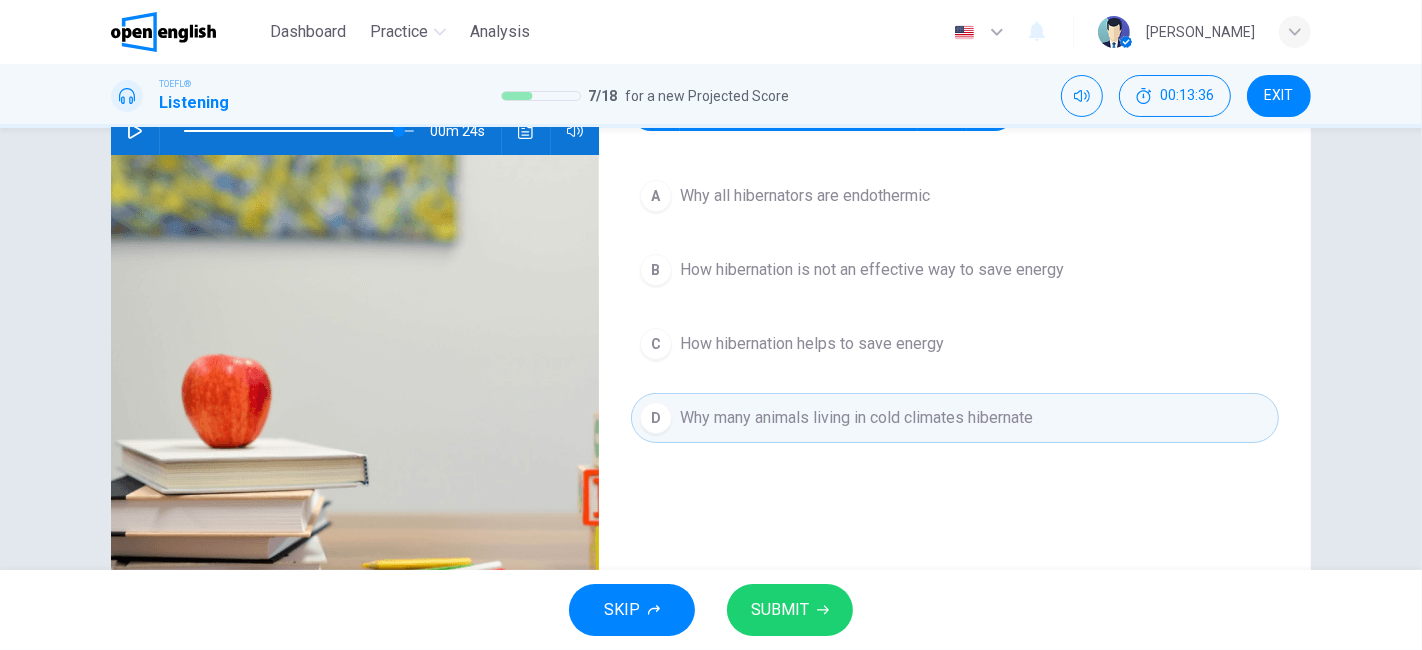 scroll, scrollTop: 110, scrollLeft: 0, axis: vertical 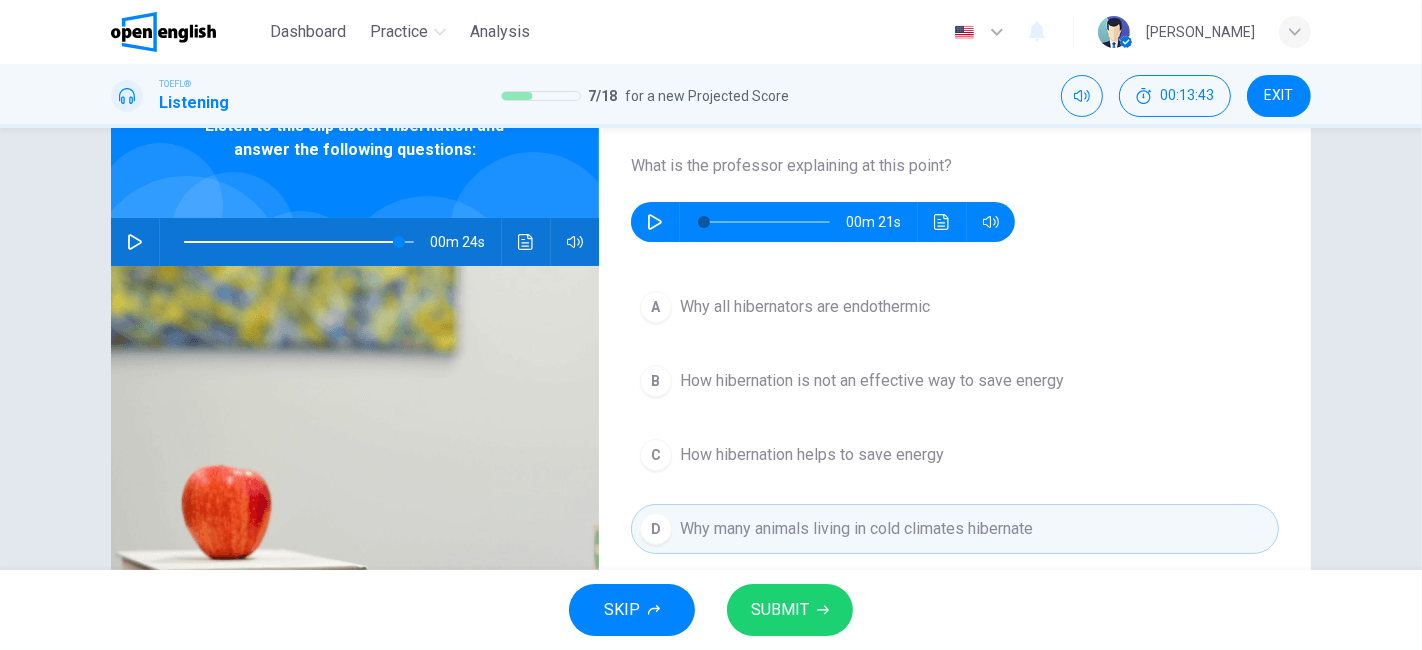 click on "SUBMIT" at bounding box center (780, 610) 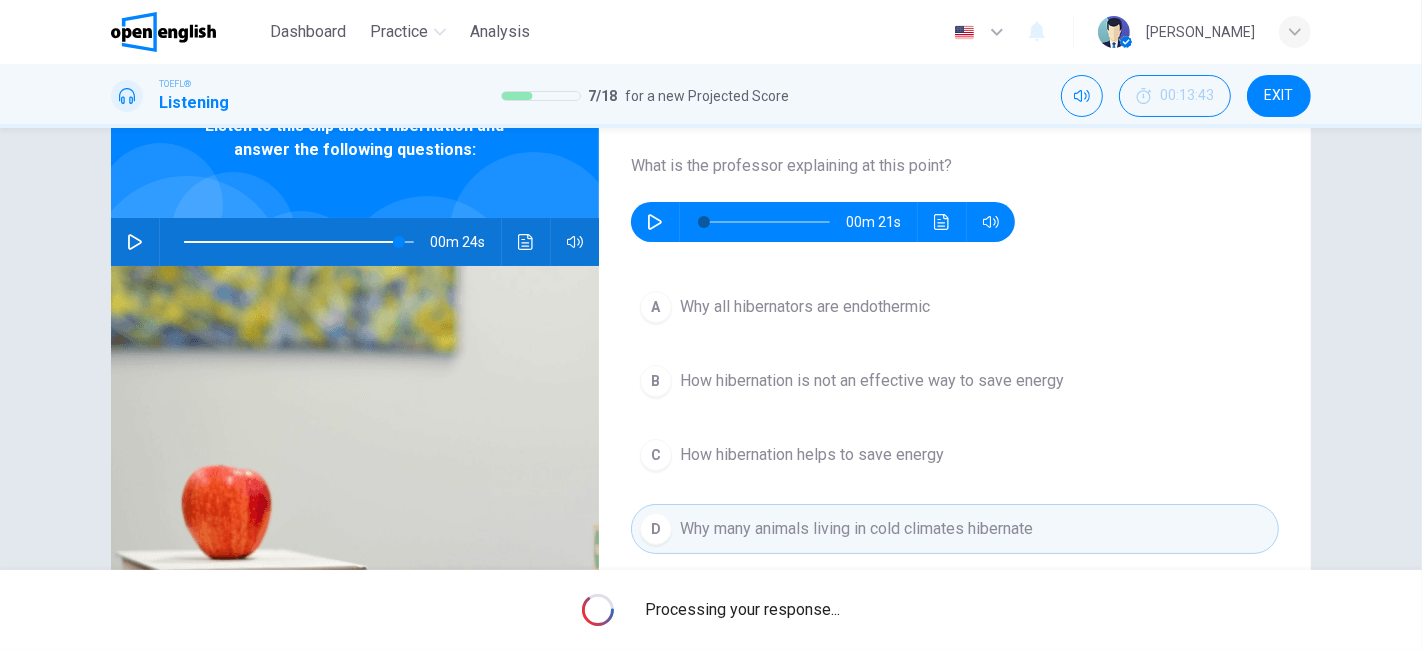 type on "**" 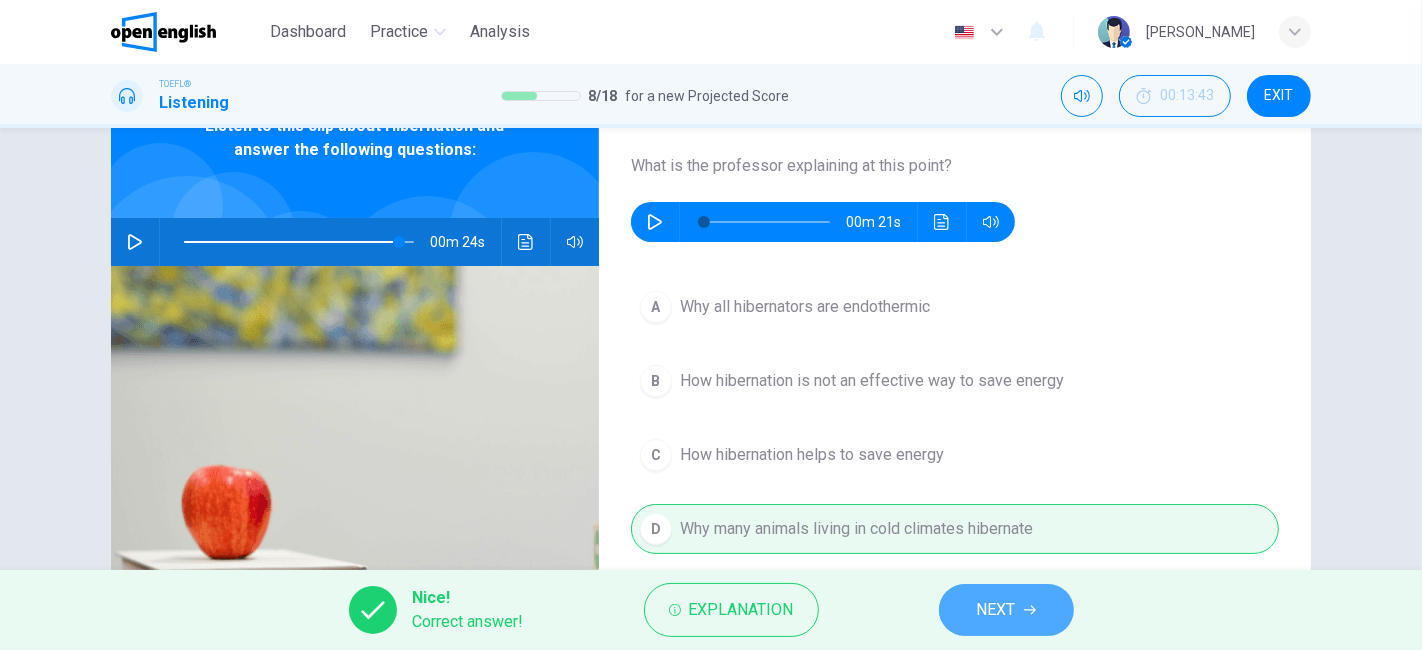 click on "NEXT" at bounding box center (1006, 610) 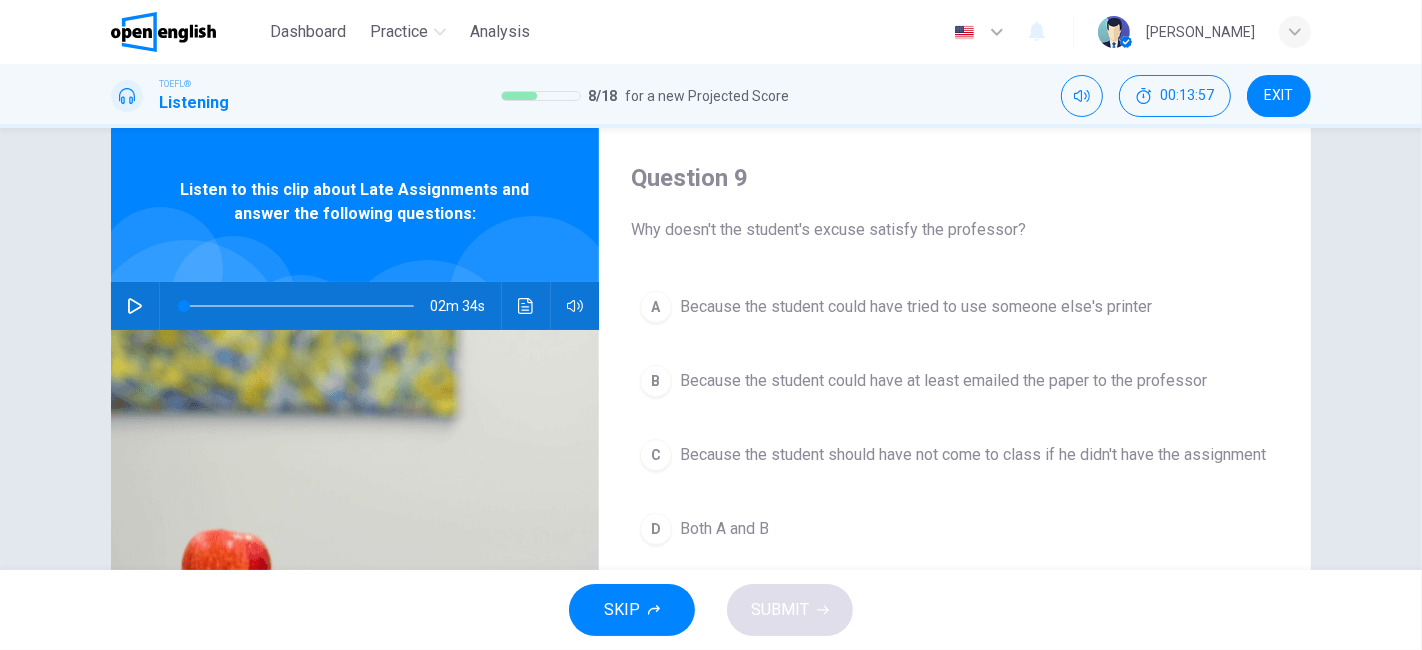 scroll, scrollTop: 0, scrollLeft: 0, axis: both 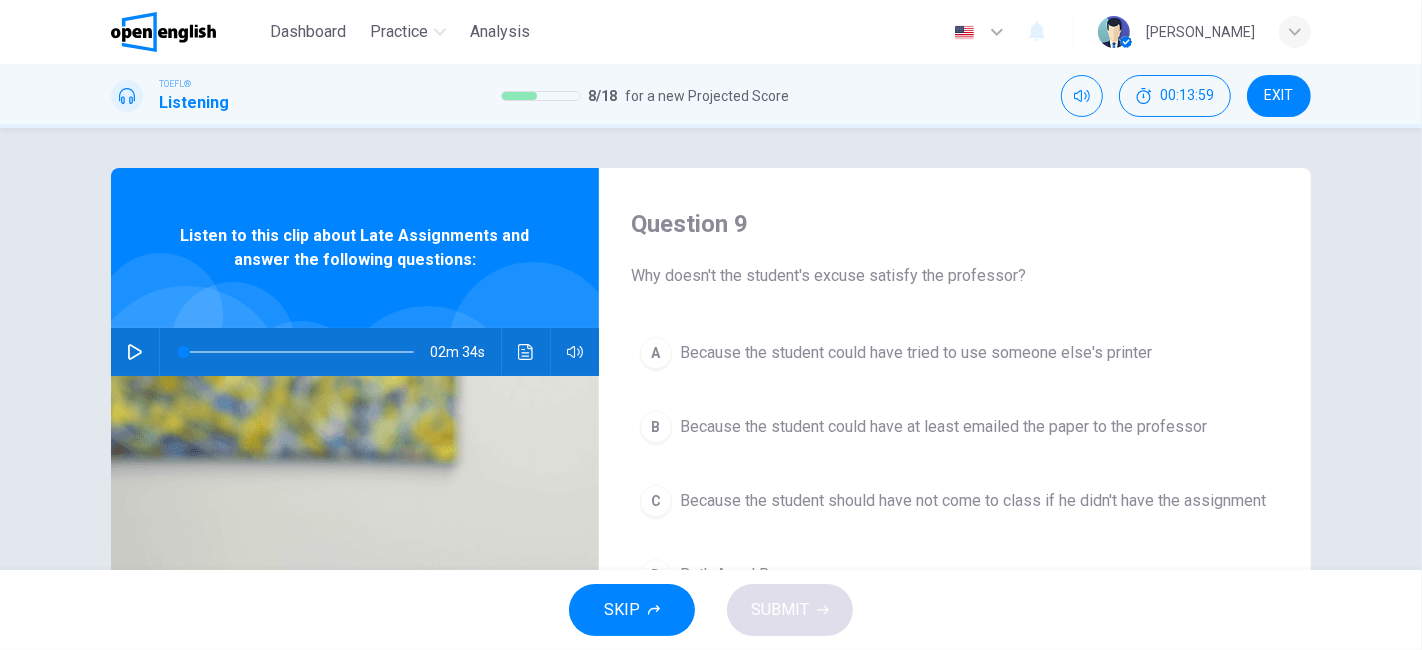 click at bounding box center (533, 346) 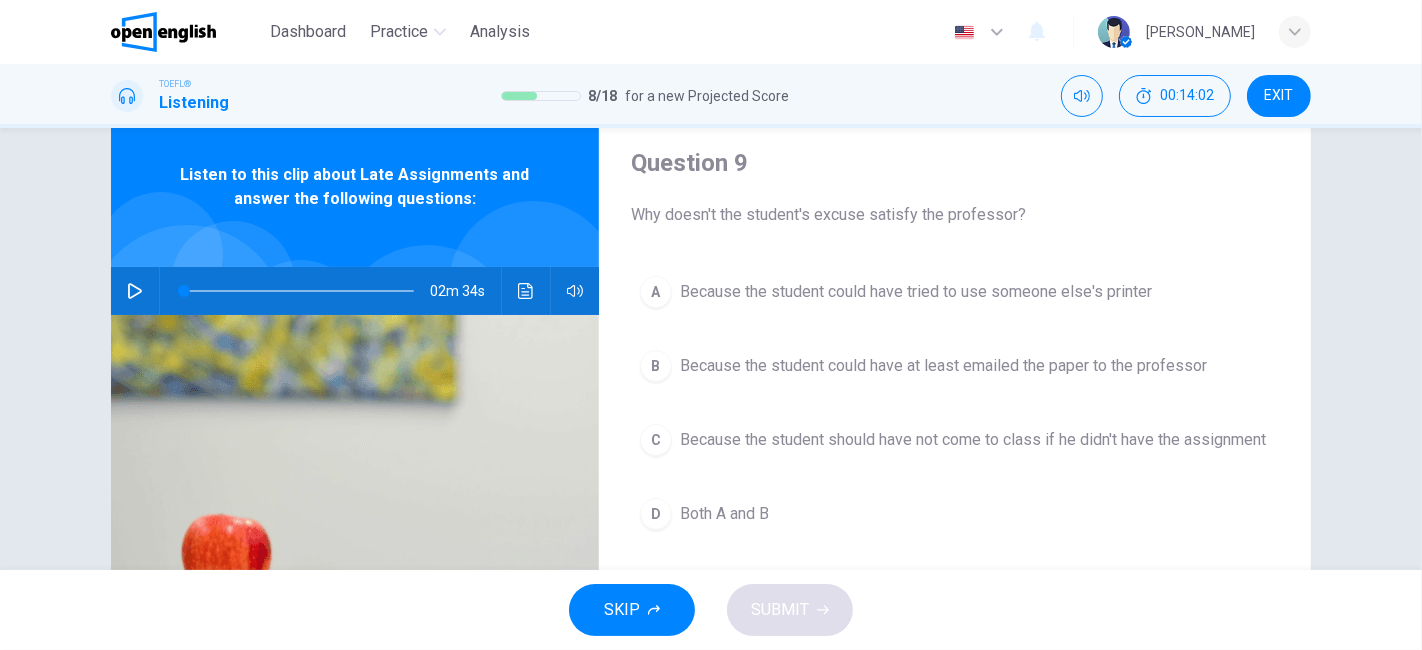 scroll, scrollTop: 111, scrollLeft: 0, axis: vertical 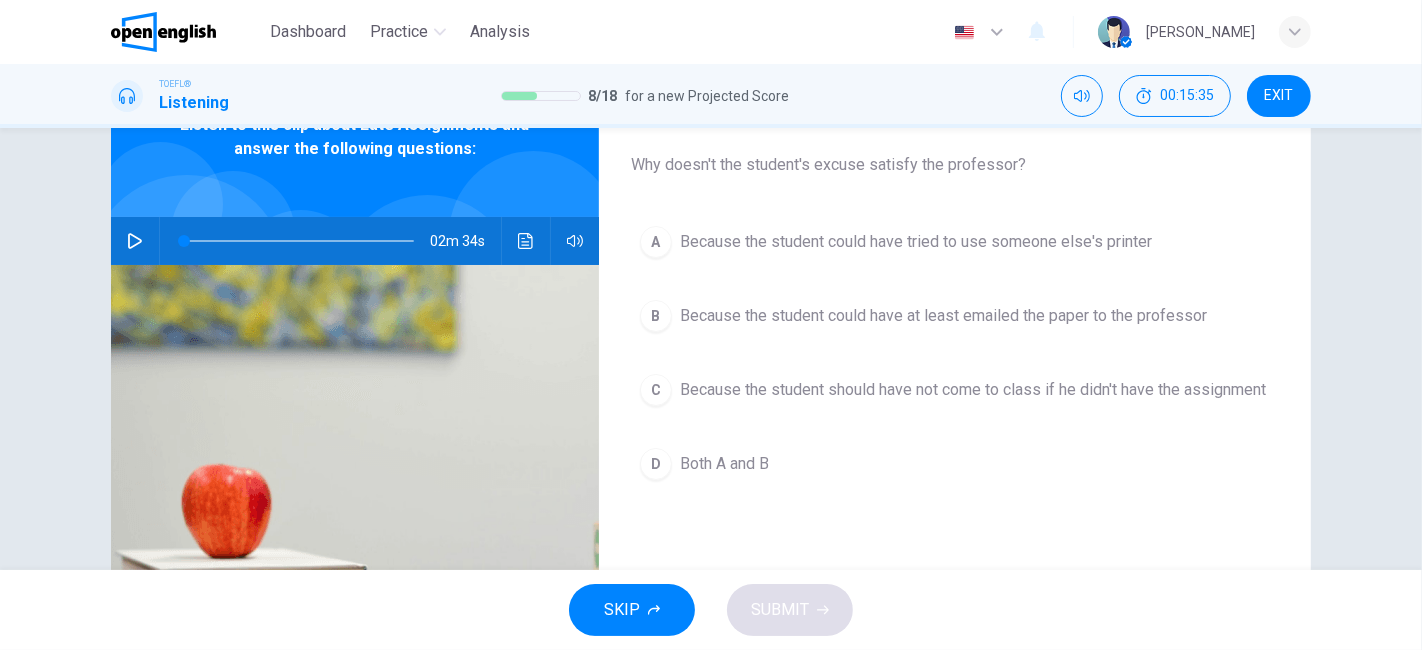 click on "EXIT" at bounding box center (1279, 96) 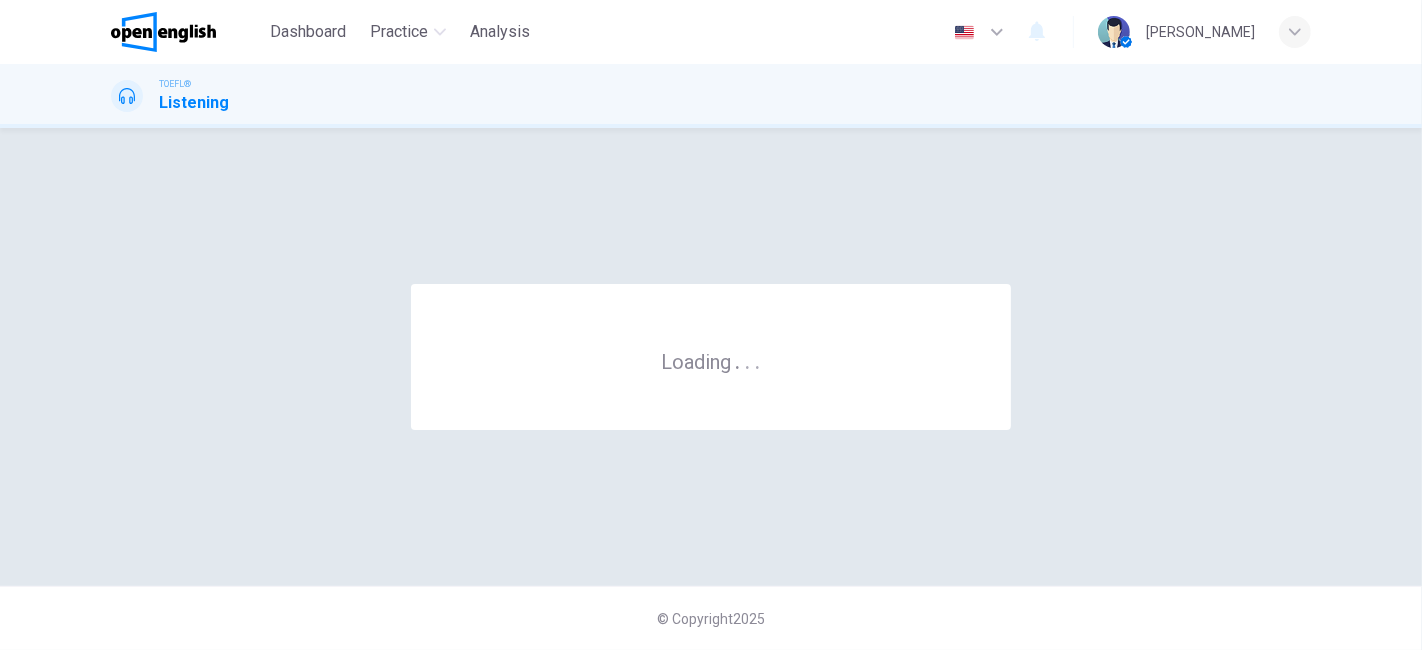 scroll, scrollTop: 0, scrollLeft: 0, axis: both 